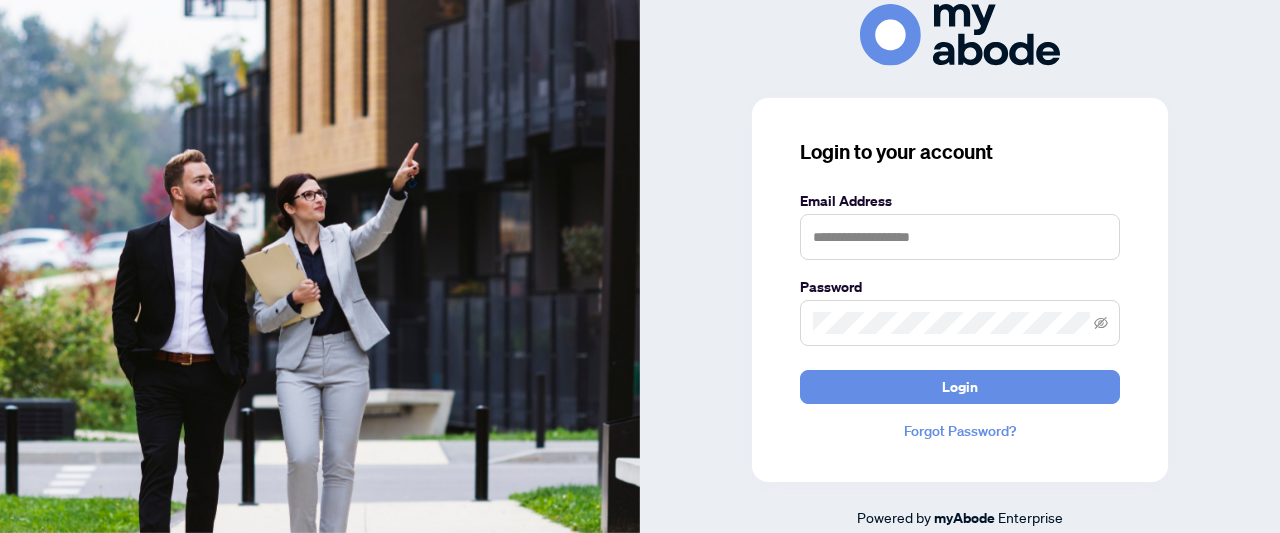 scroll, scrollTop: 0, scrollLeft: 0, axis: both 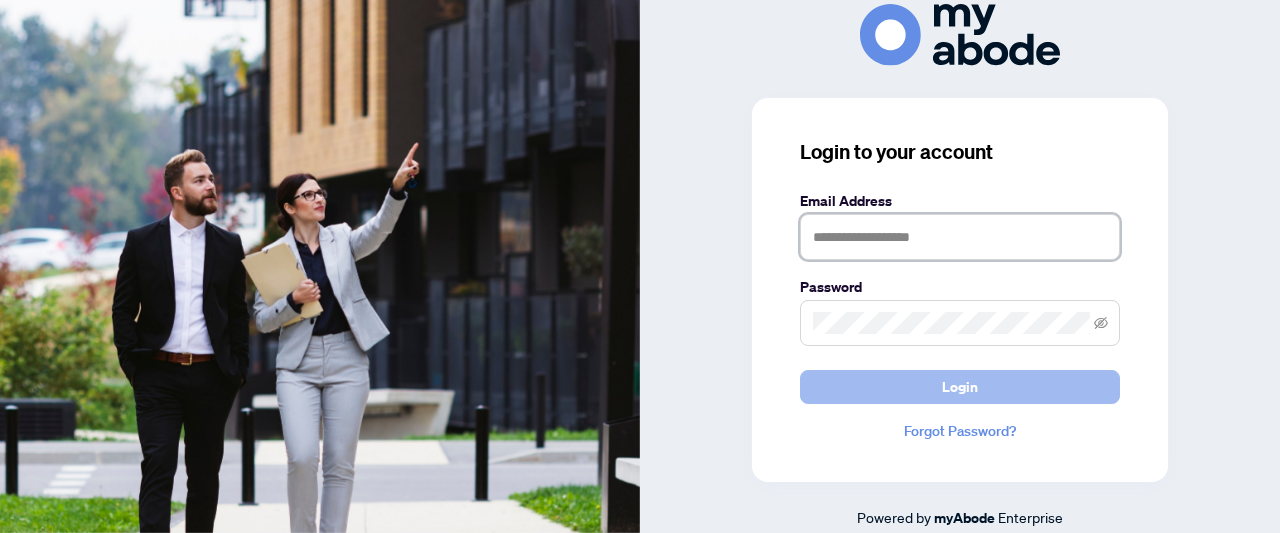 type on "**********" 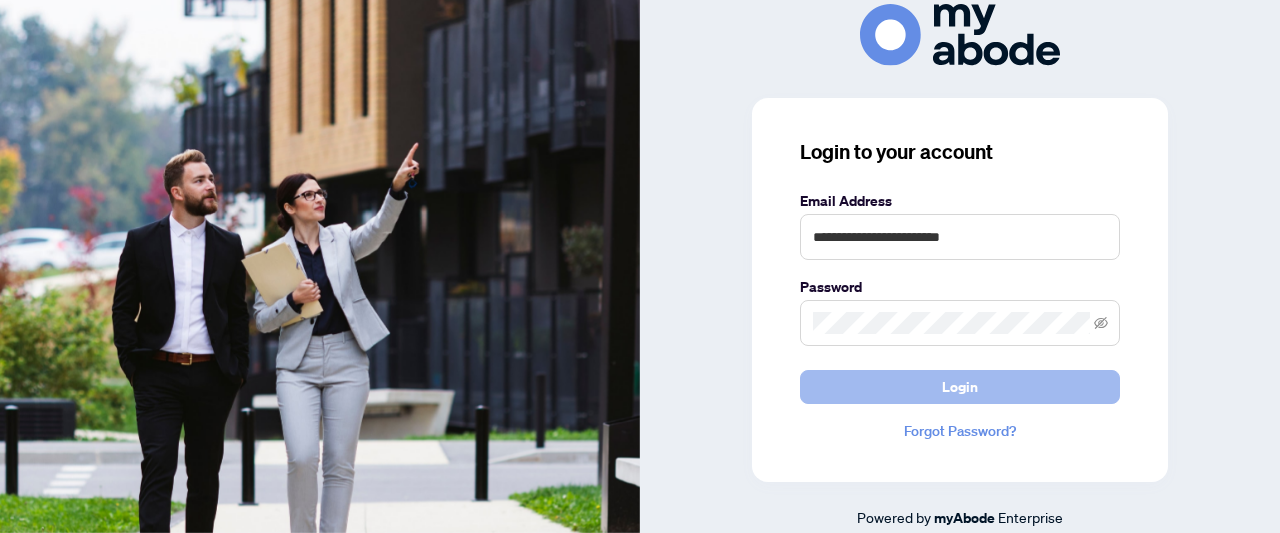 click on "Login" at bounding box center [960, 387] 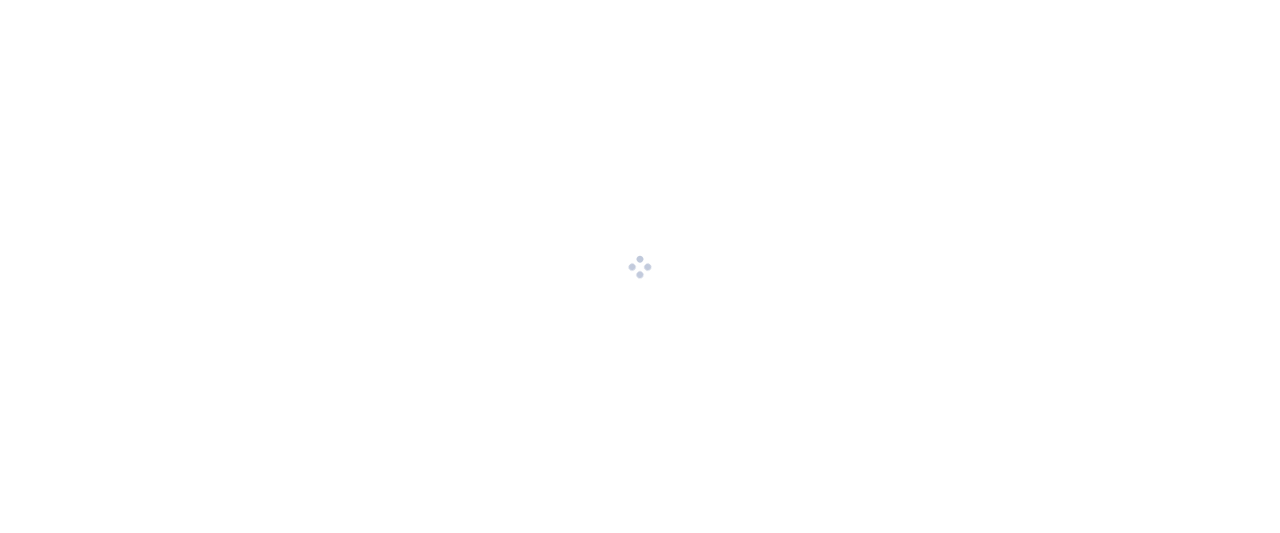 scroll, scrollTop: 0, scrollLeft: 0, axis: both 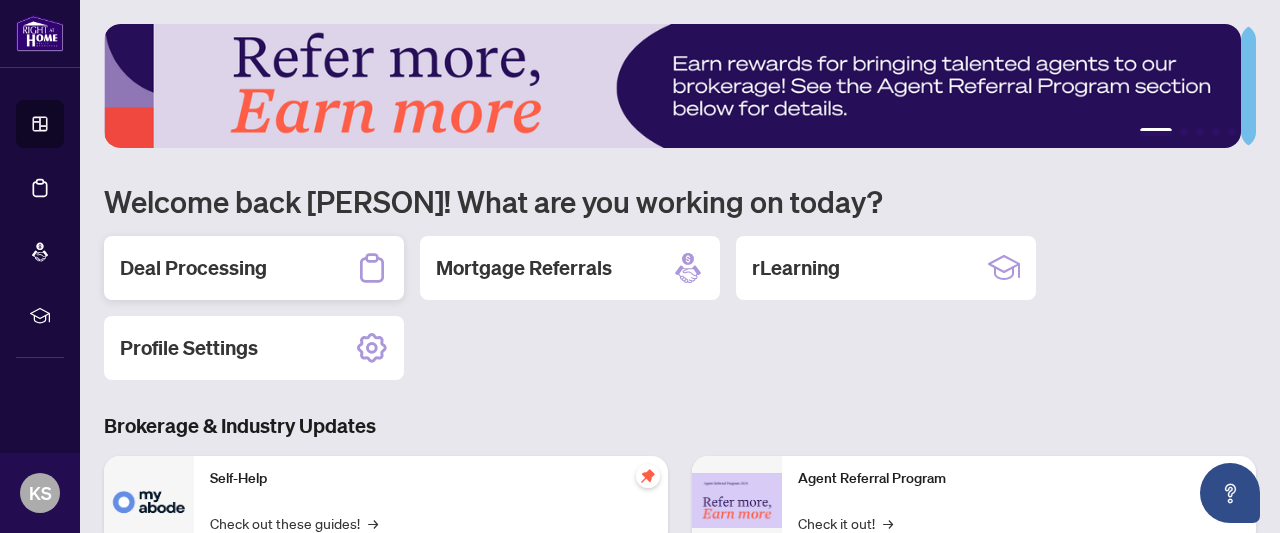 click on "Deal Processing" at bounding box center [193, 268] 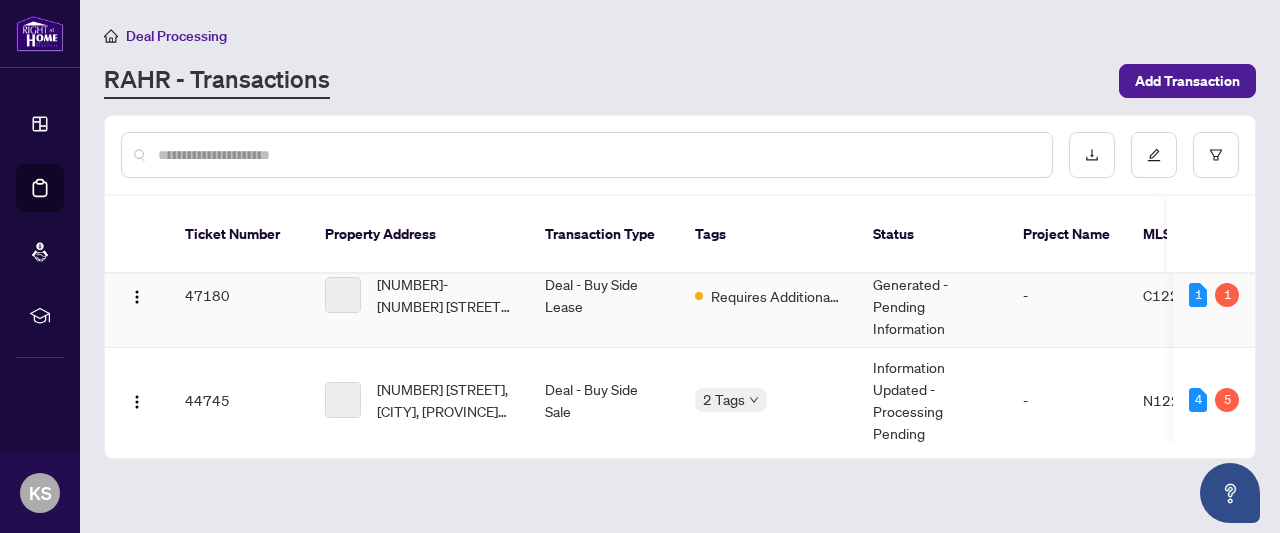 scroll, scrollTop: 0, scrollLeft: 0, axis: both 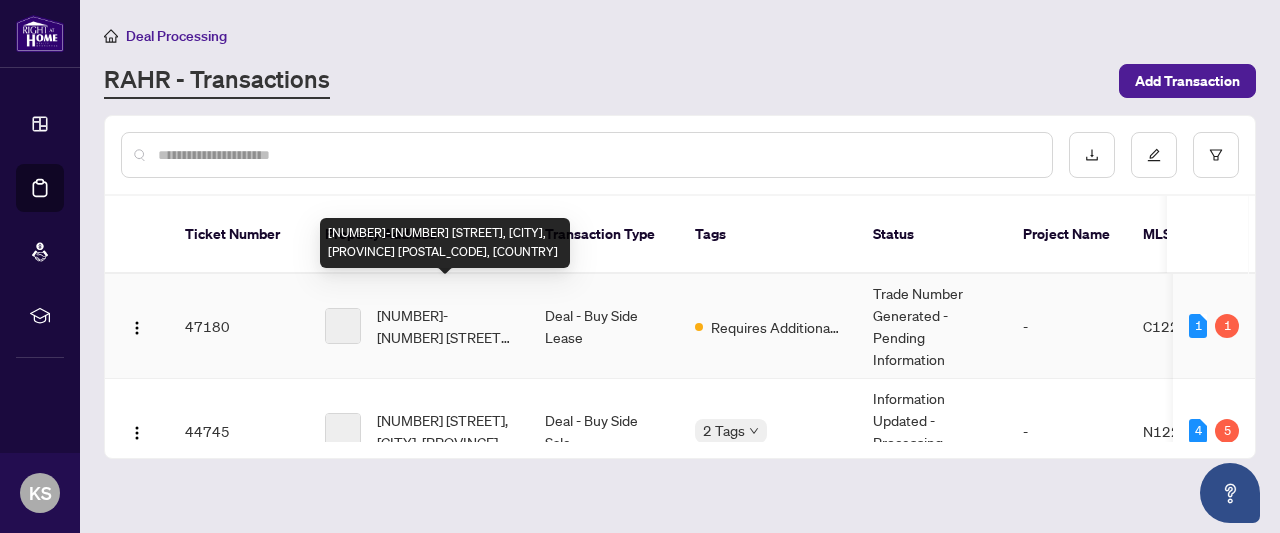 click on "[NUMBER]-[NUMBER] [STREET], [CITY], [PROVINCE] [POSTAL_CODE], [COUNTRY]" at bounding box center [445, 326] 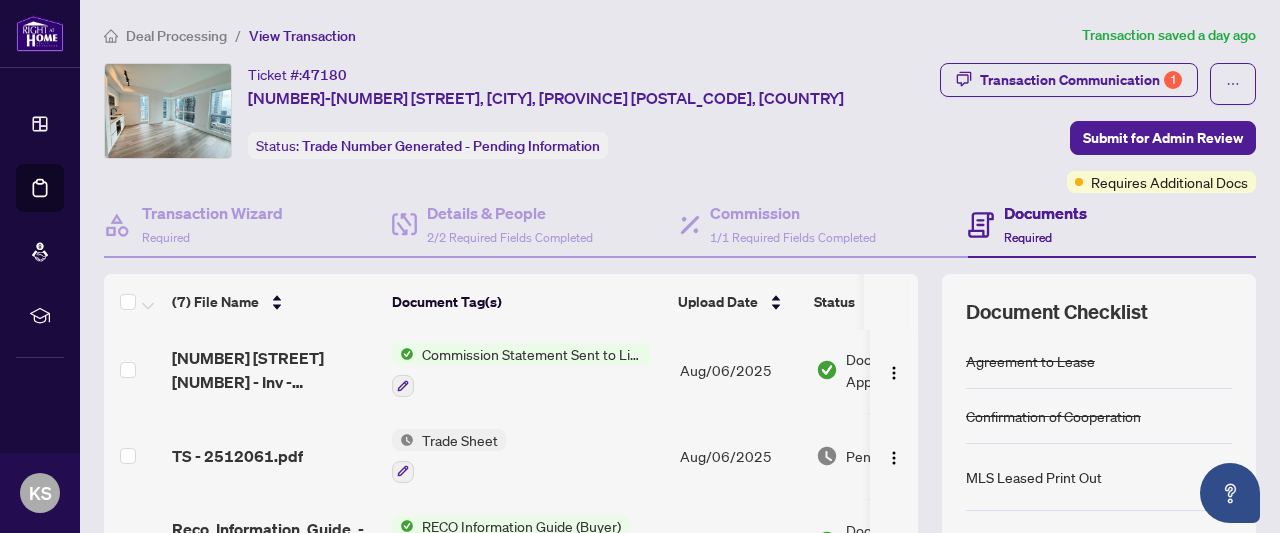 scroll, scrollTop: 0, scrollLeft: 0, axis: both 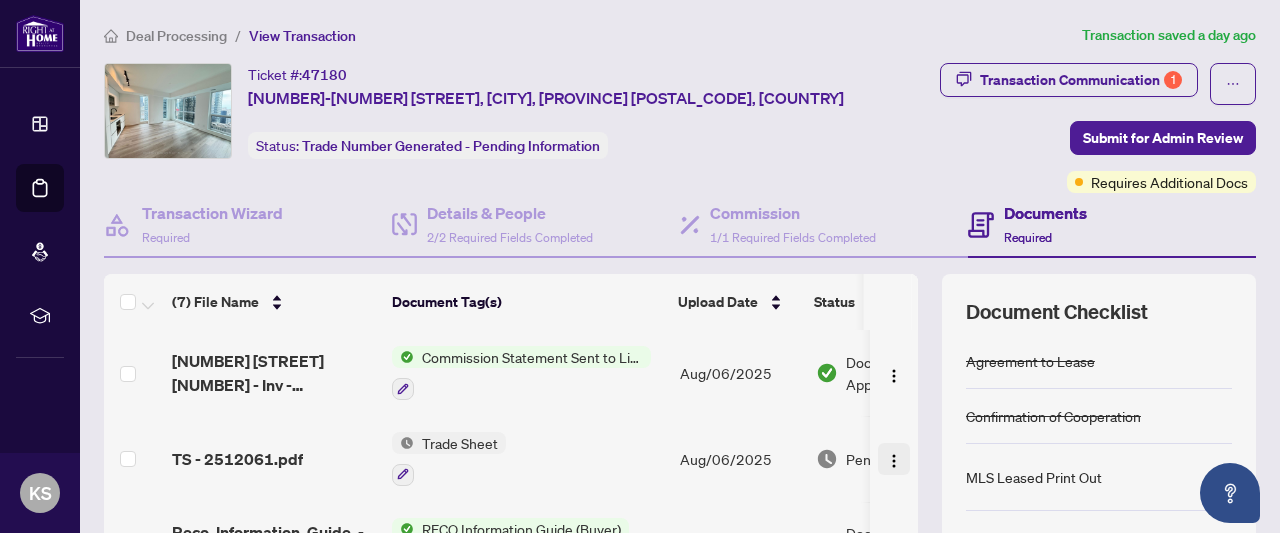 click at bounding box center (894, 461) 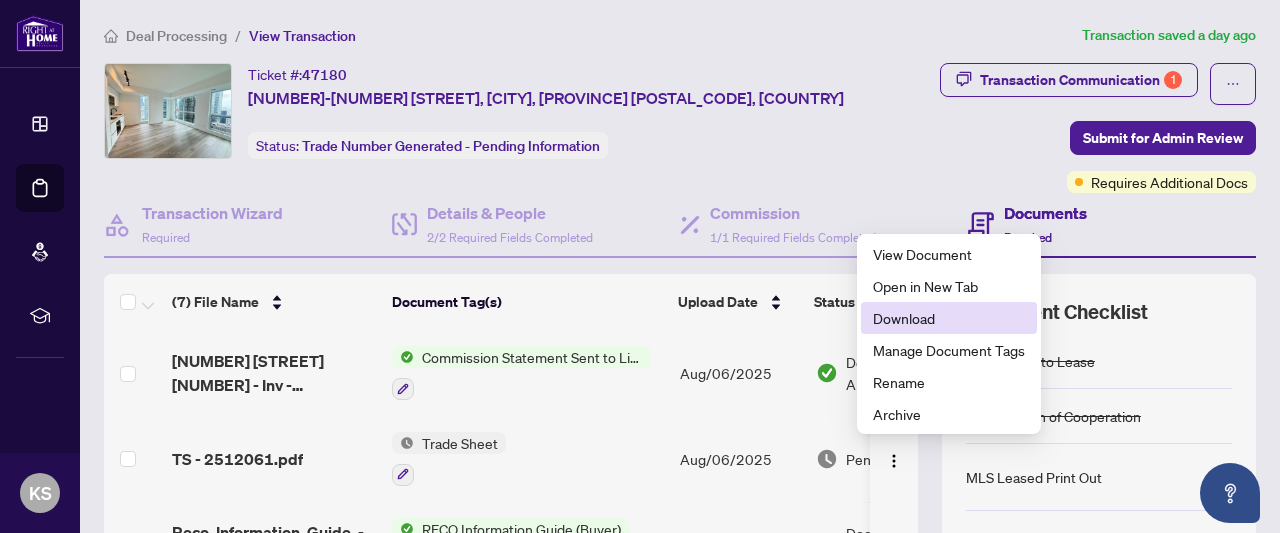 click on "Download" at bounding box center (949, 318) 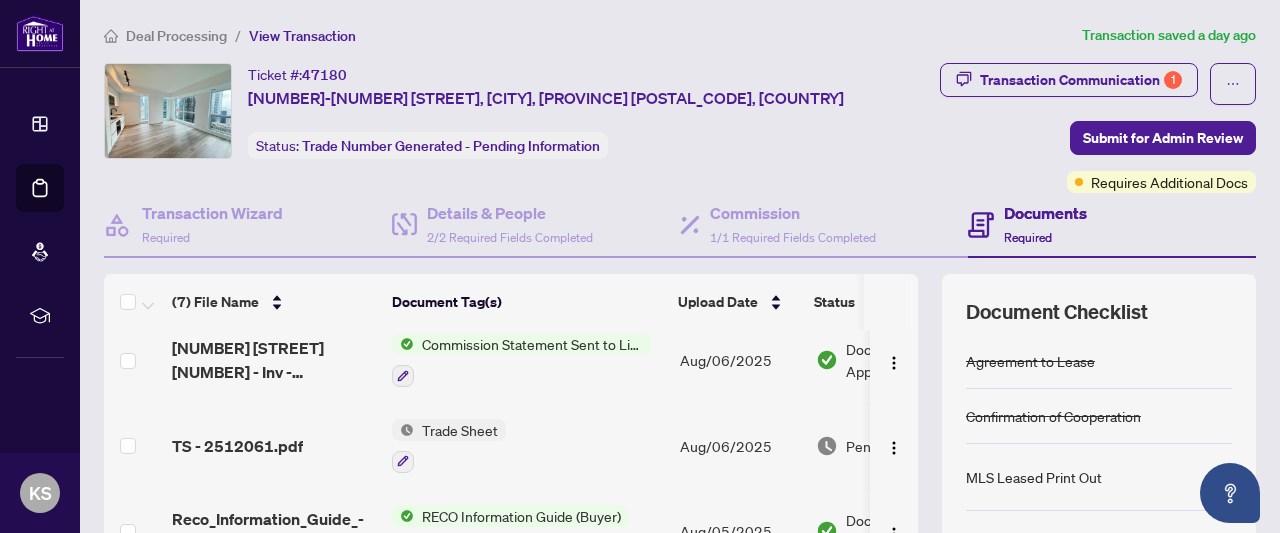 scroll, scrollTop: 0, scrollLeft: 0, axis: both 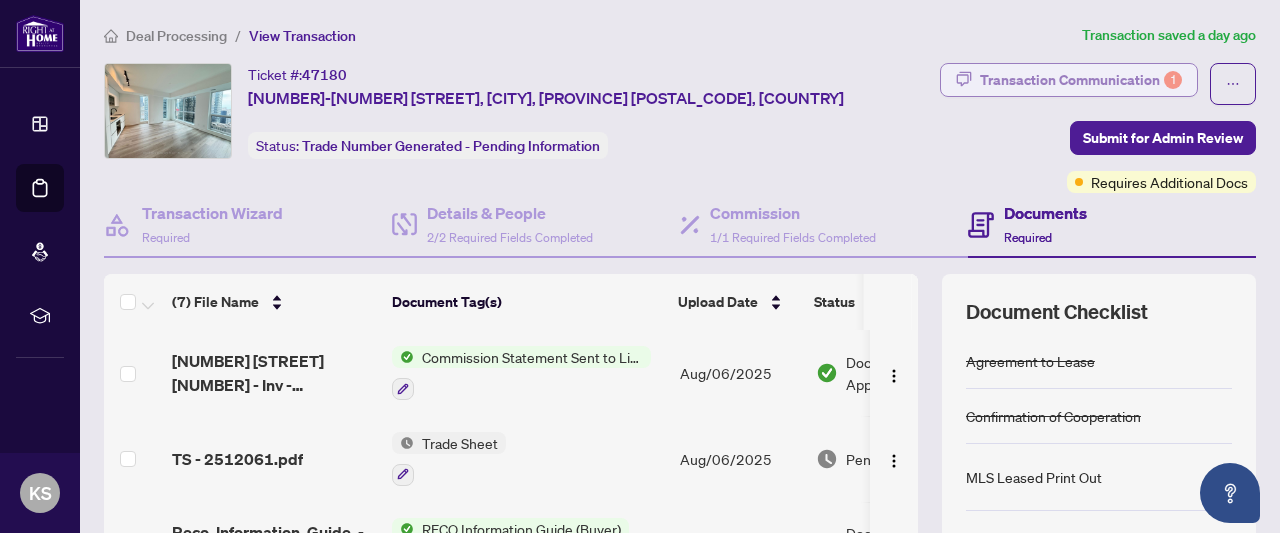 click on "Transaction Communication 1" at bounding box center [1081, 80] 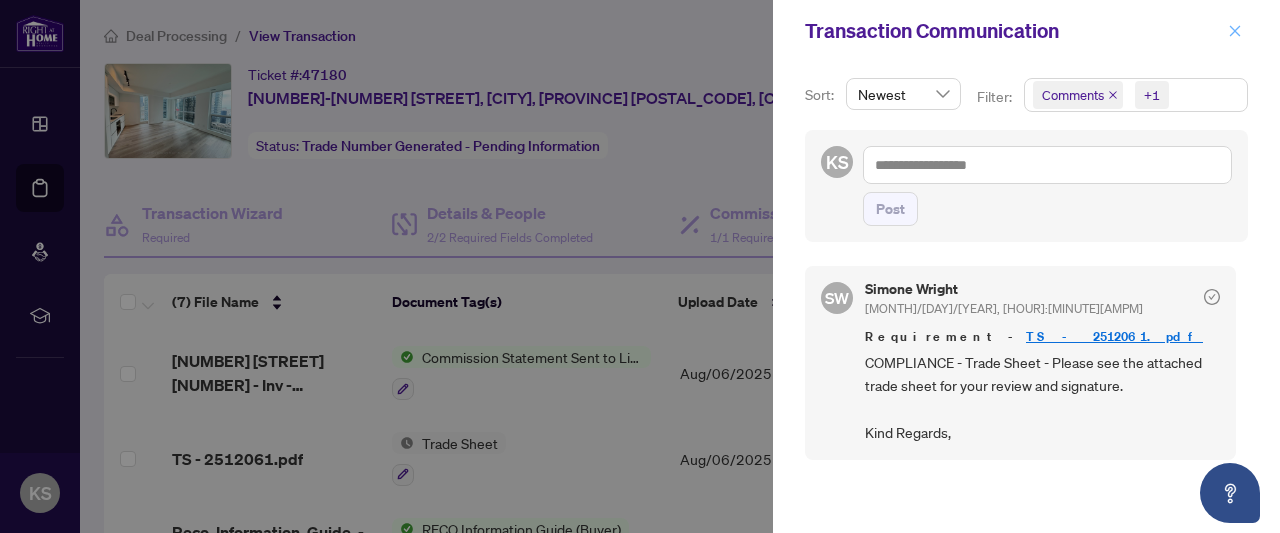 click 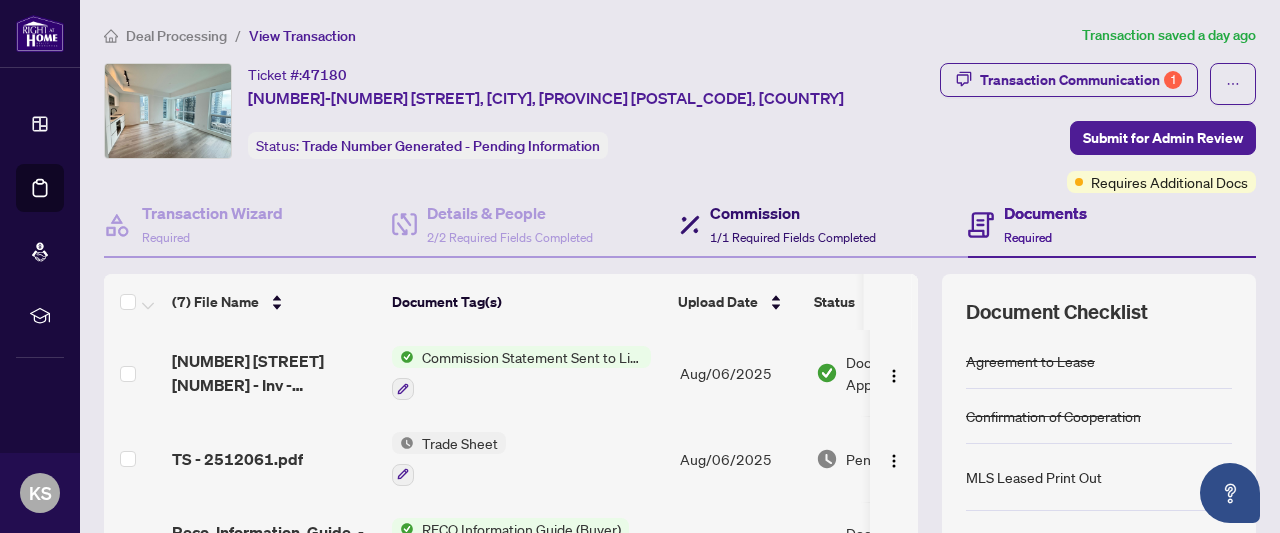 click on "1/1 Required Fields Completed" at bounding box center [793, 237] 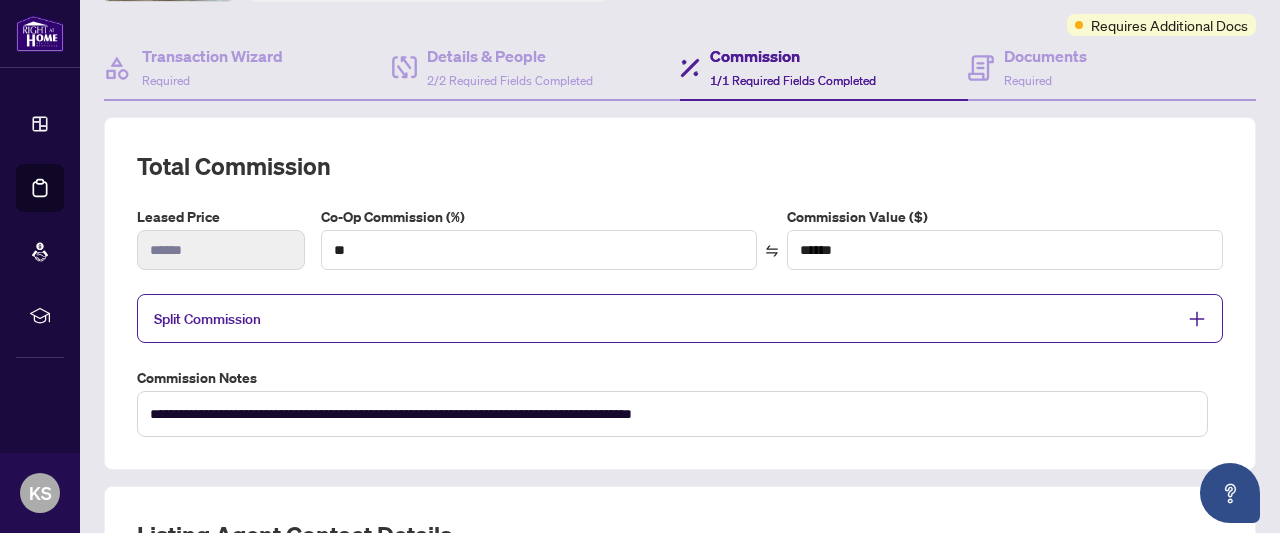 scroll, scrollTop: 160, scrollLeft: 0, axis: vertical 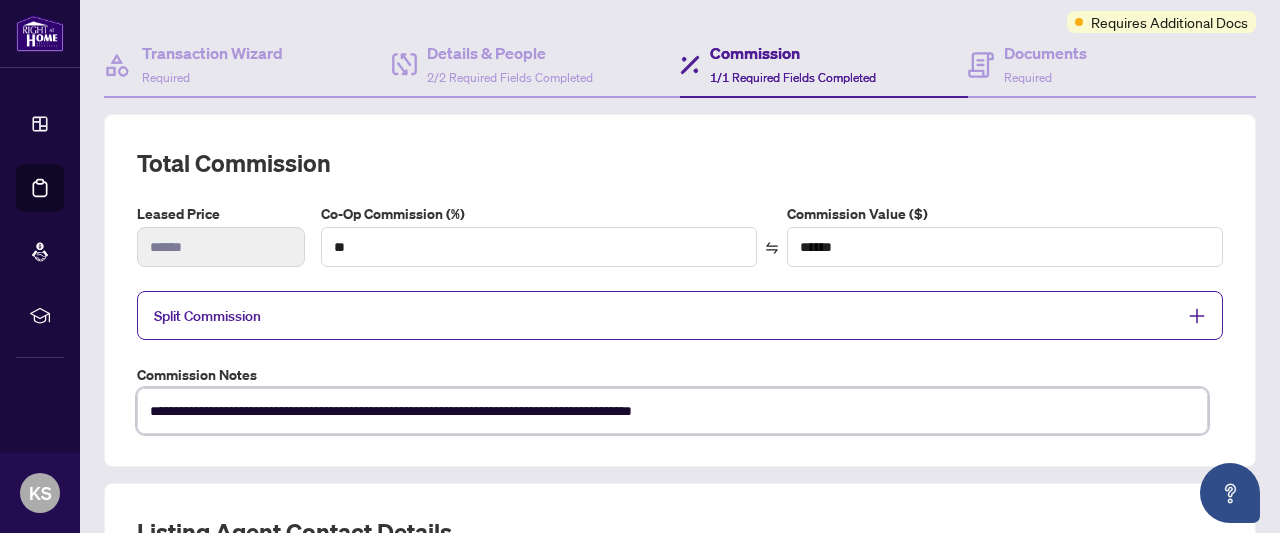 drag, startPoint x: 806, startPoint y: 407, endPoint x: 400, endPoint y: 396, distance: 406.149 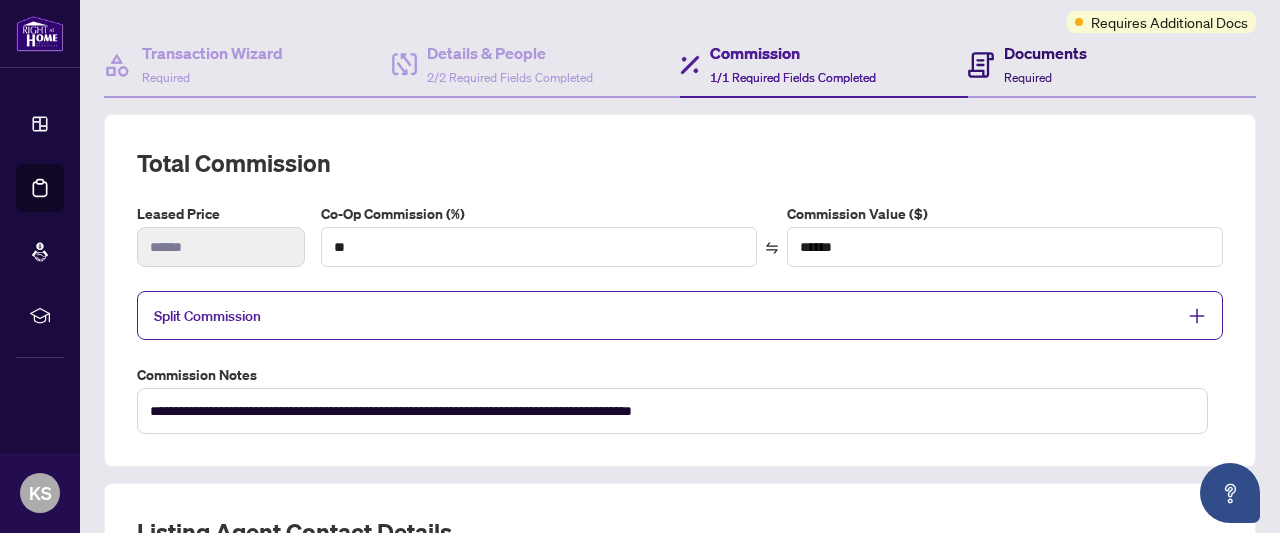 click on "Required" at bounding box center (1028, 77) 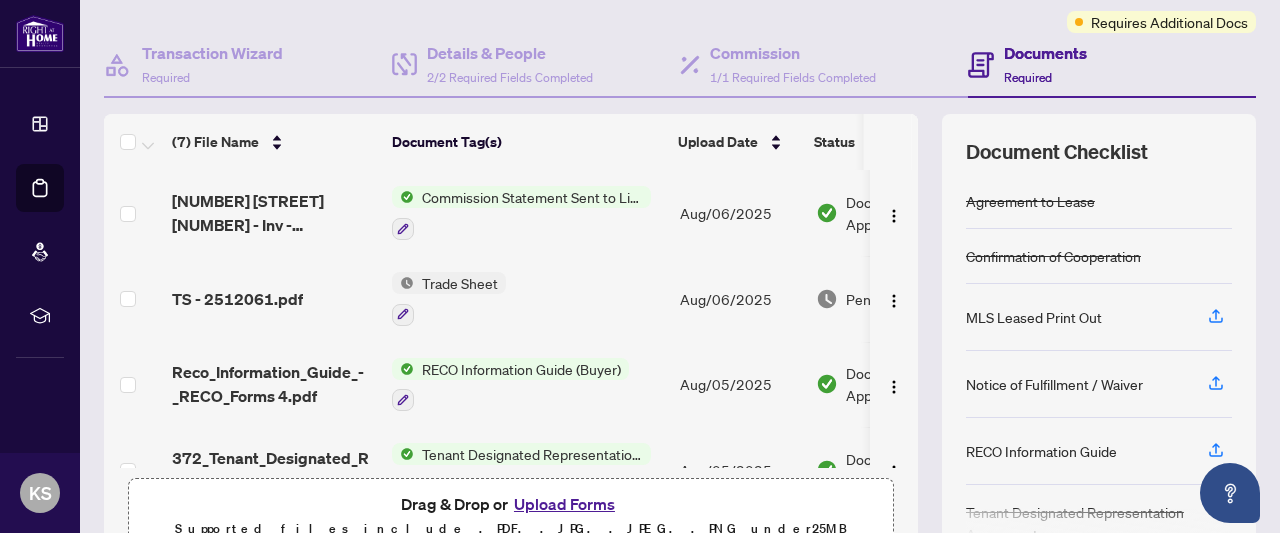 scroll, scrollTop: 0, scrollLeft: 0, axis: both 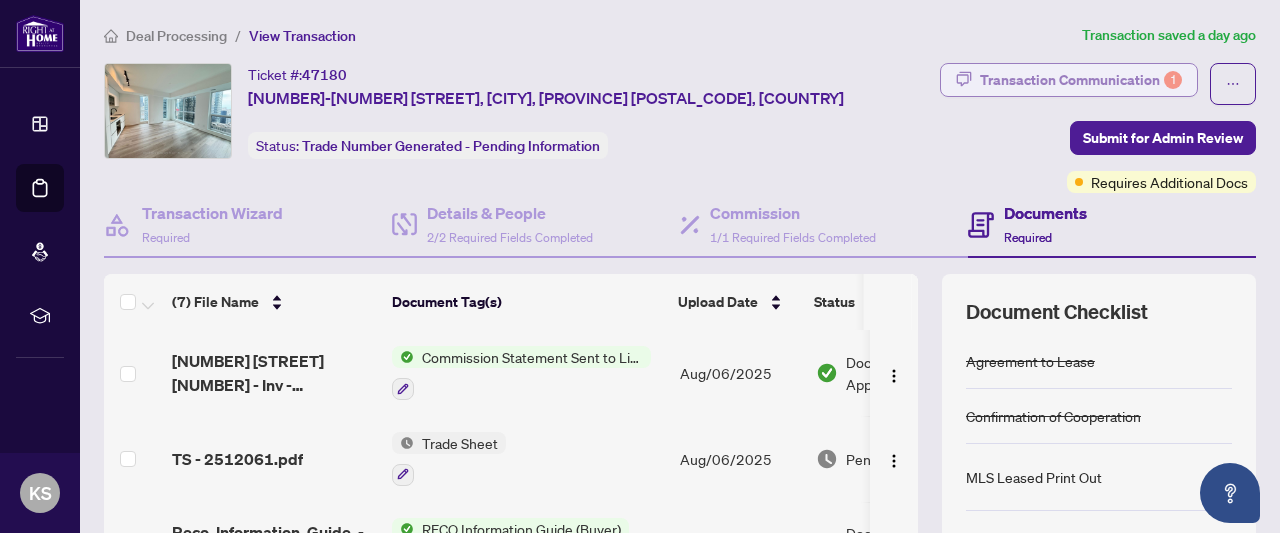 click on "Transaction Communication 1" at bounding box center [1081, 80] 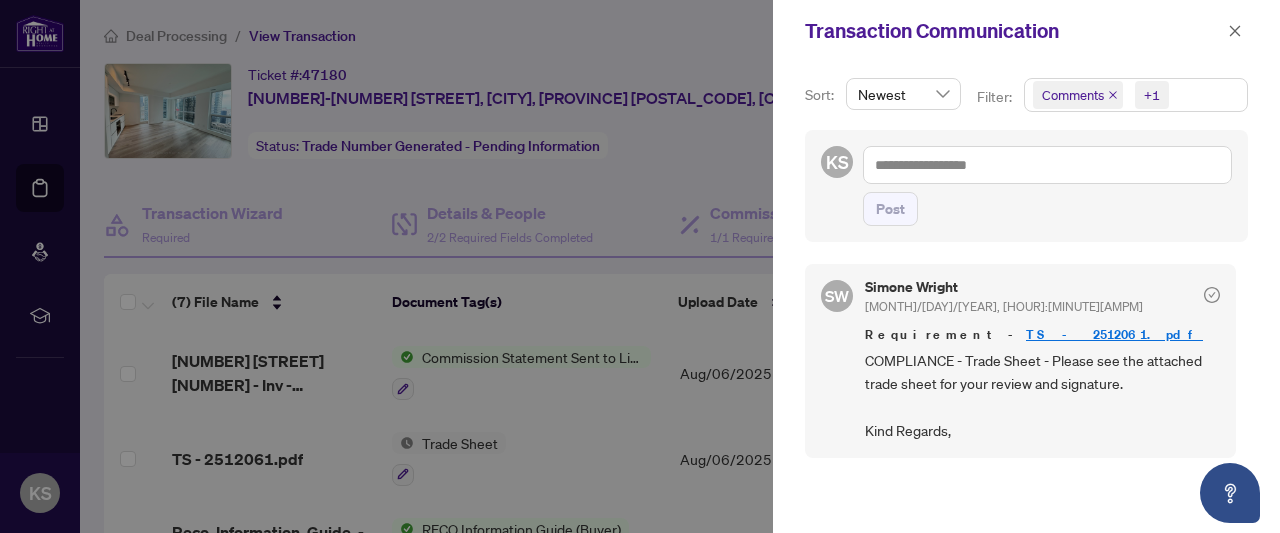 scroll, scrollTop: 0, scrollLeft: 0, axis: both 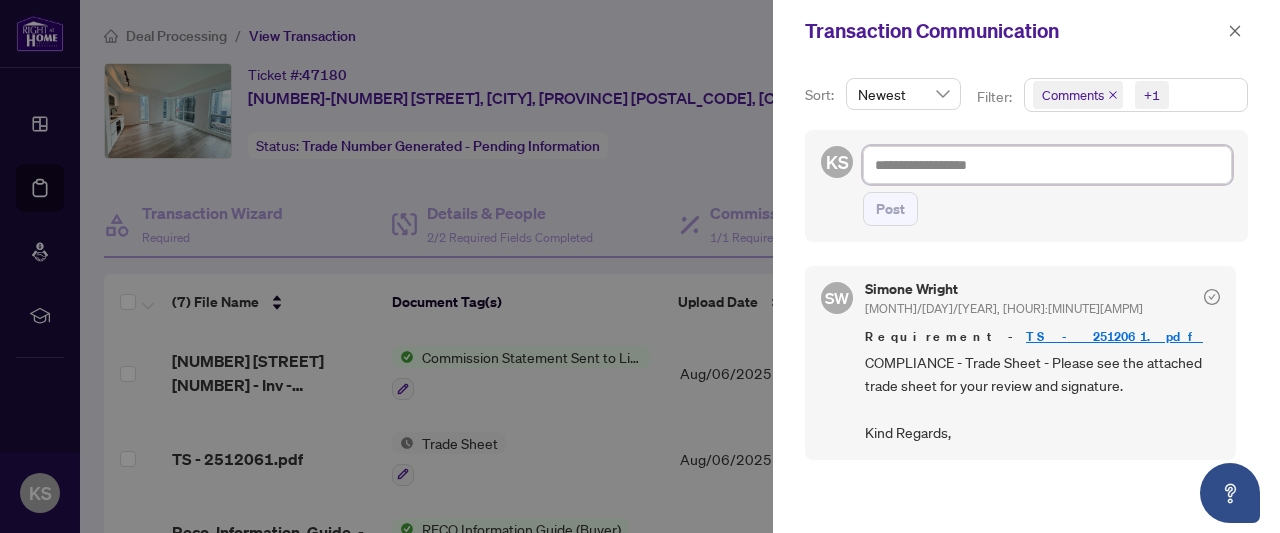click at bounding box center (1047, 164) 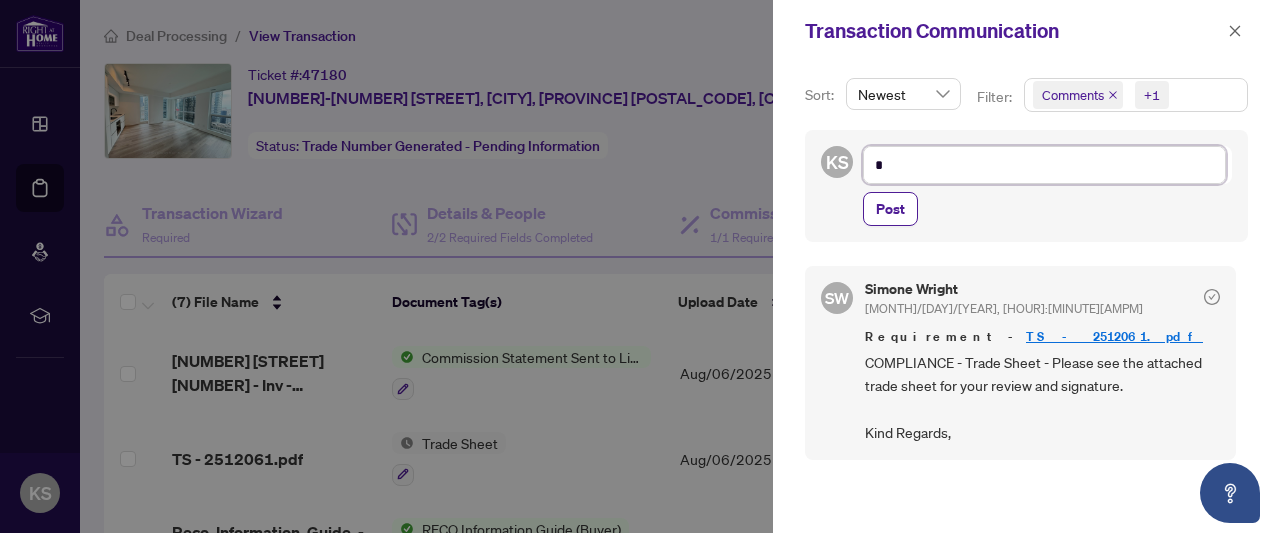 type on "**" 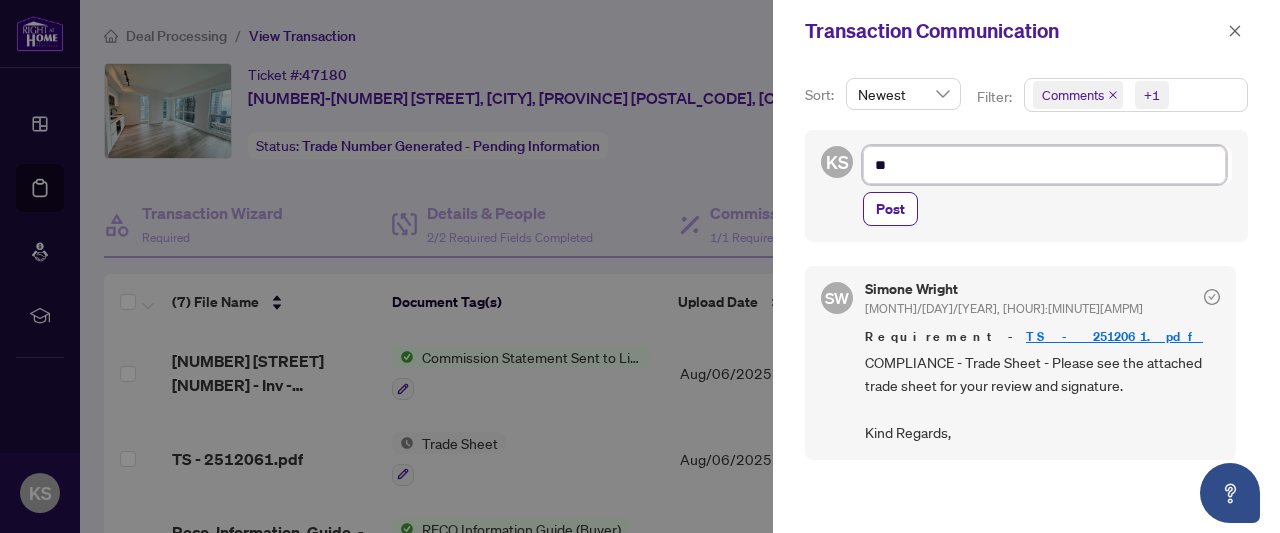 type on "**" 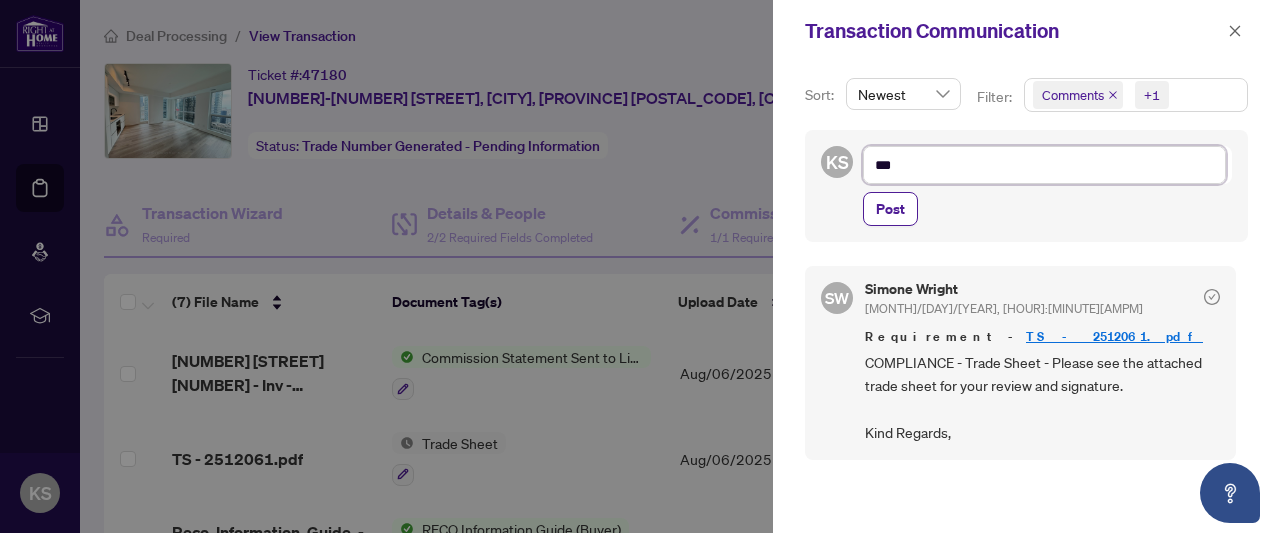 type on "****" 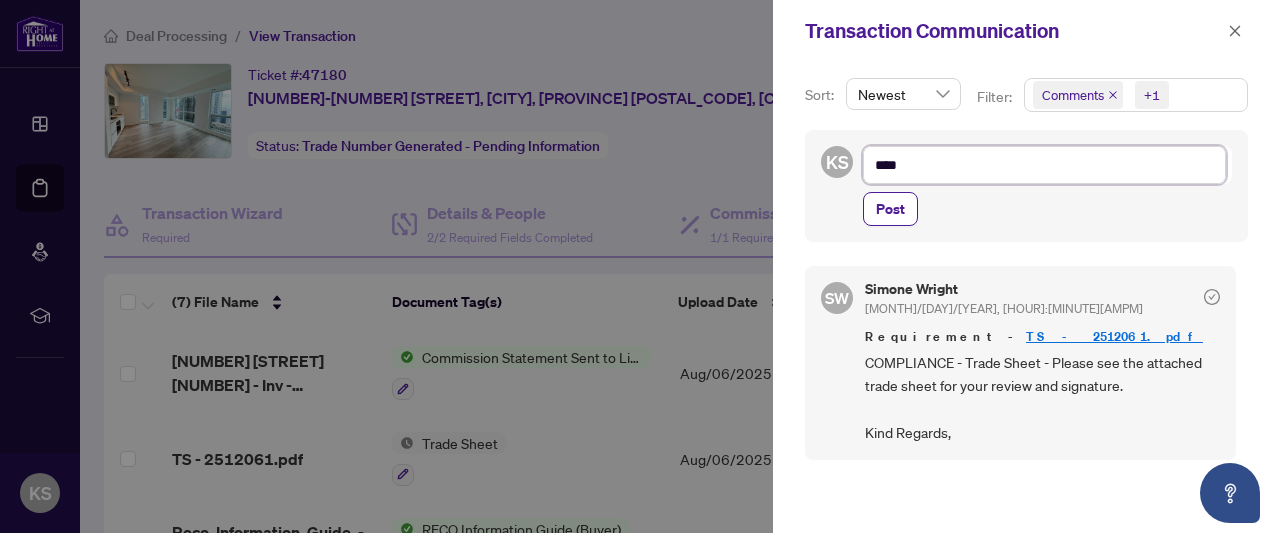 type on "*****" 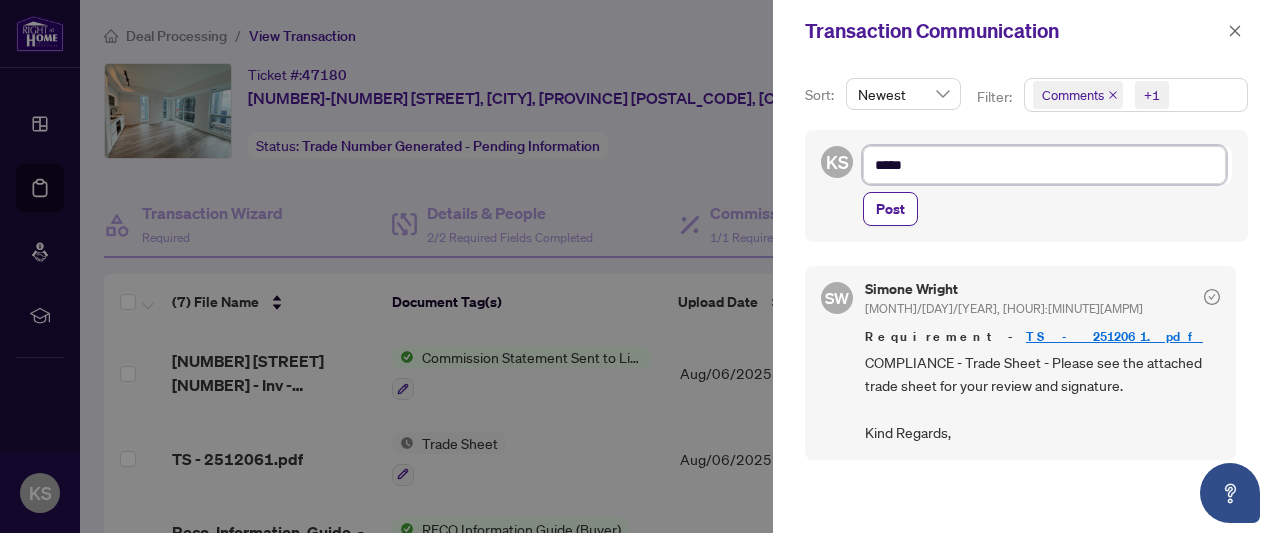 type on "*****" 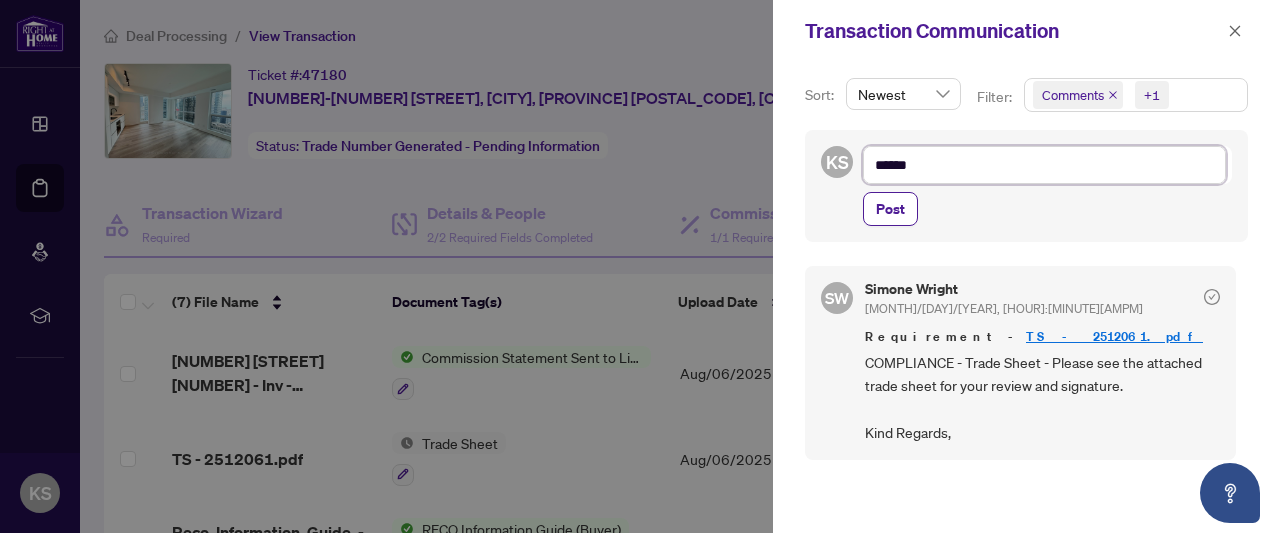 type on "*******" 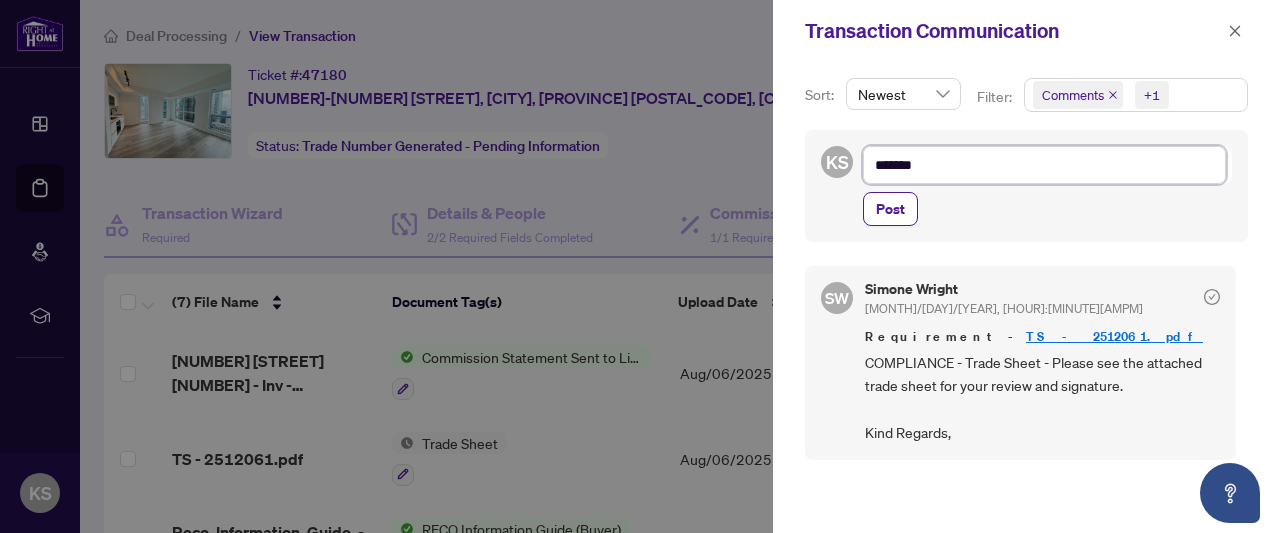 type on "********" 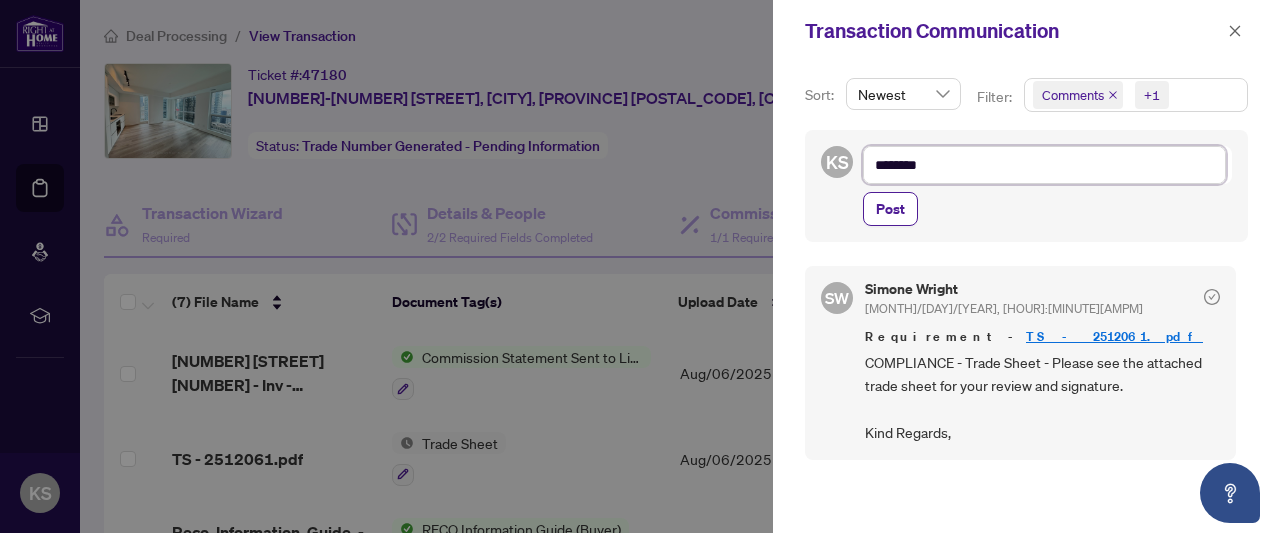 type on "*********" 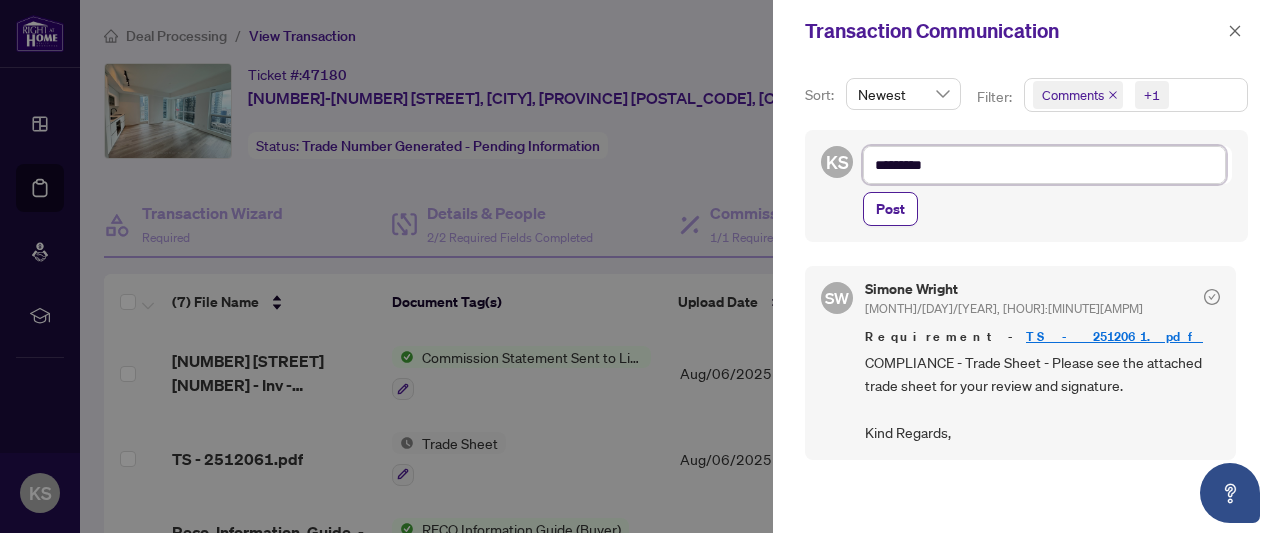 type on "**********" 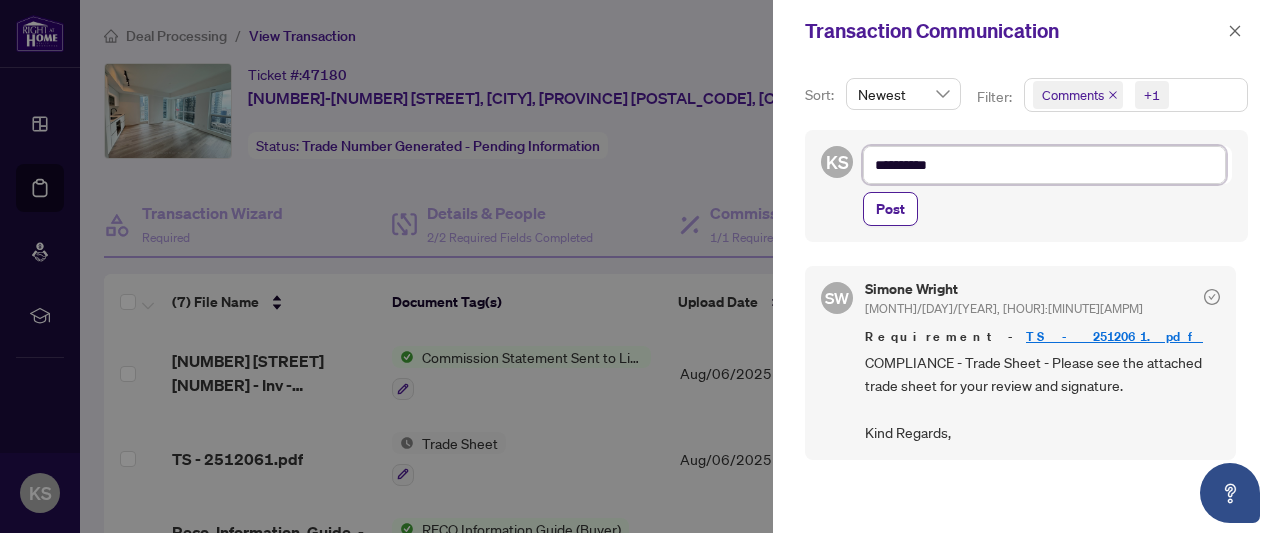 type on "**********" 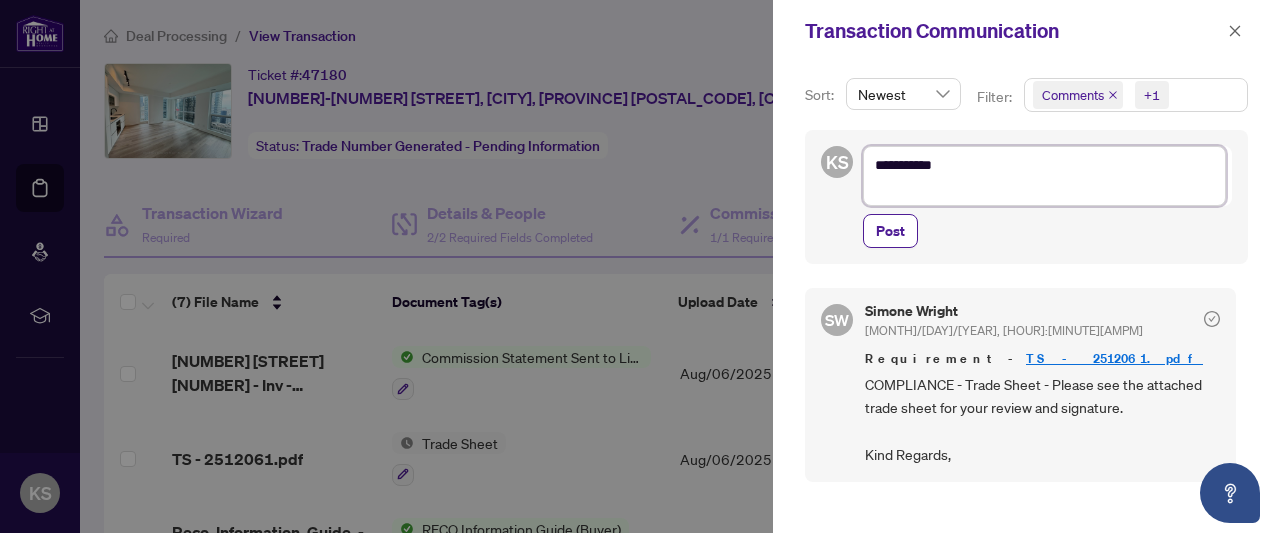 scroll, scrollTop: 0, scrollLeft: 0, axis: both 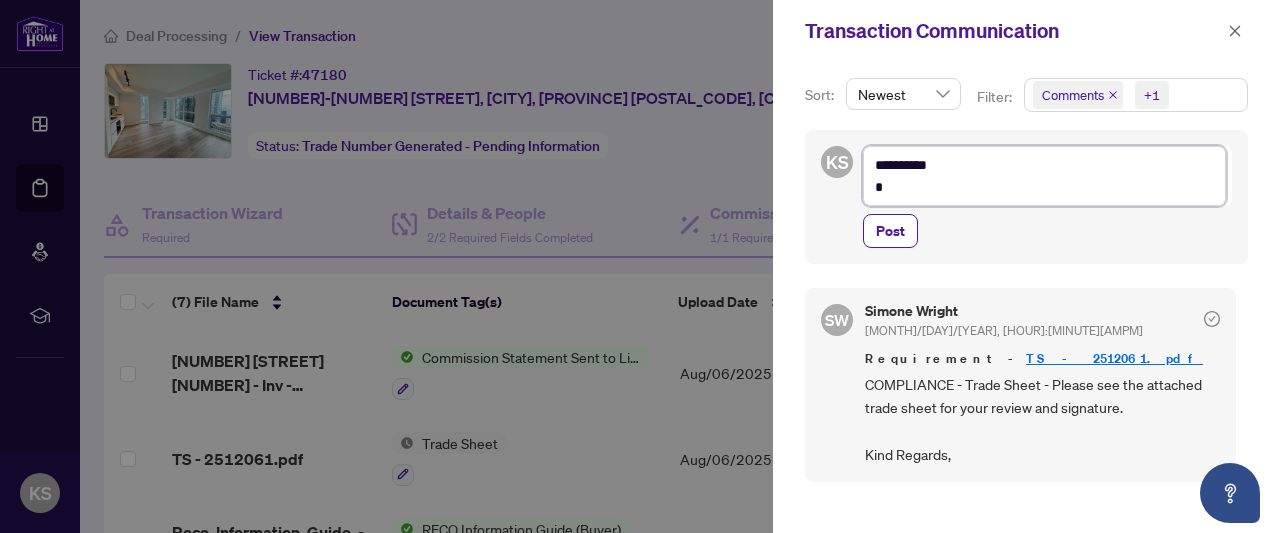 type on "**********" 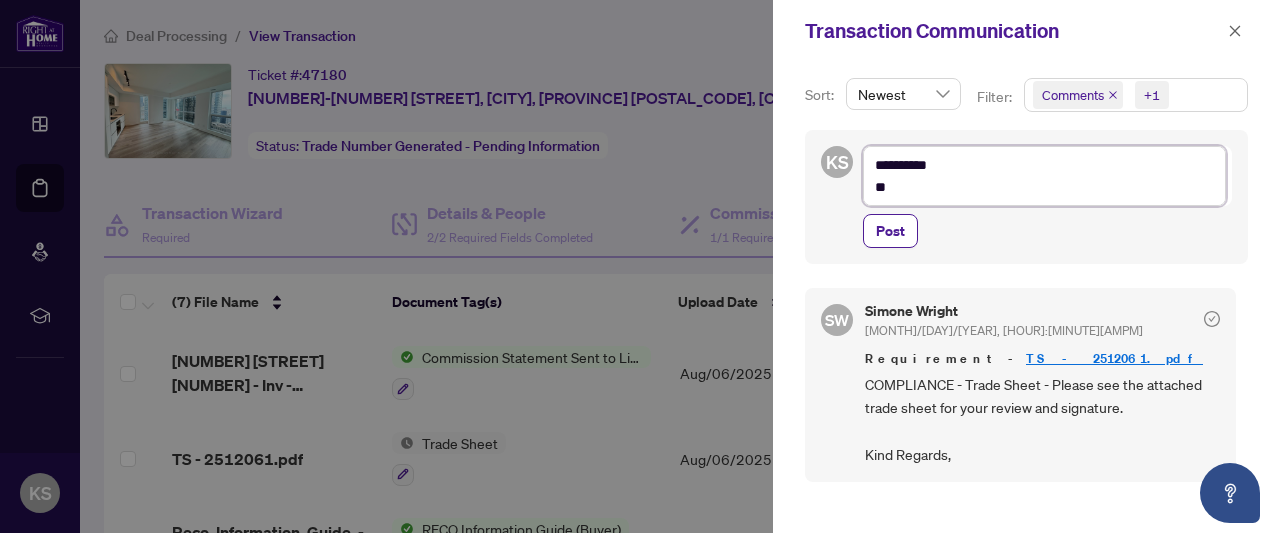 type on "**********" 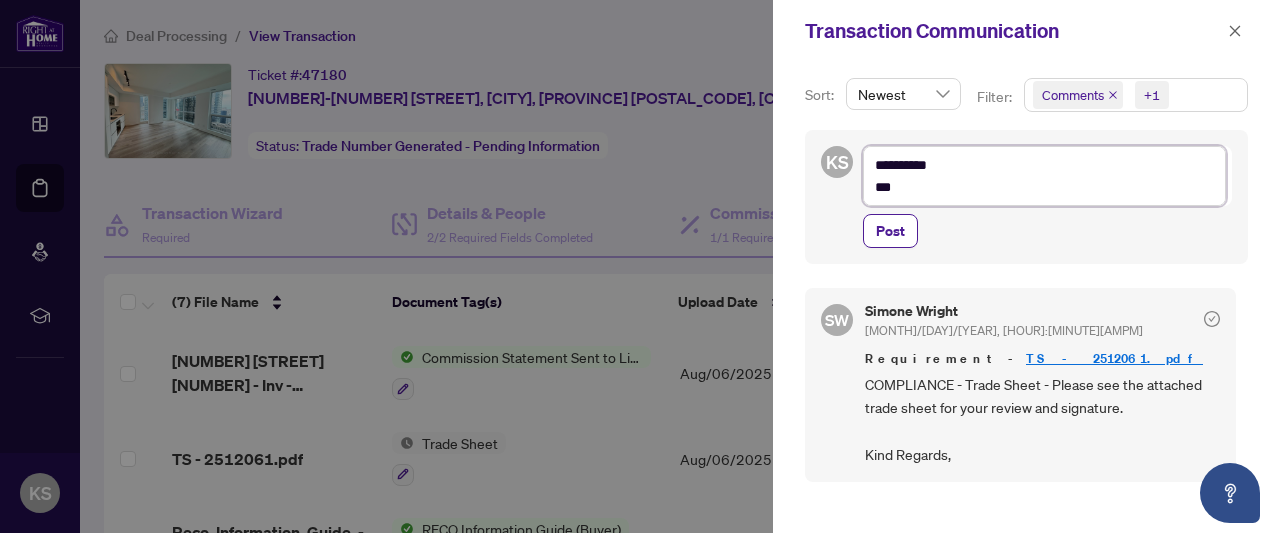 type on "**********" 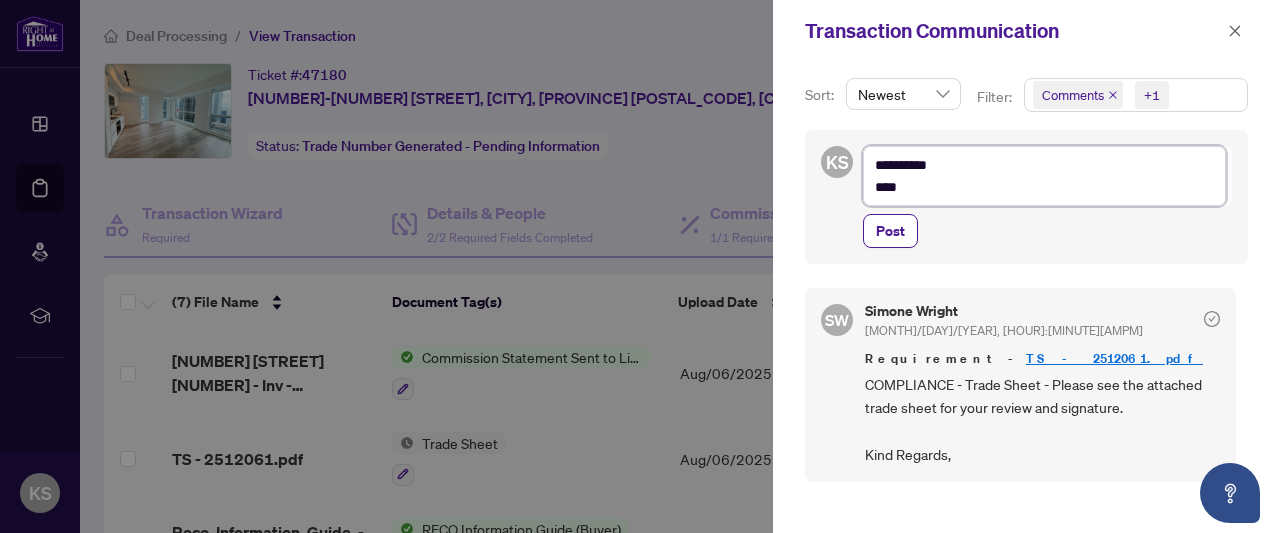 type on "**********" 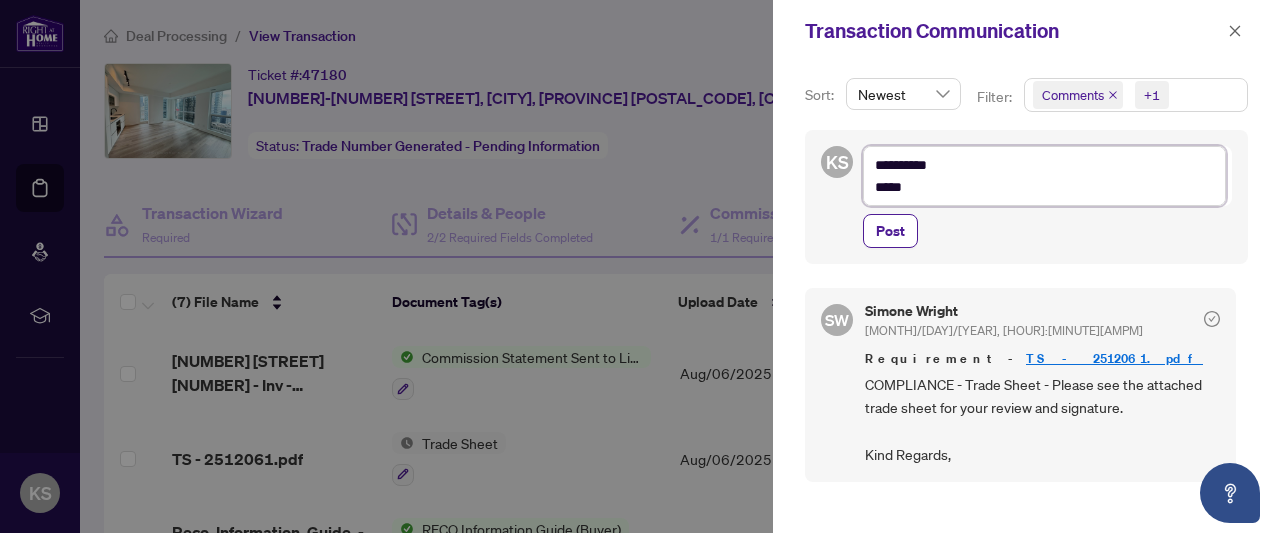 type on "**********" 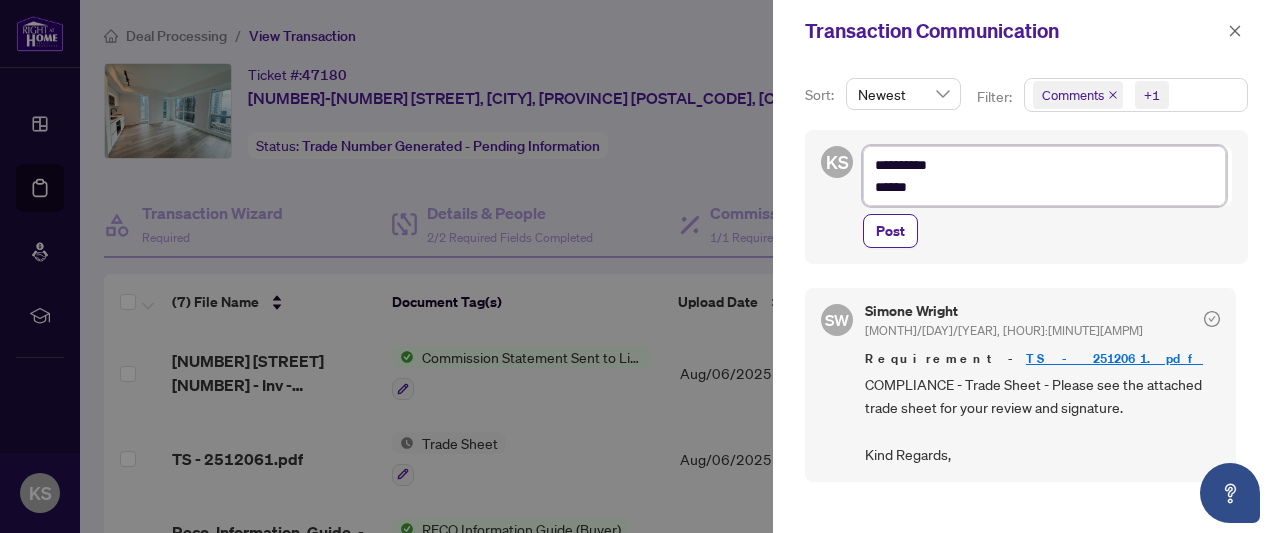 type on "**********" 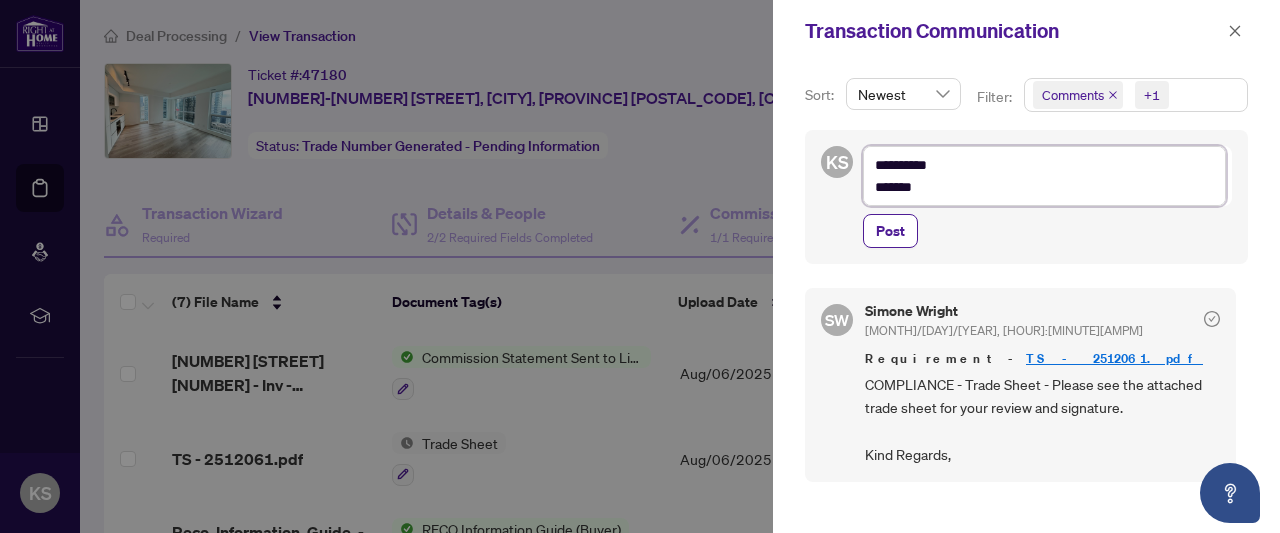 type on "**********" 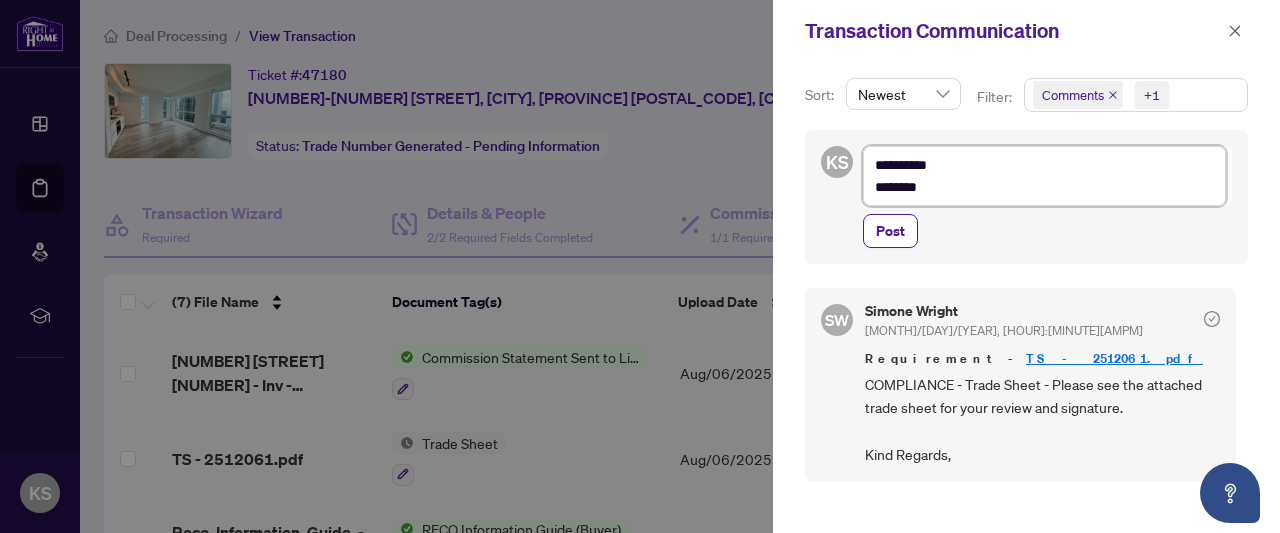 type on "**********" 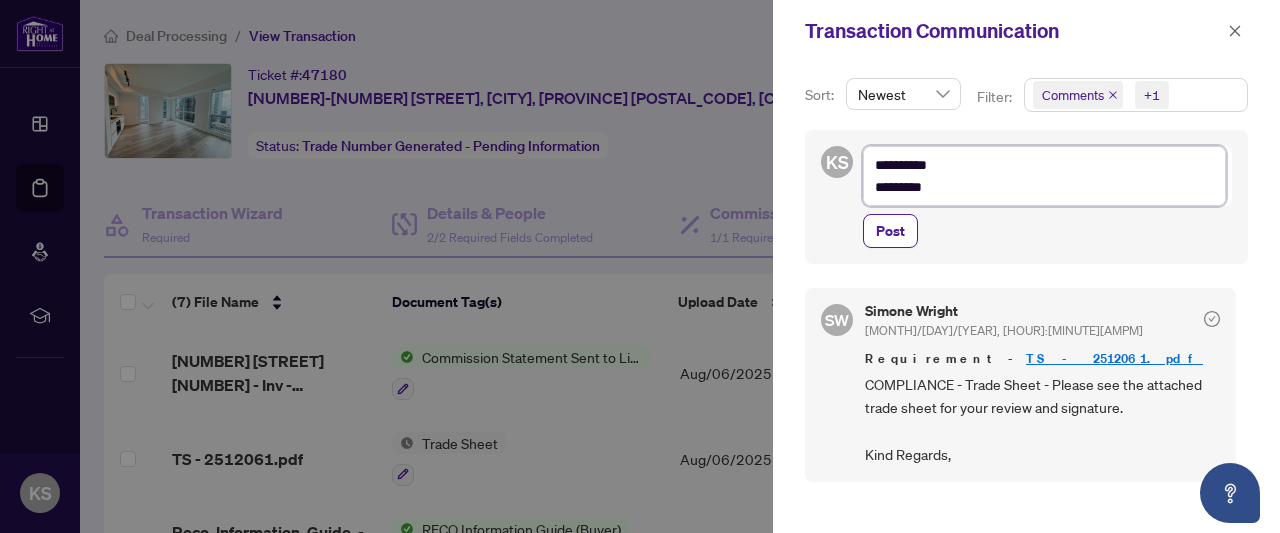 type on "**********" 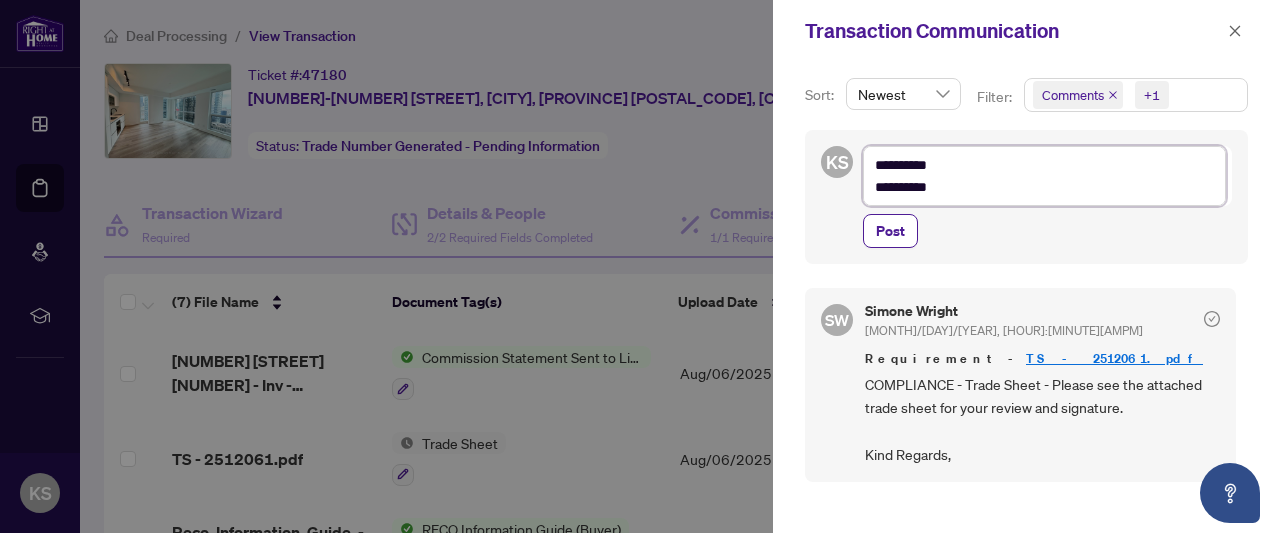 type on "**********" 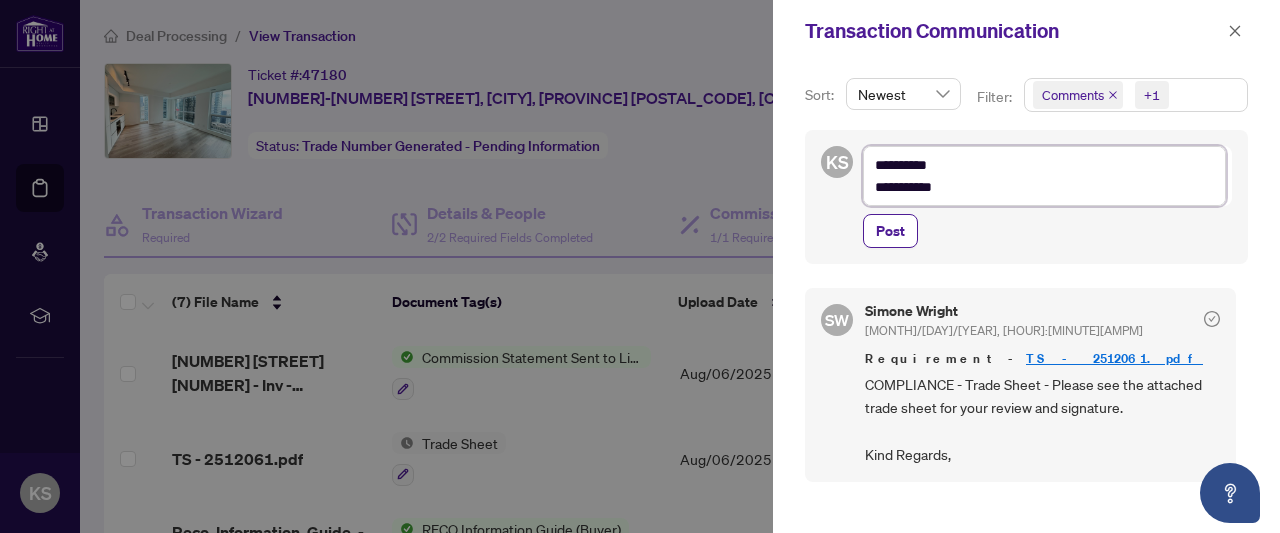 paste on "**********" 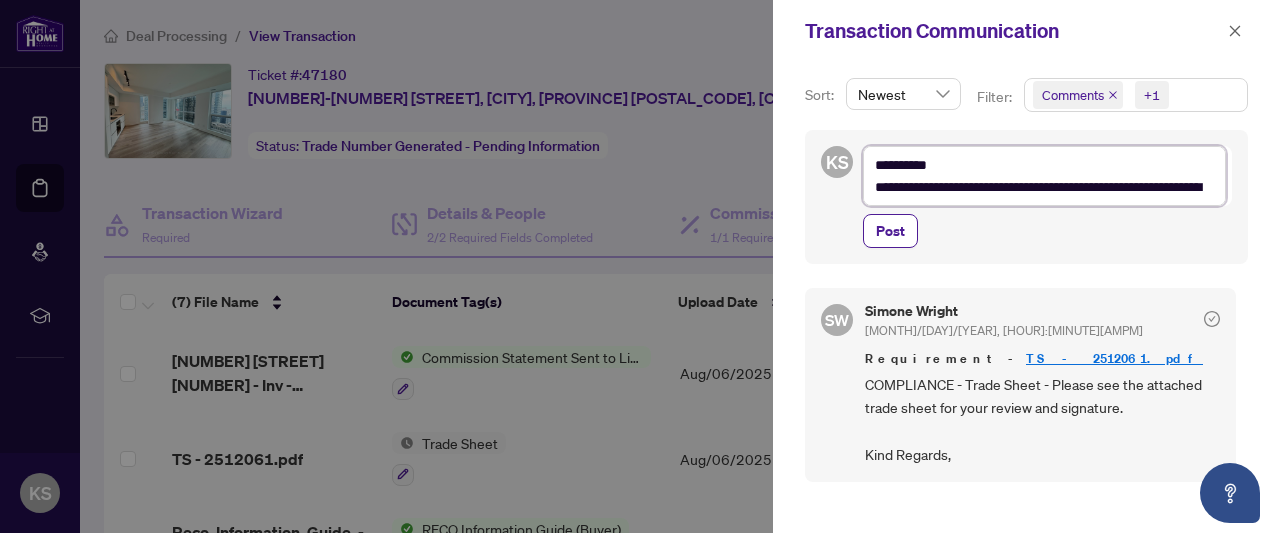 type on "**********" 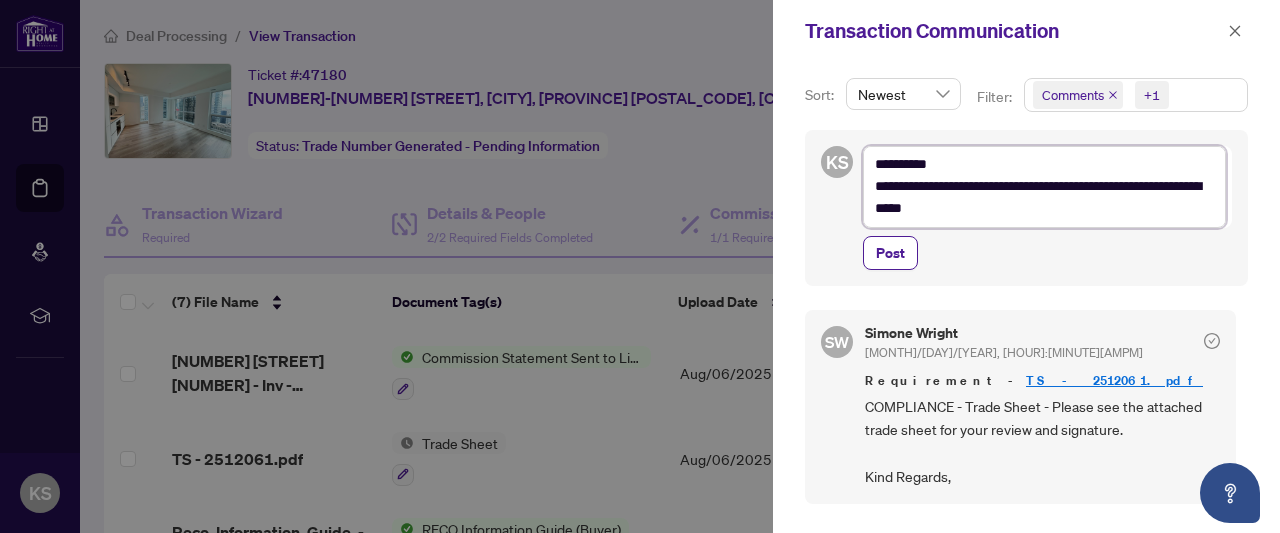 scroll, scrollTop: 0, scrollLeft: 0, axis: both 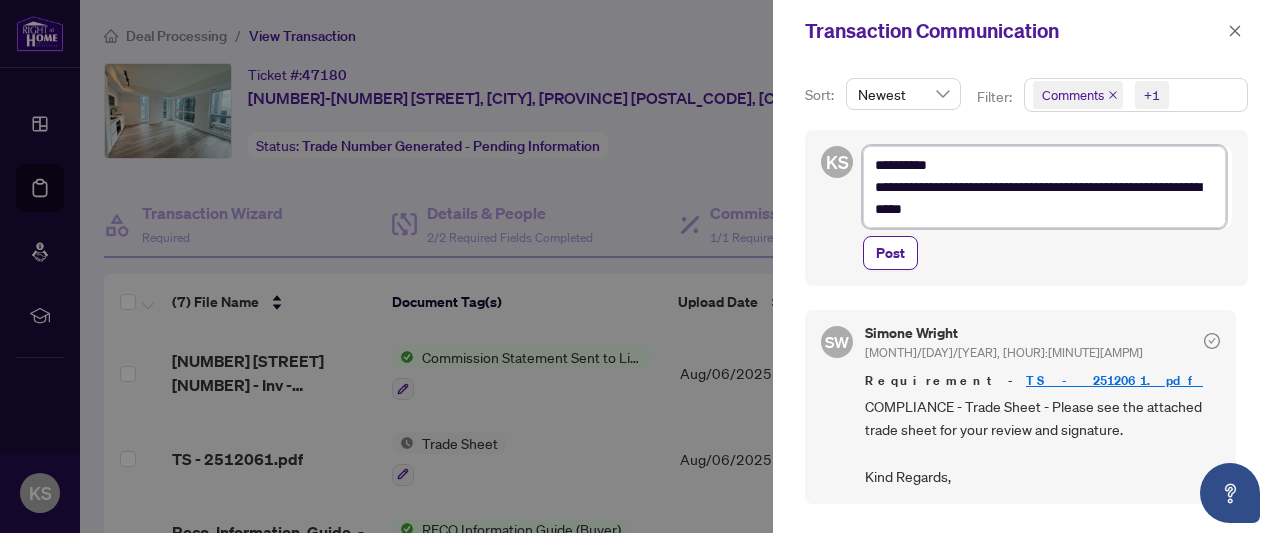click on "**********" at bounding box center (1044, 186) 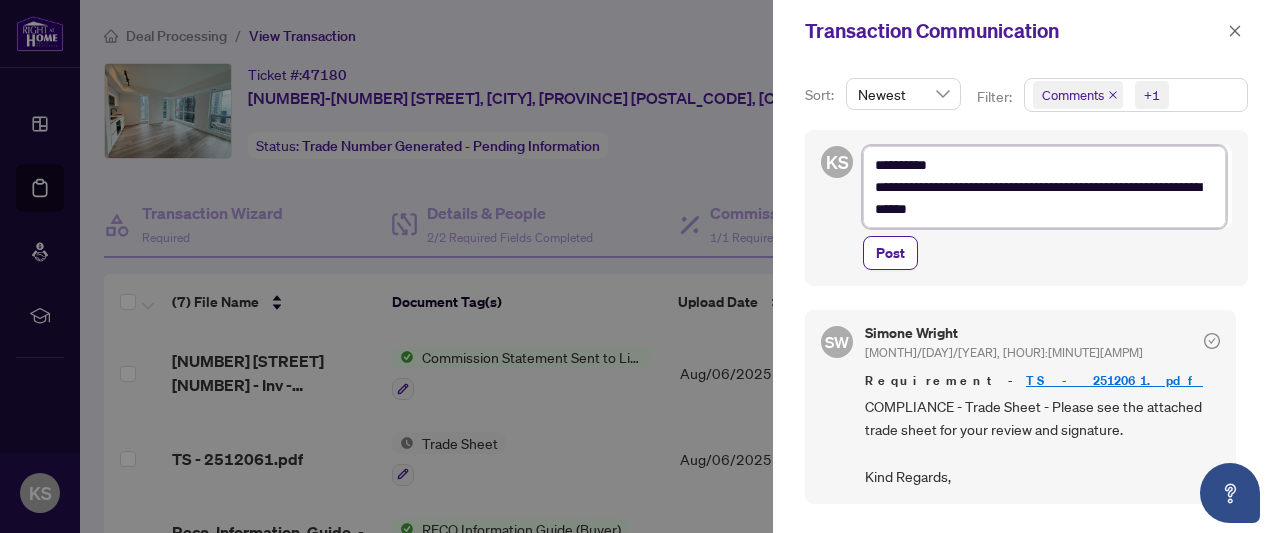 type on "**********" 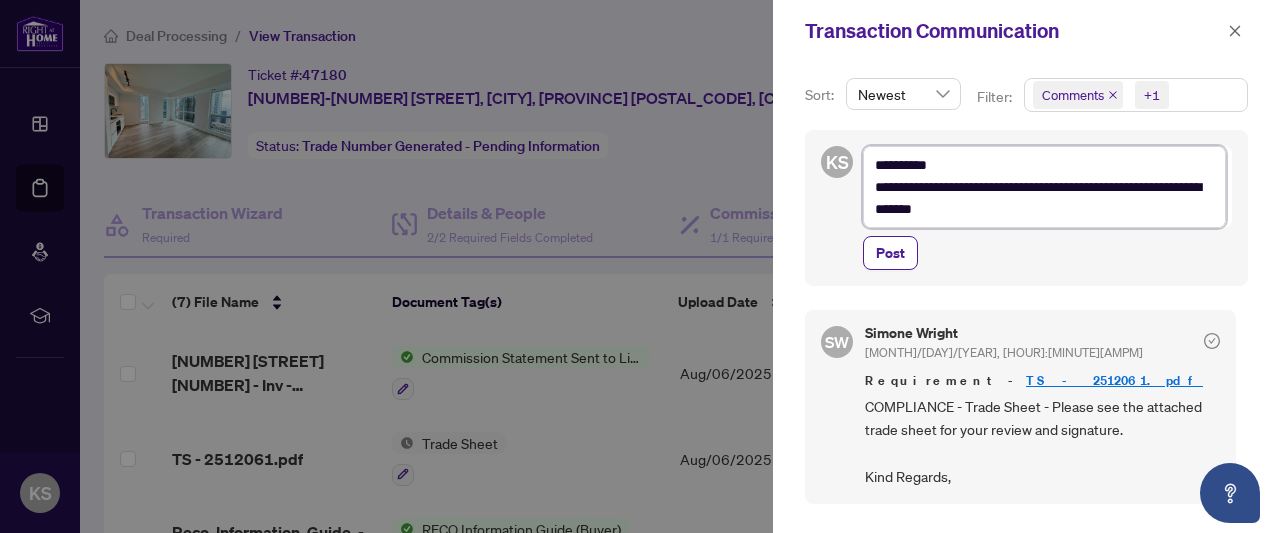 type on "**********" 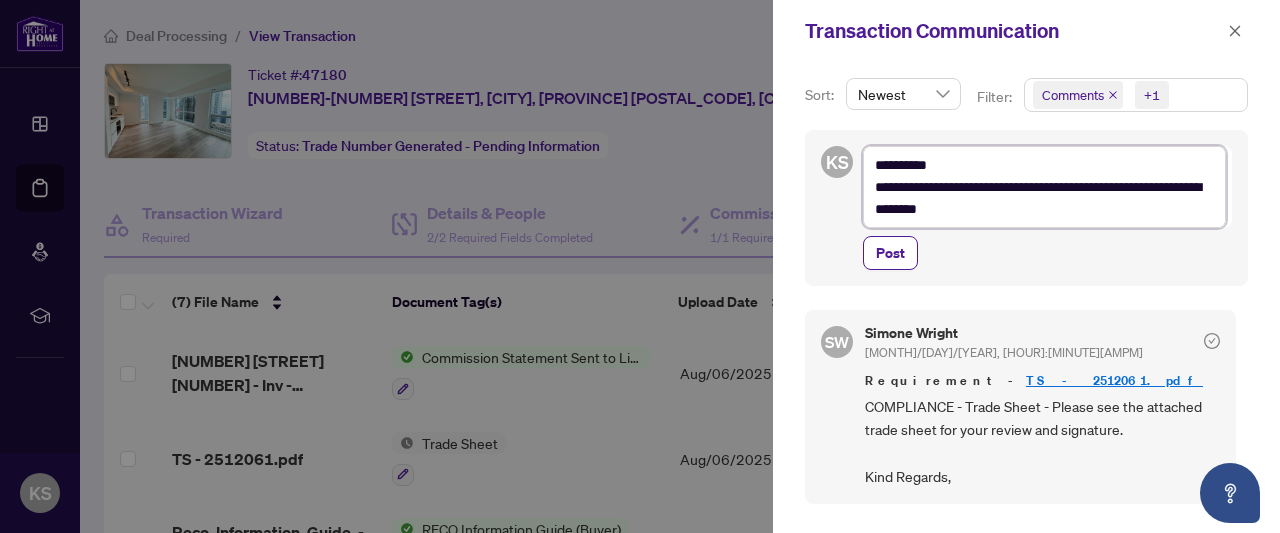 click on "**********" at bounding box center [1044, 186] 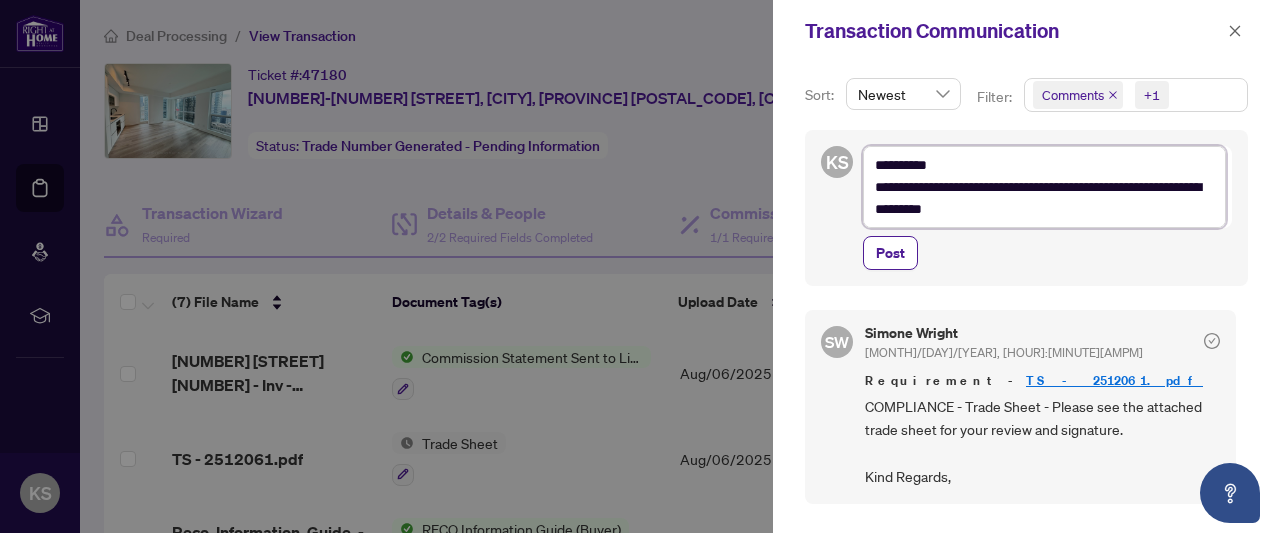 type on "**********" 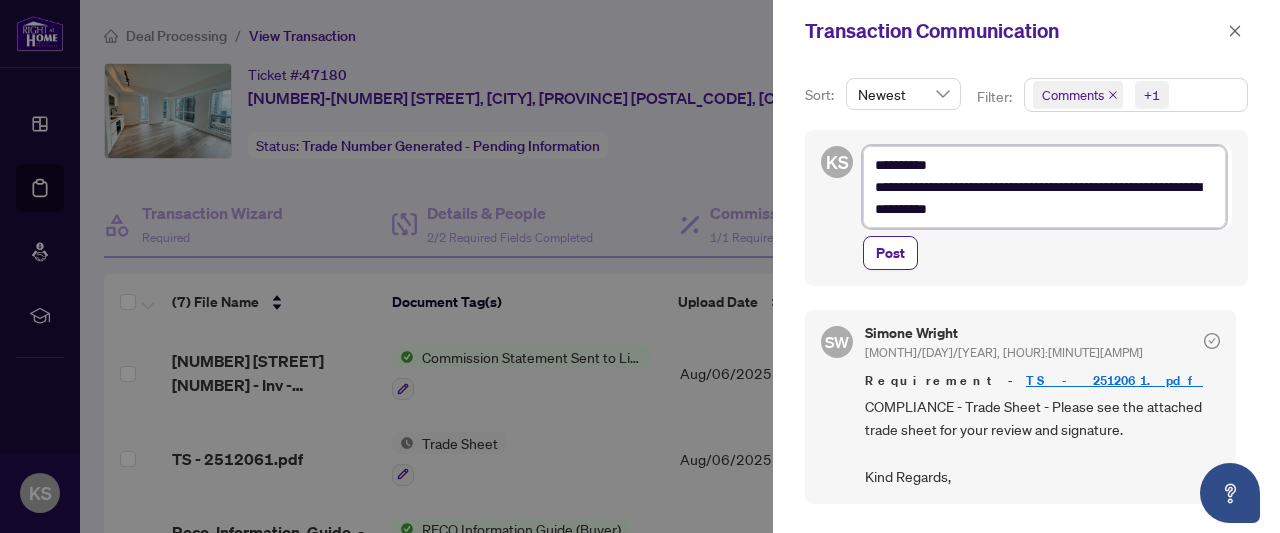 type on "**********" 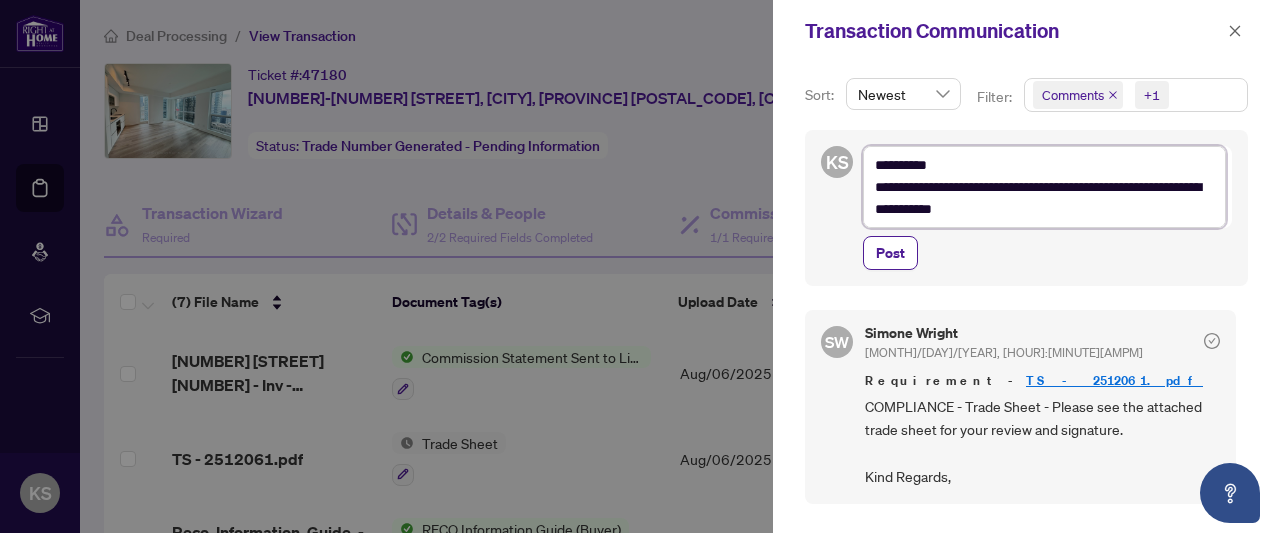 type on "**********" 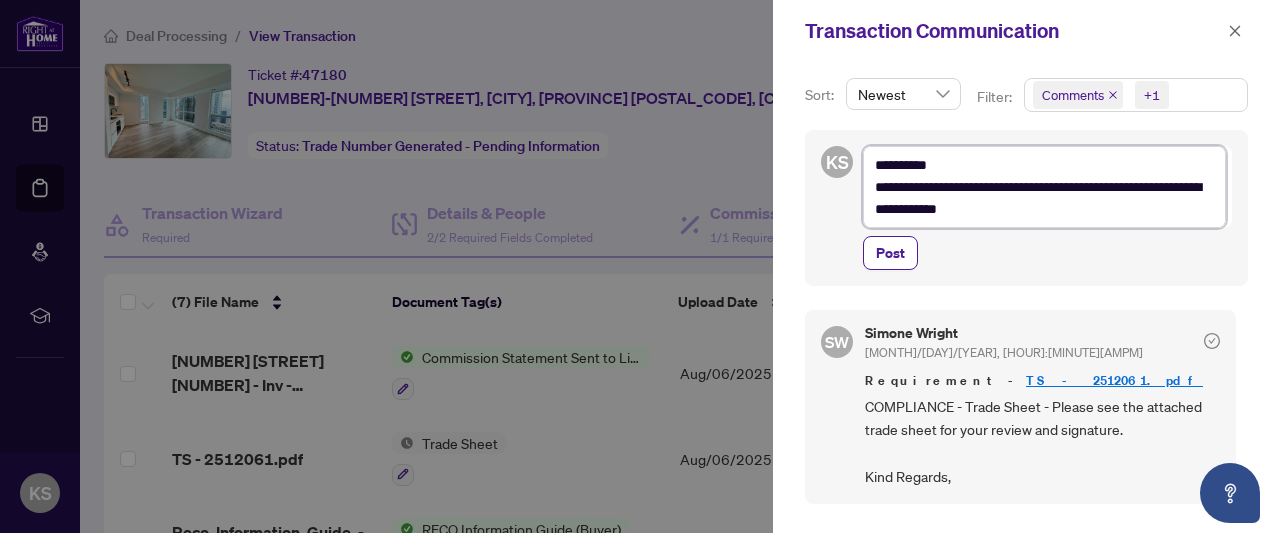 type on "**********" 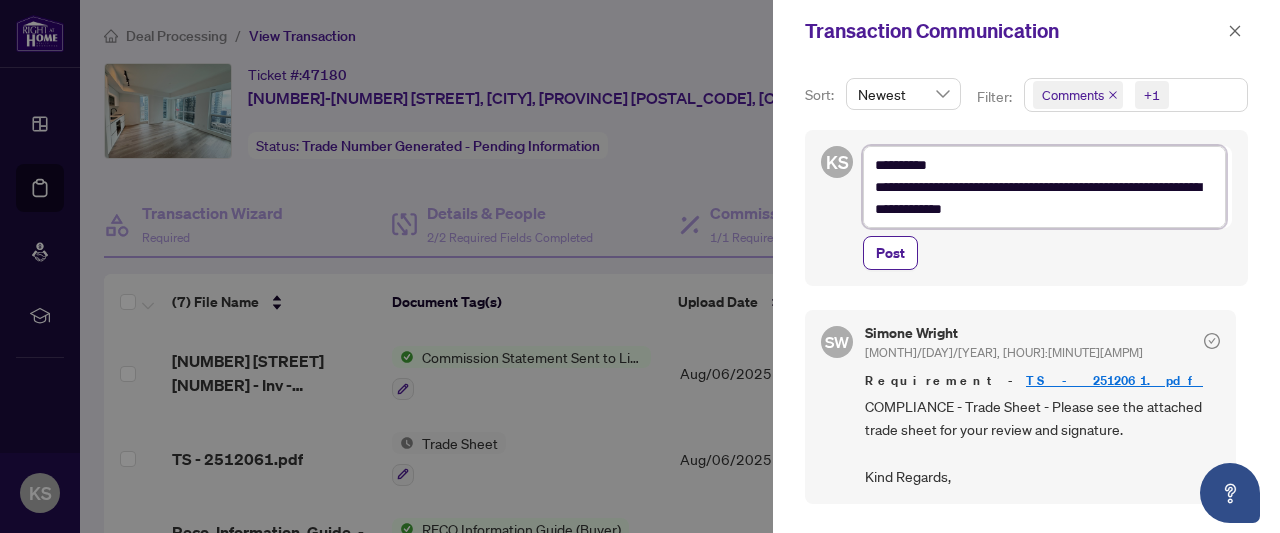 type on "**********" 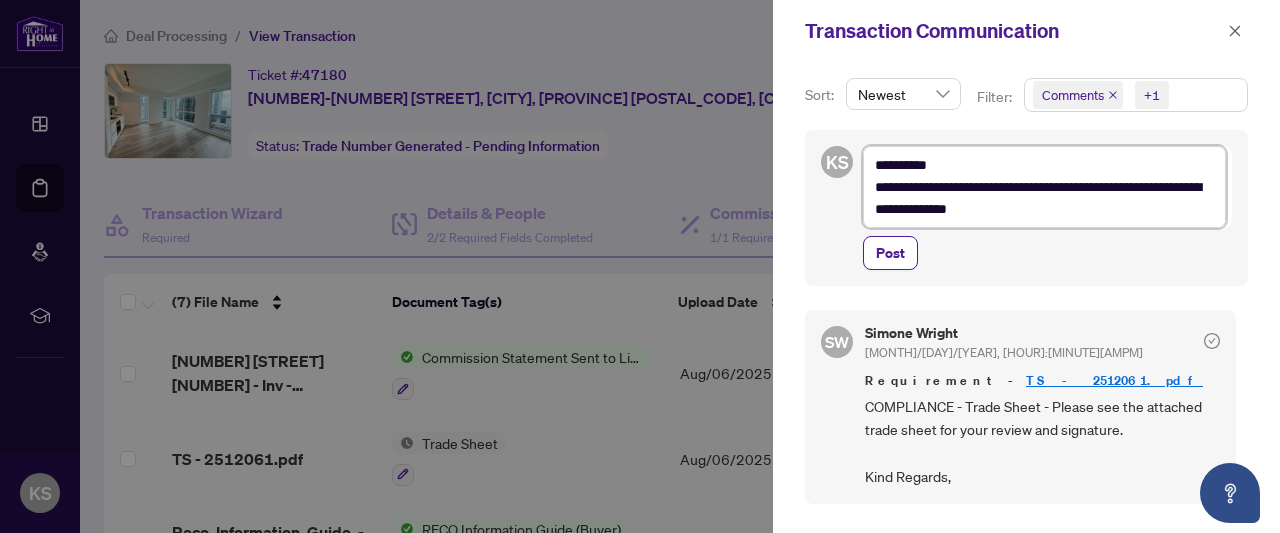 type on "**********" 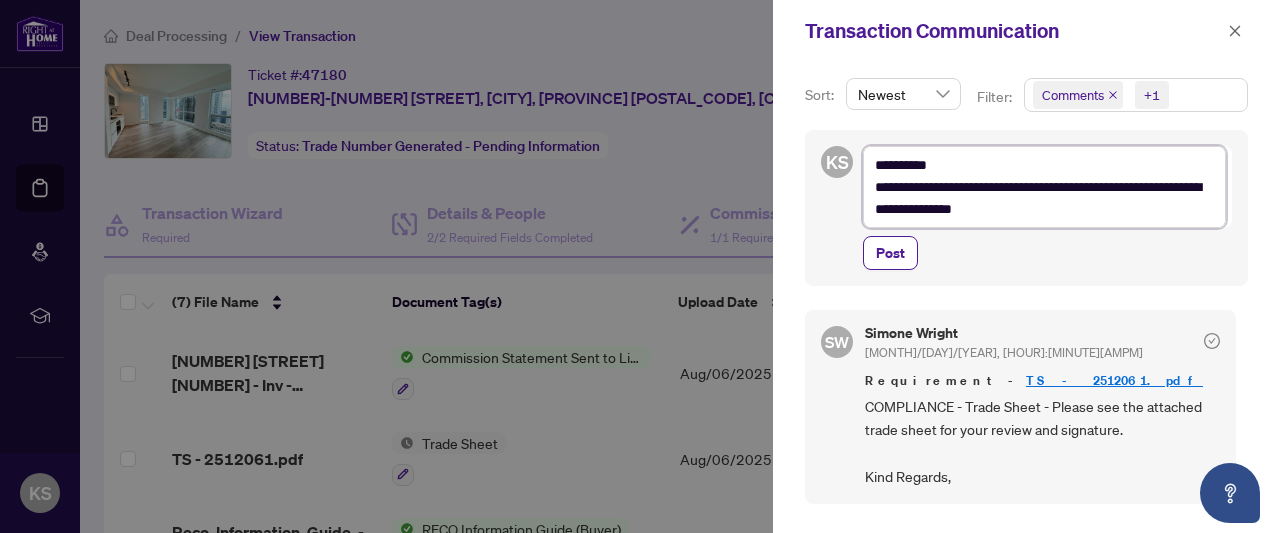 type on "**********" 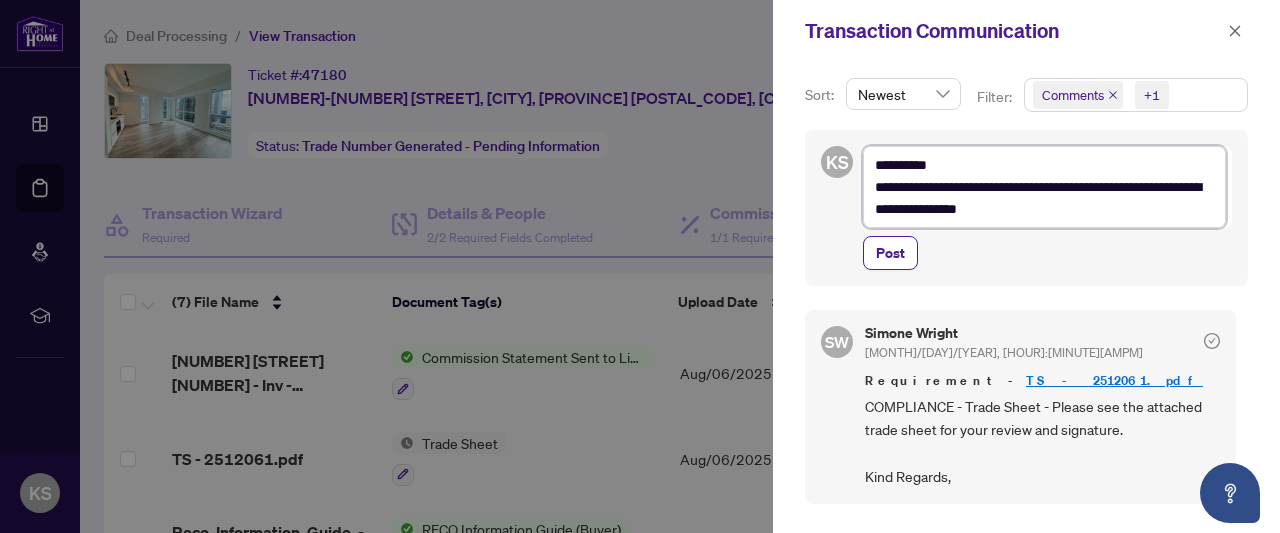 type on "**********" 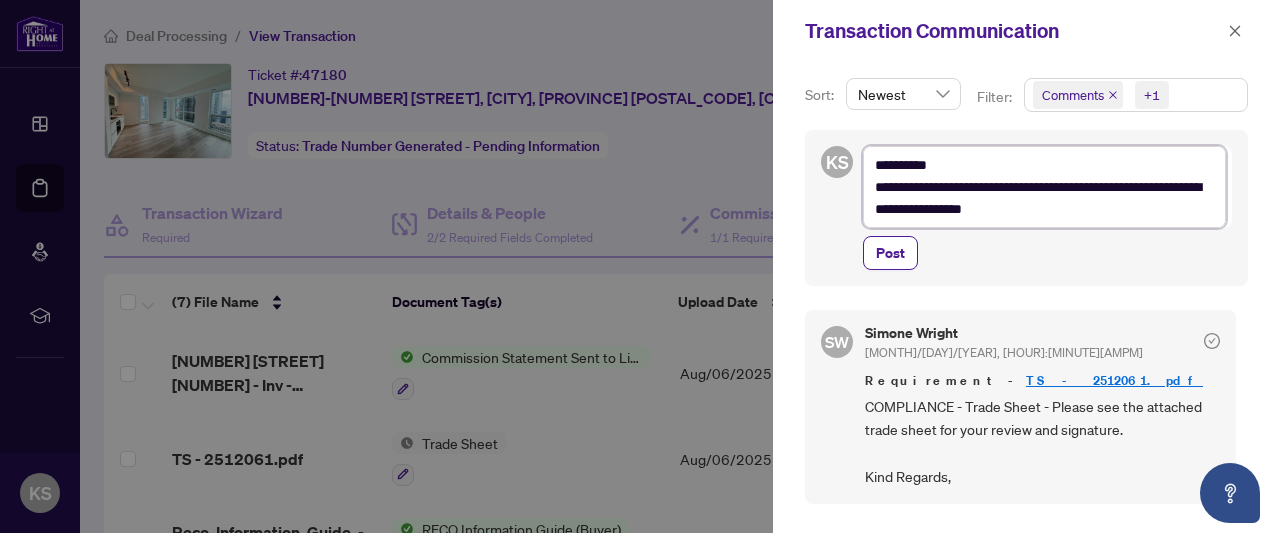 type on "**********" 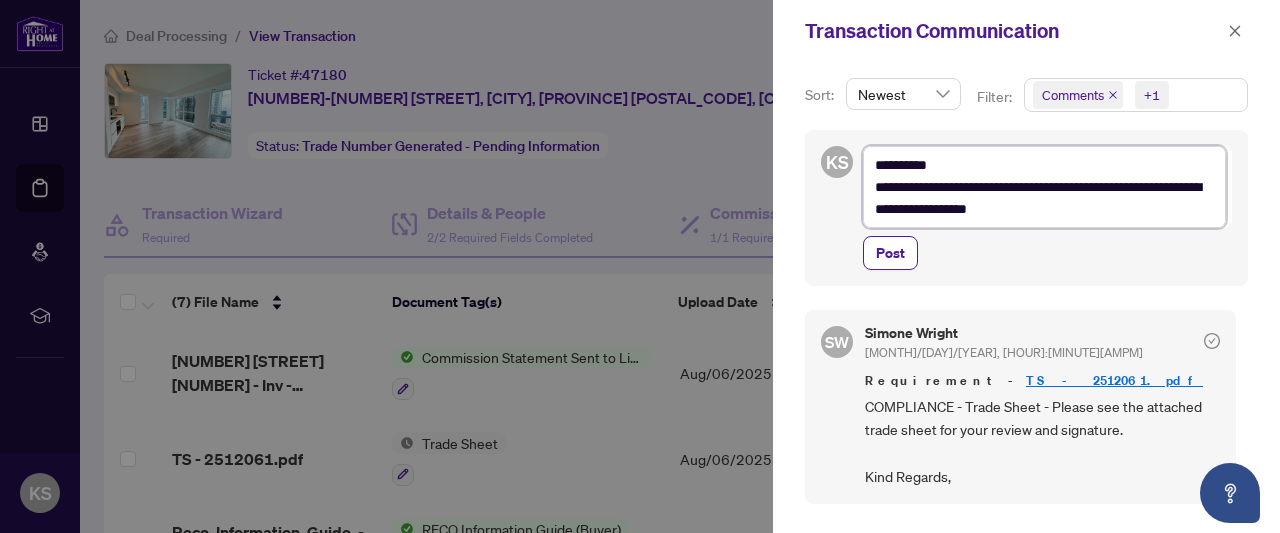 type on "**********" 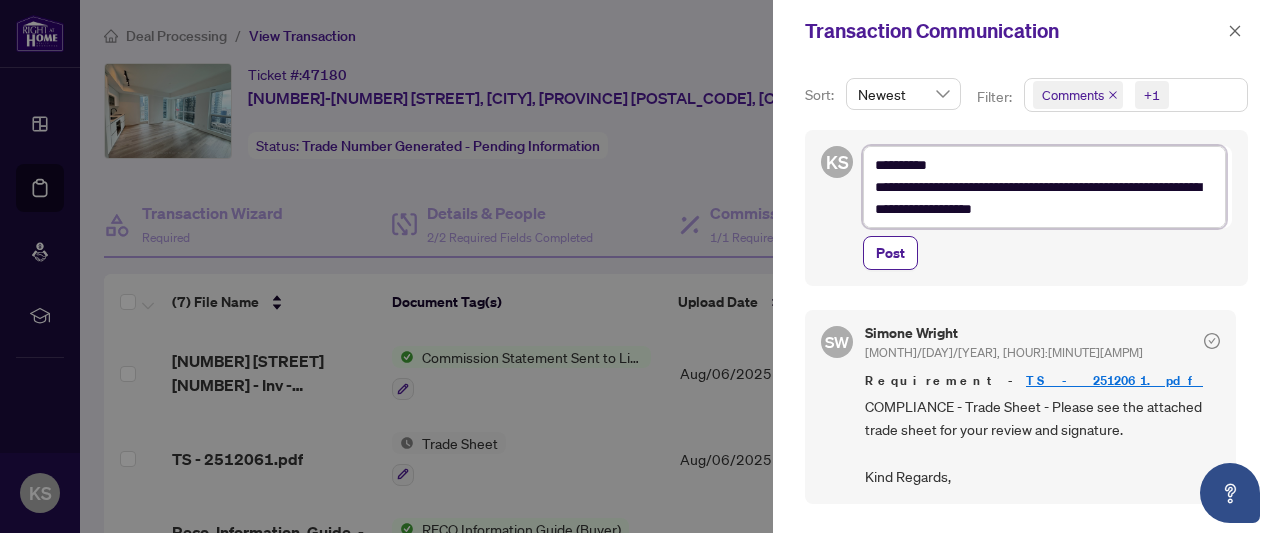 type on "**********" 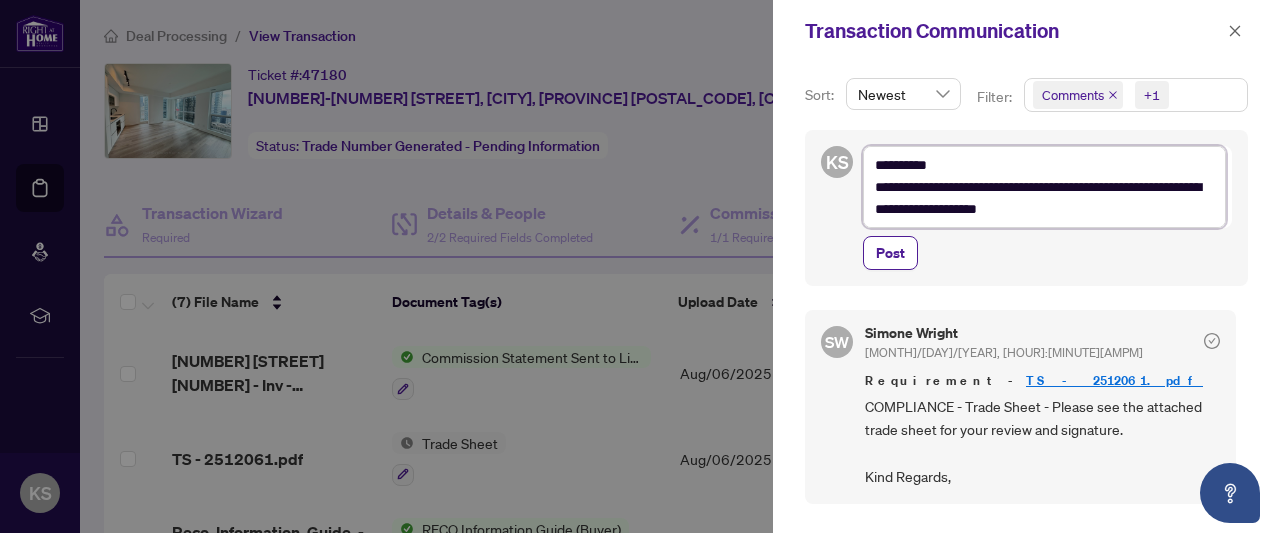 type on "**********" 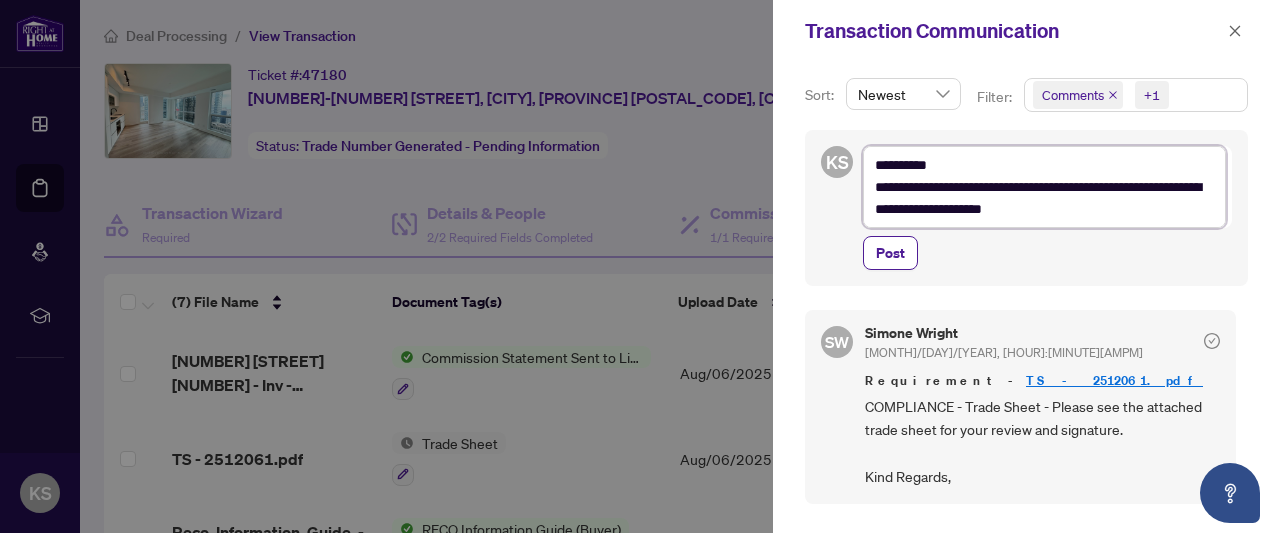 type on "**********" 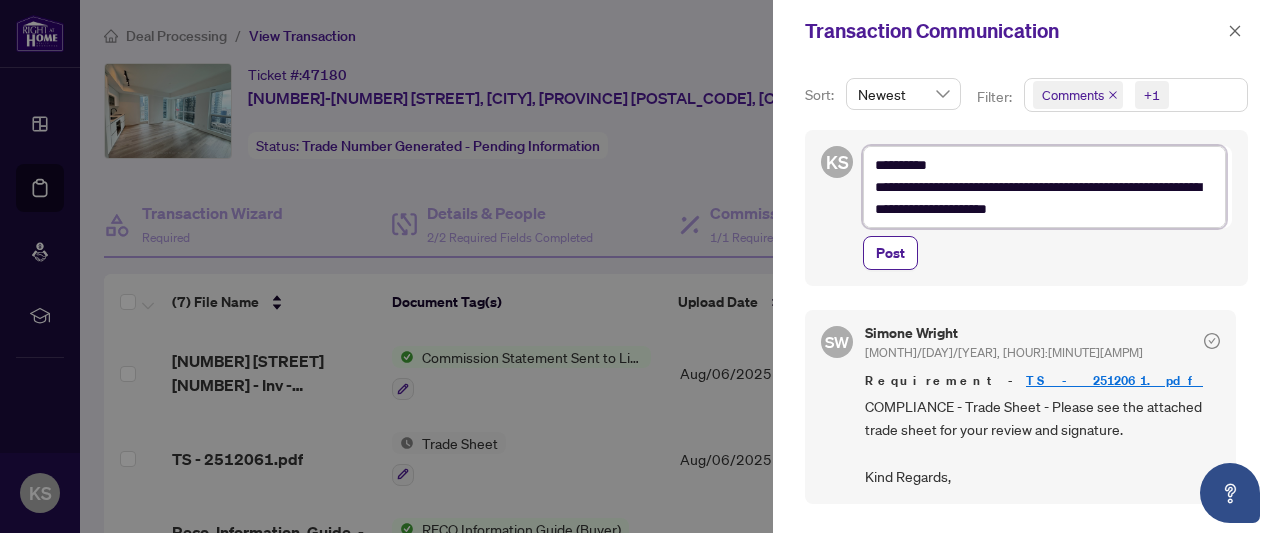 type on "**********" 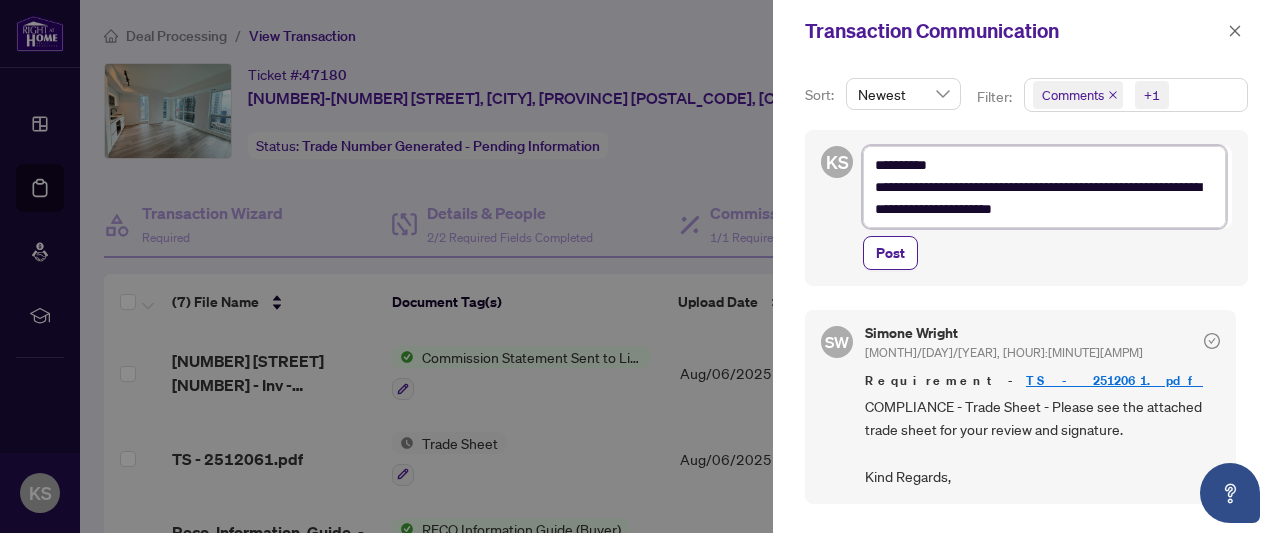 type on "**********" 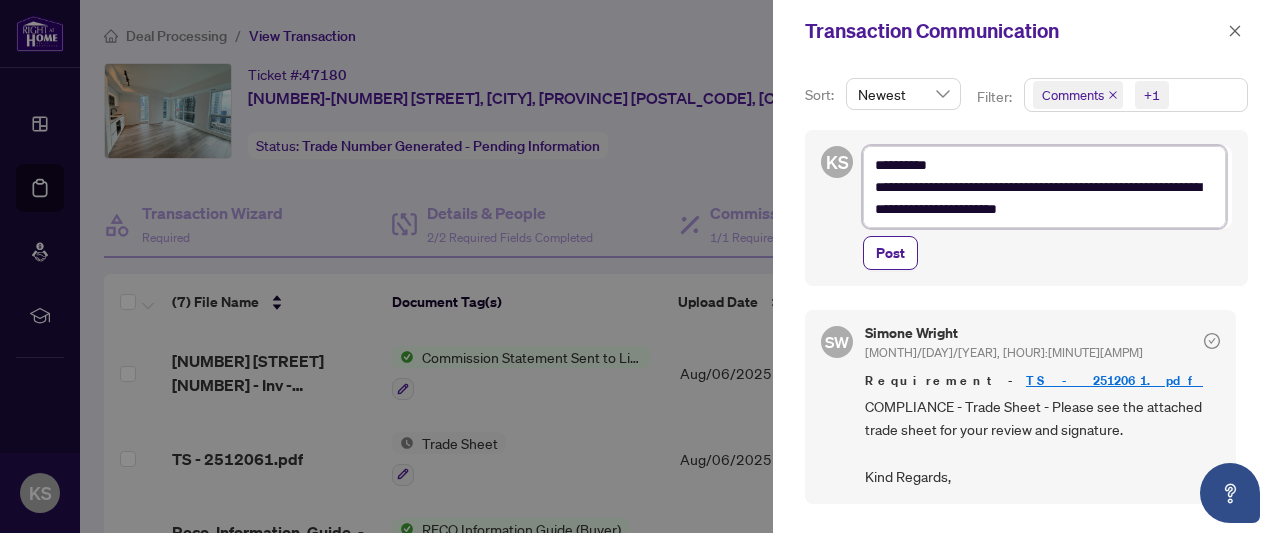 type on "**********" 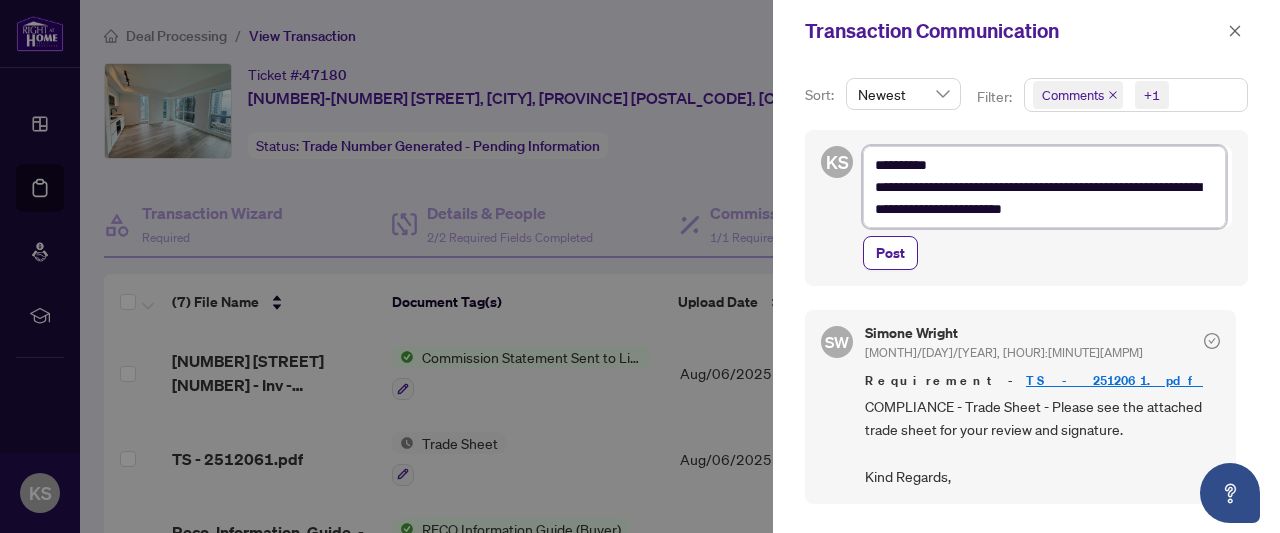 type on "**********" 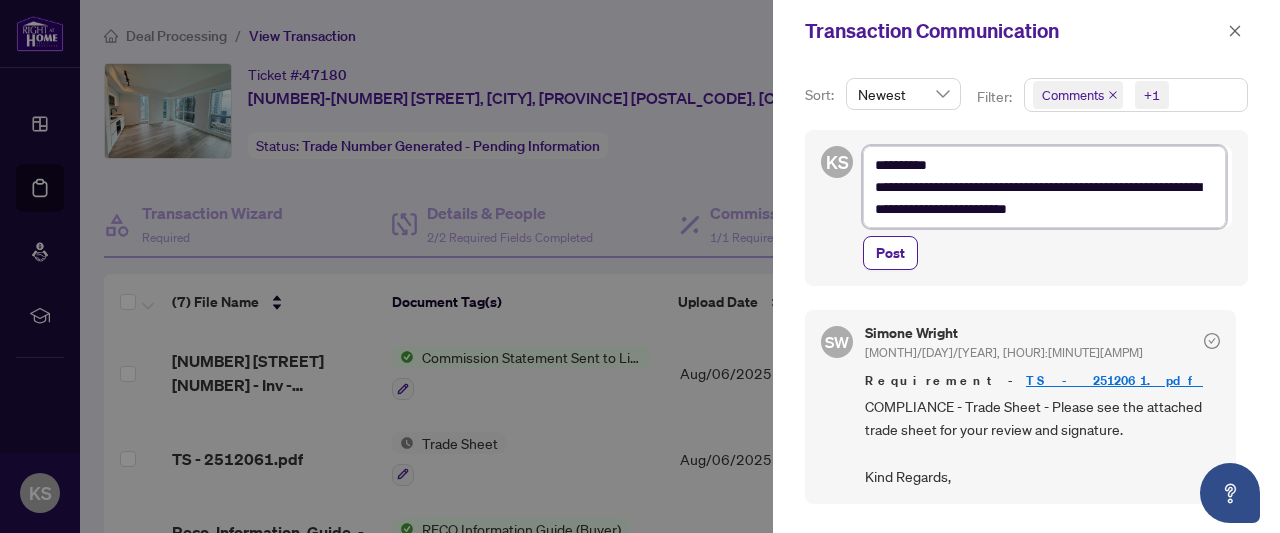 type on "**********" 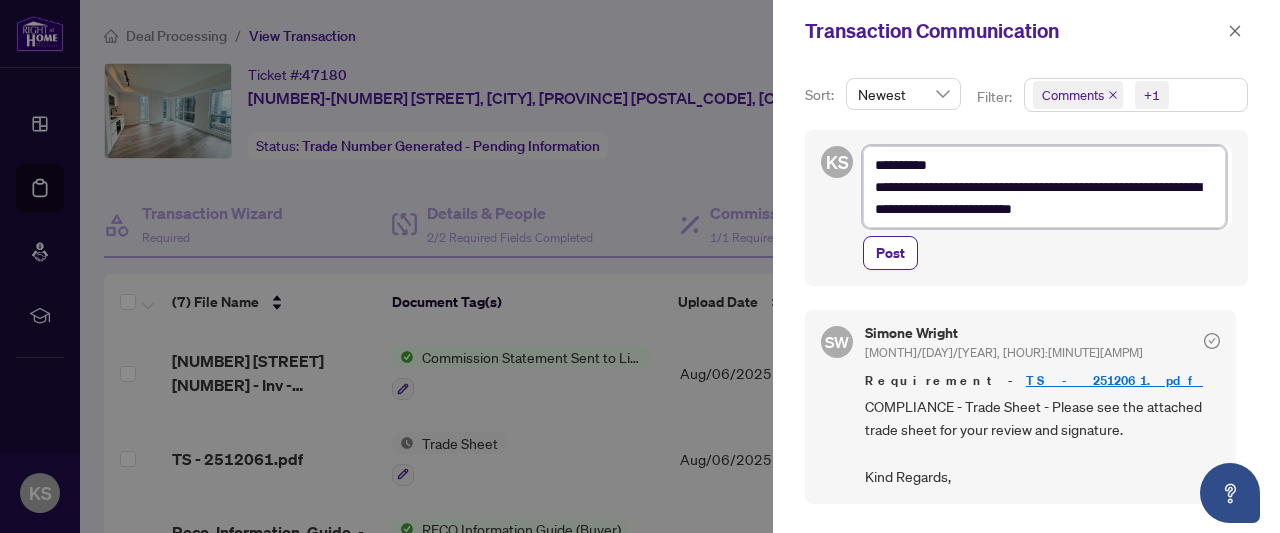 type on "**********" 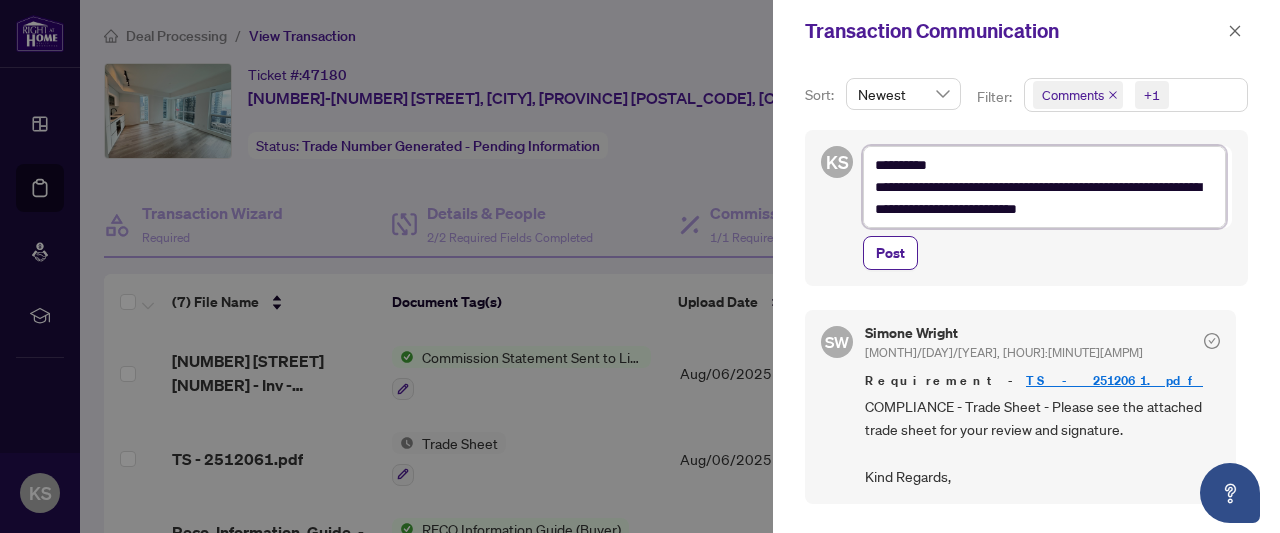 type on "**********" 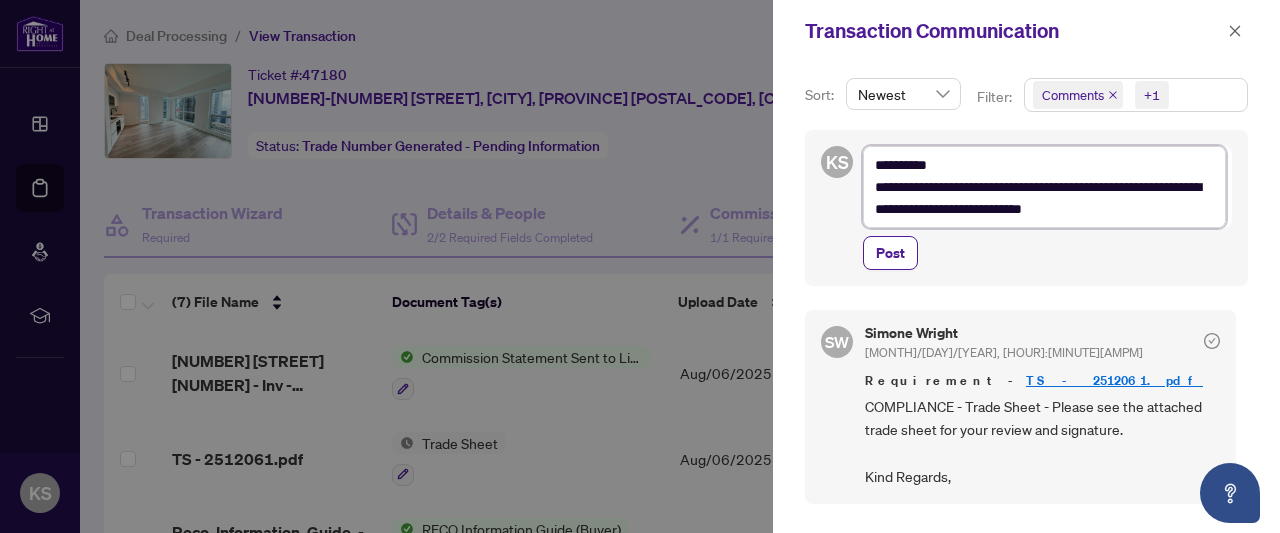 type on "**********" 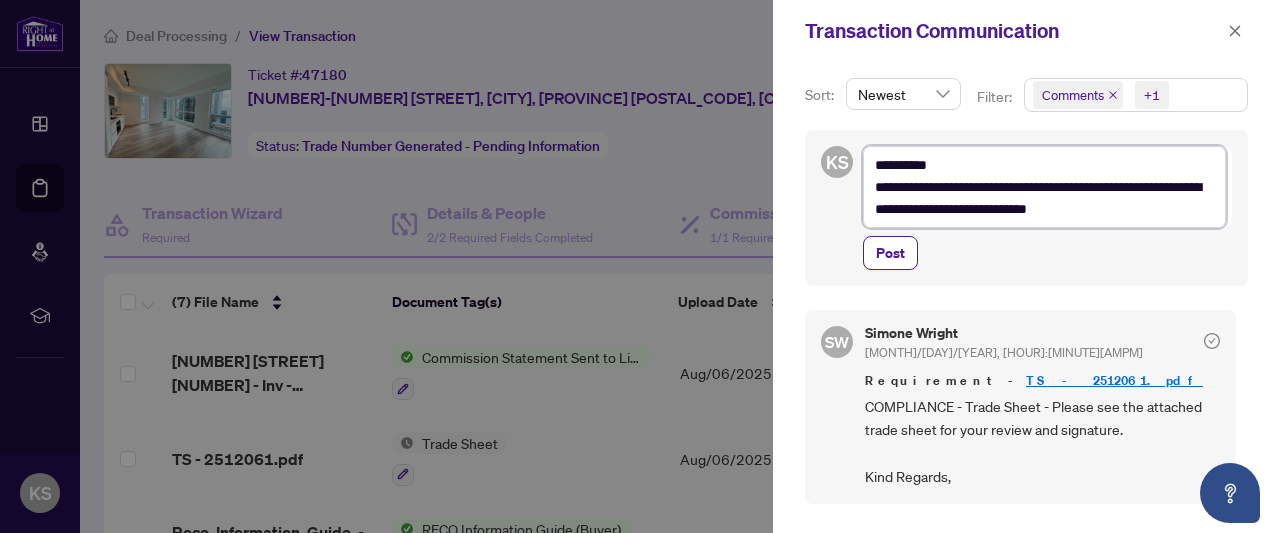 type on "**********" 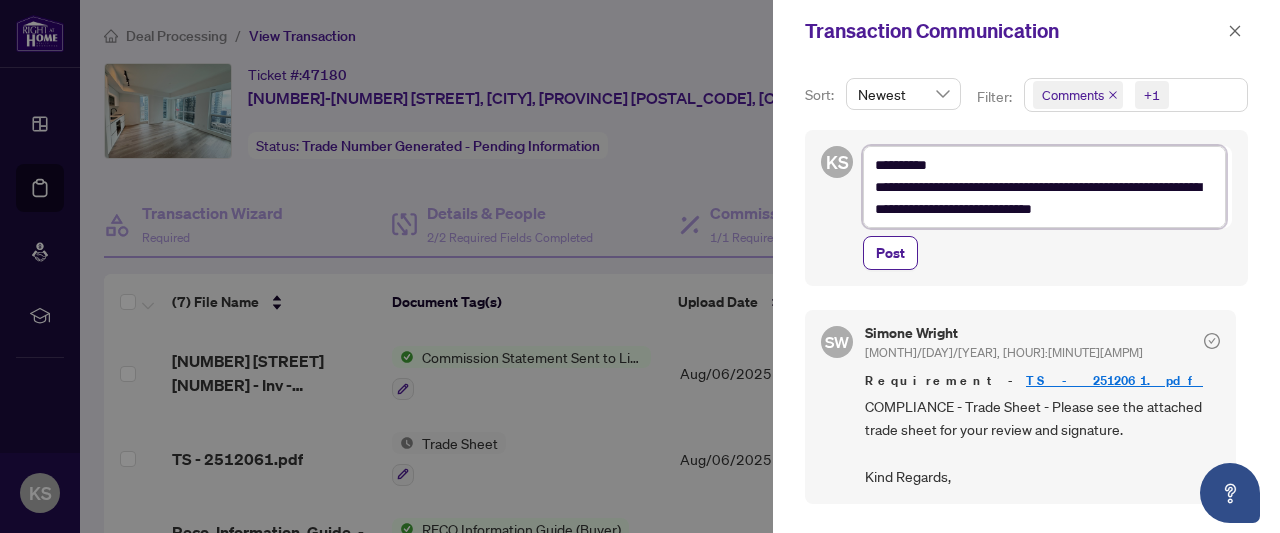 type on "**********" 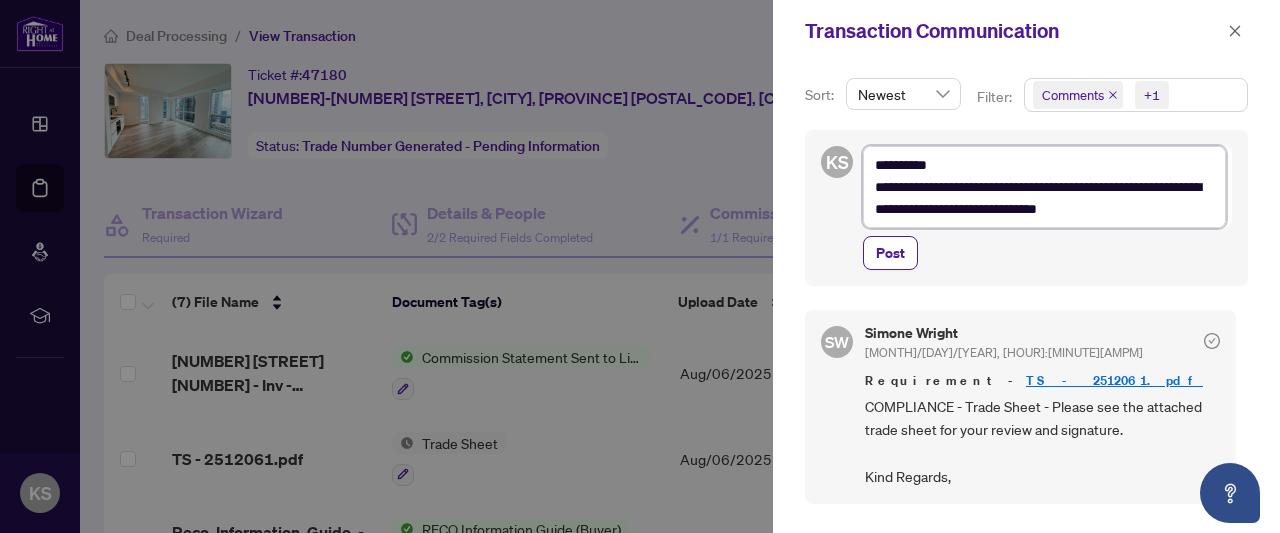 type on "**********" 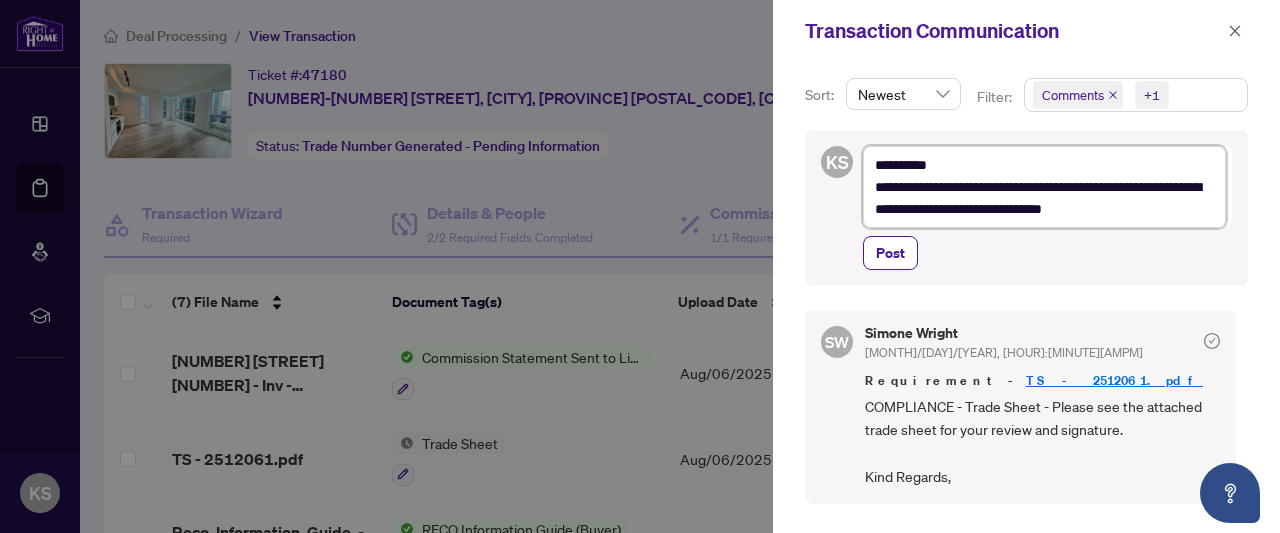 type on "**********" 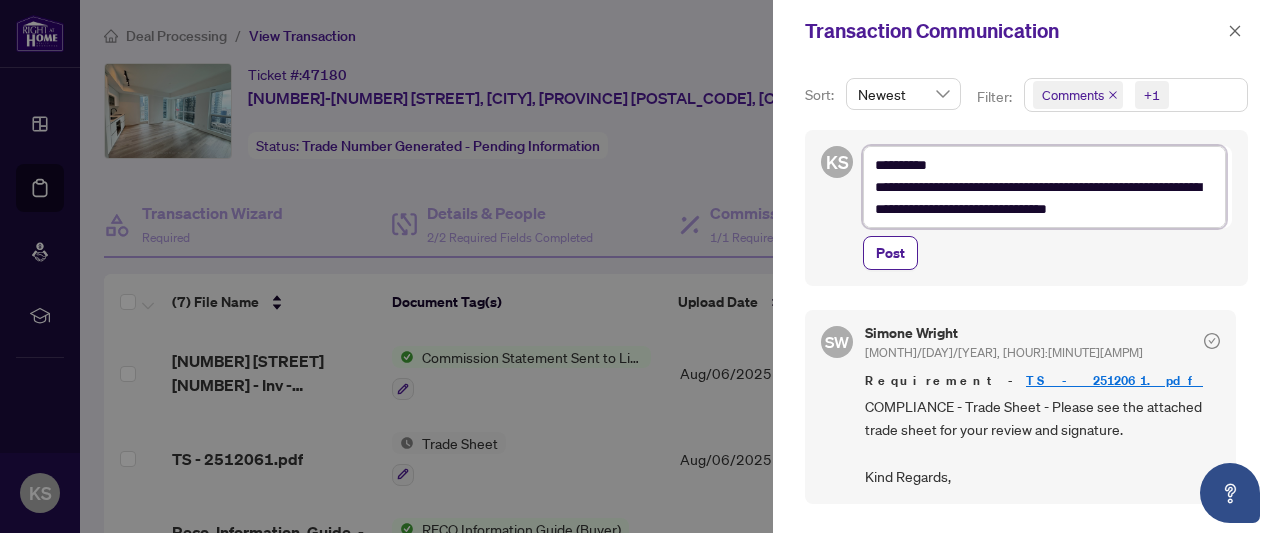 type on "**********" 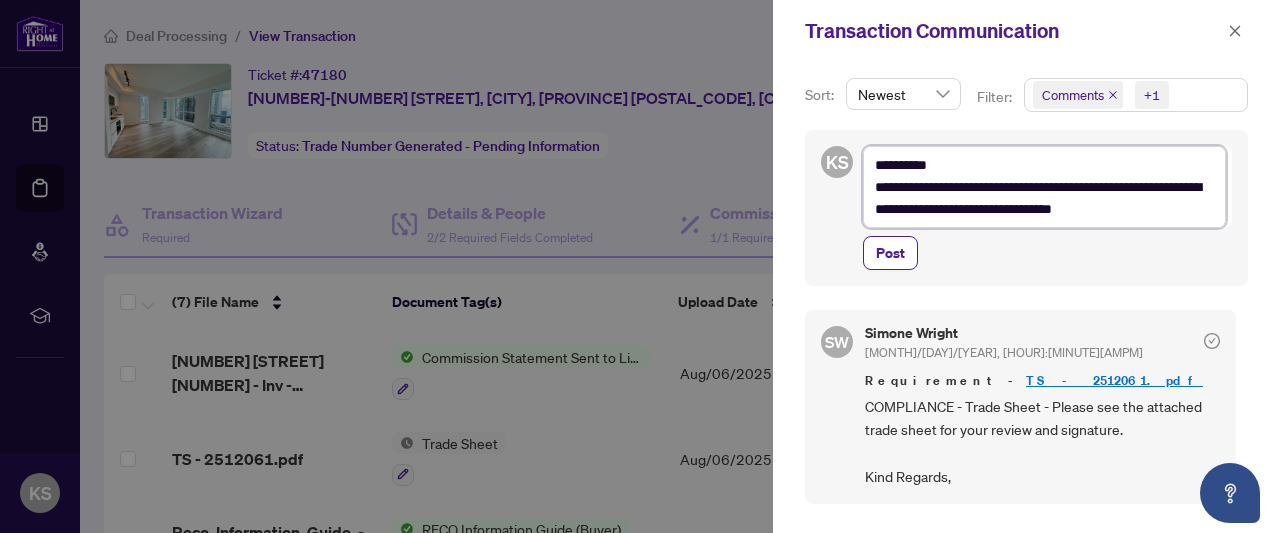 type on "**********" 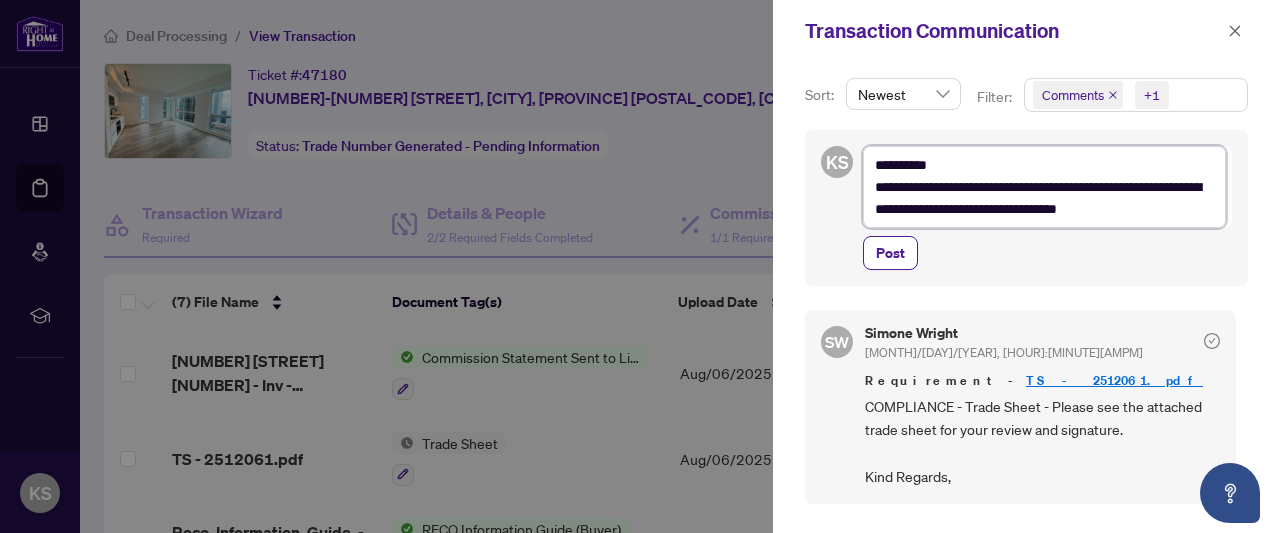 type on "**********" 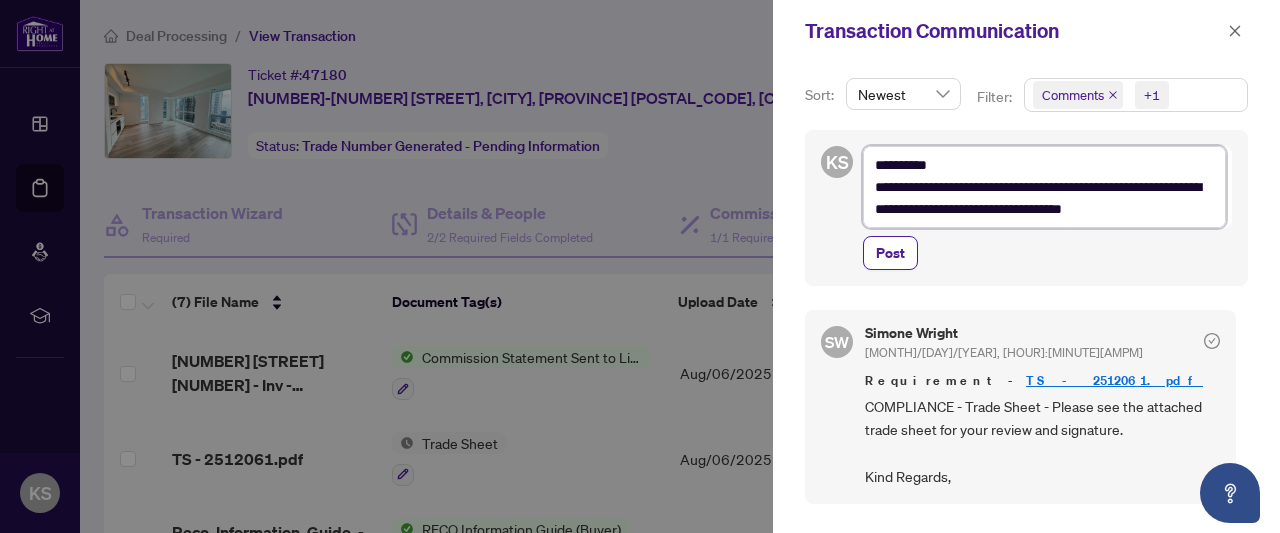 type on "**********" 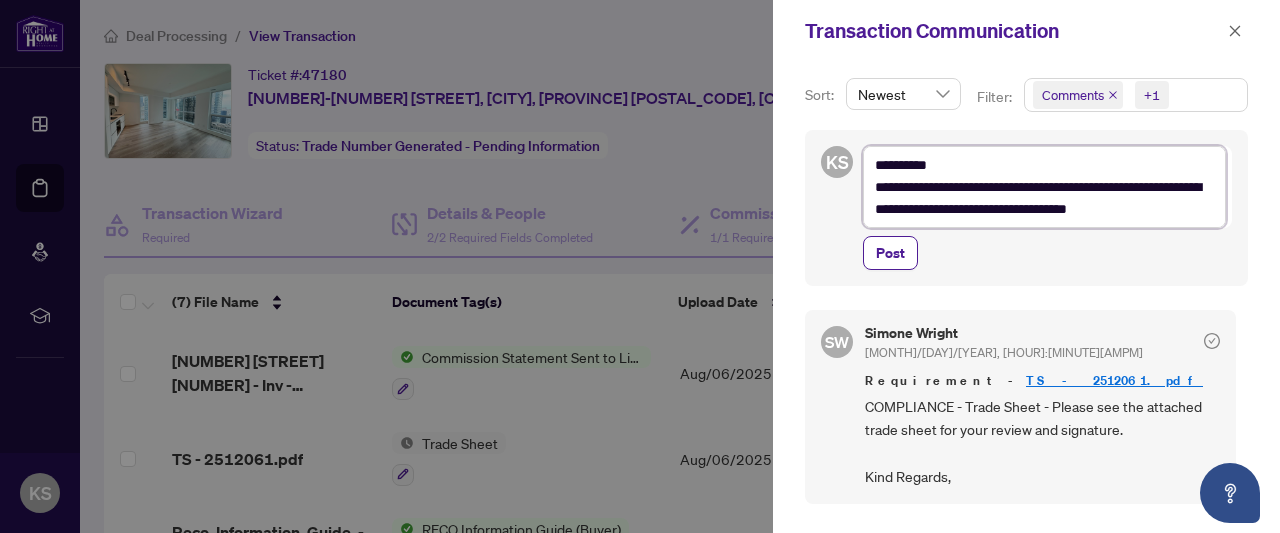 type on "**********" 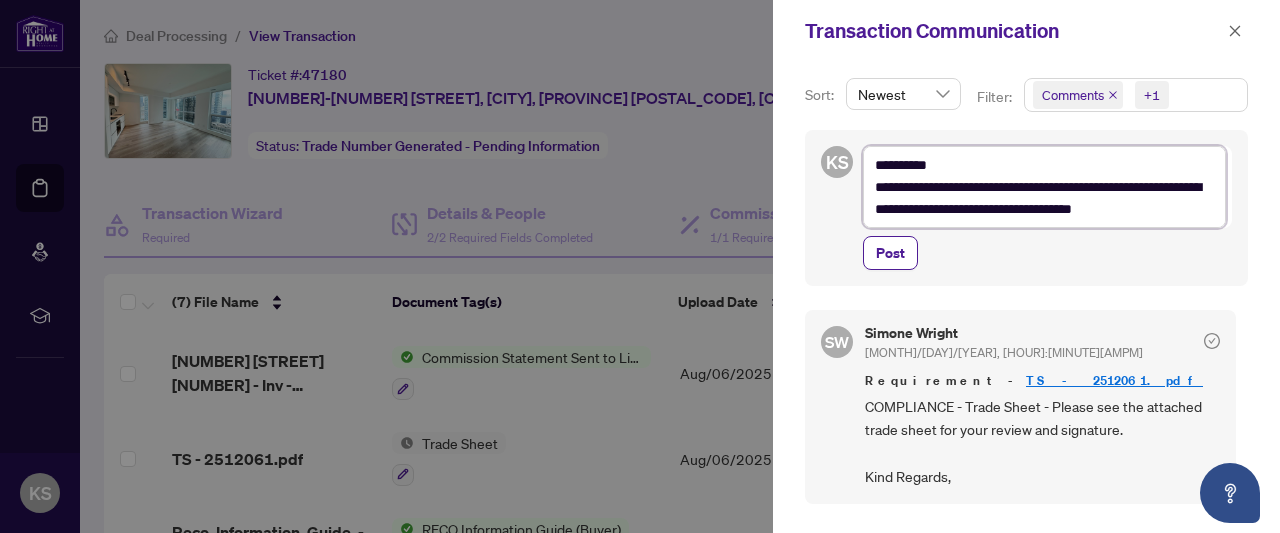 type on "**********" 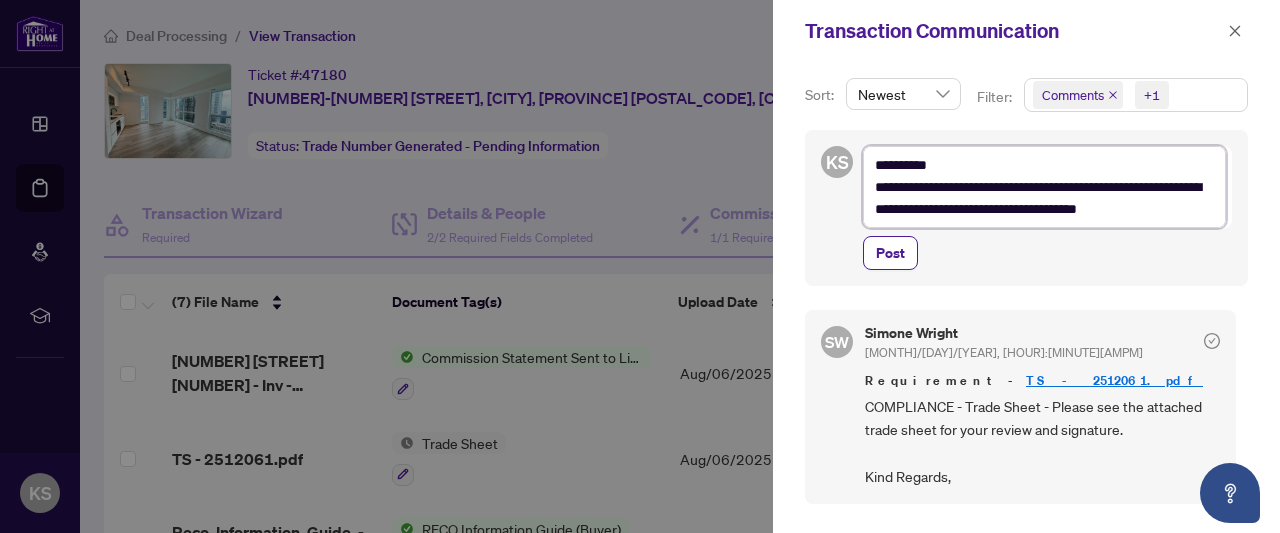 scroll, scrollTop: 9, scrollLeft: 0, axis: vertical 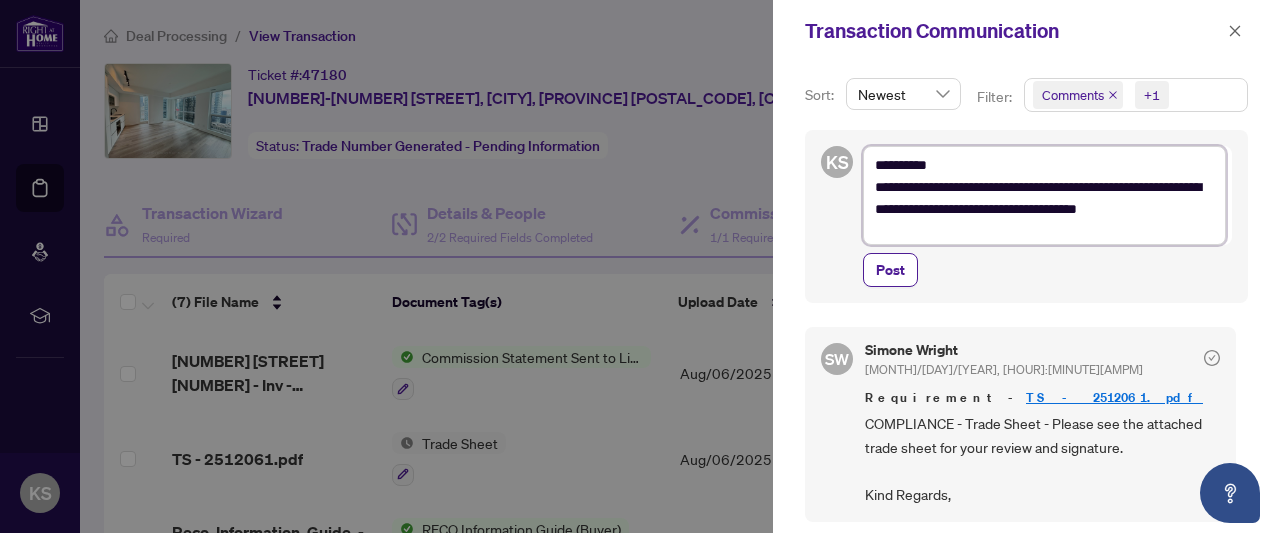 type on "**********" 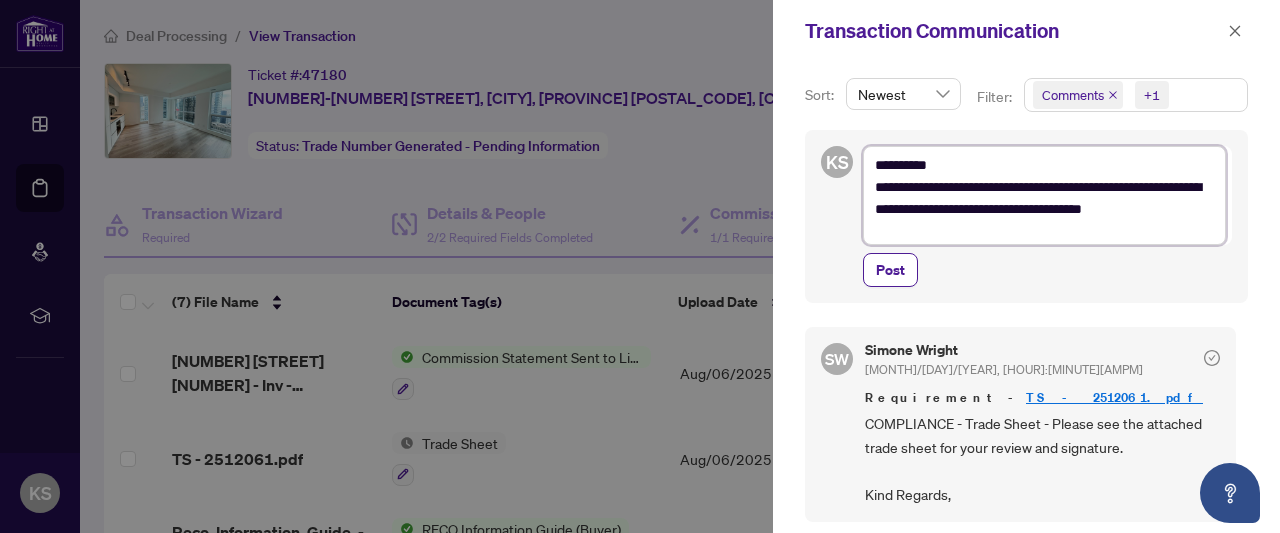 type on "**********" 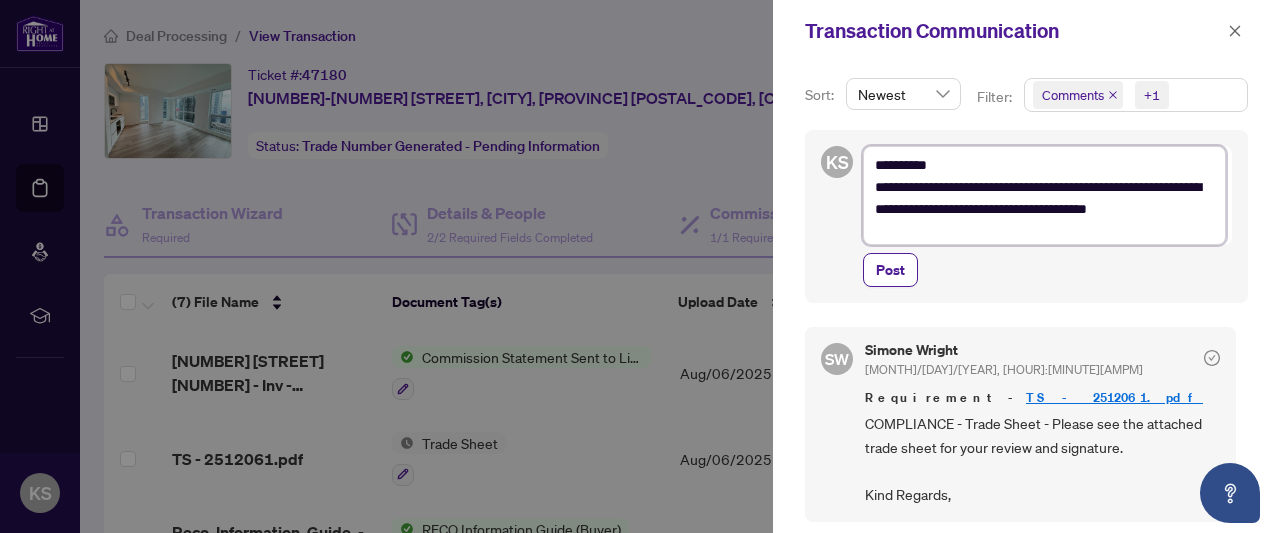scroll, scrollTop: 0, scrollLeft: 0, axis: both 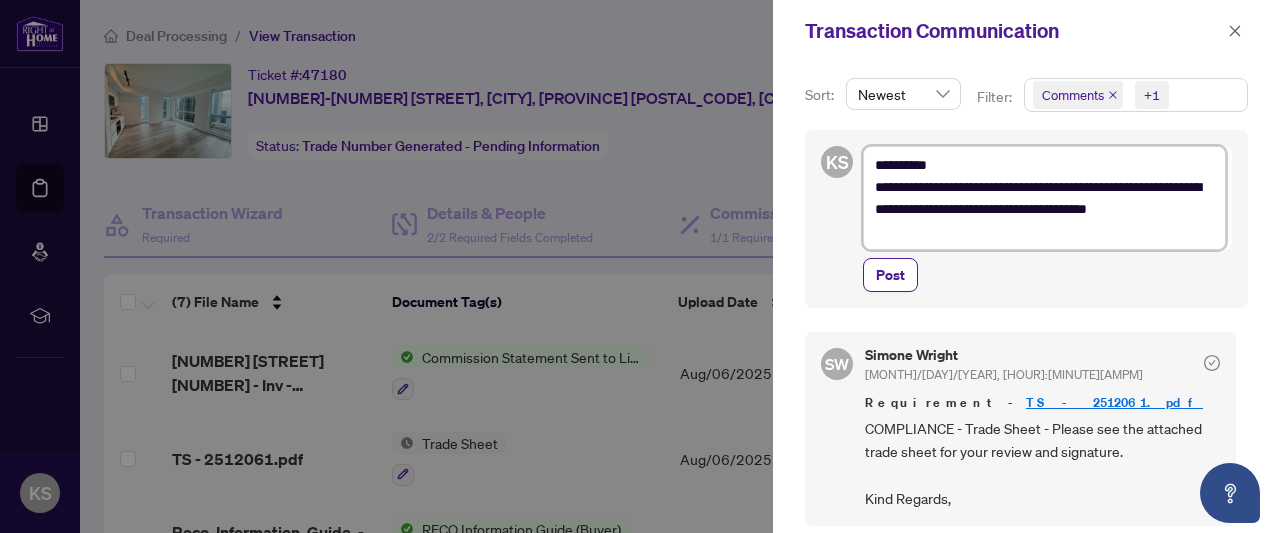 type on "**********" 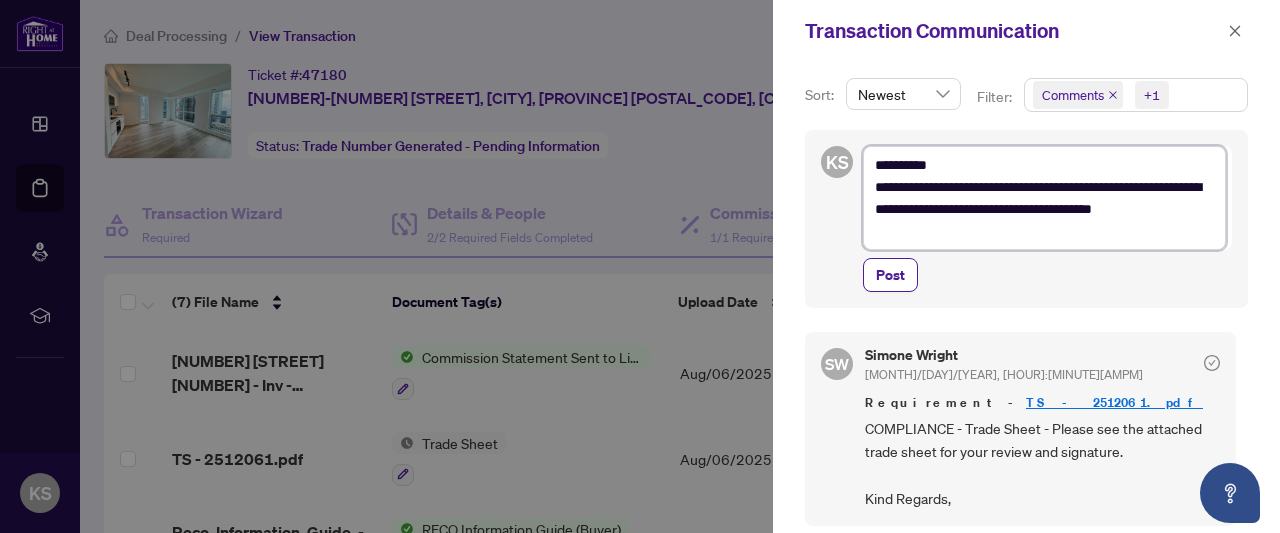 type on "**********" 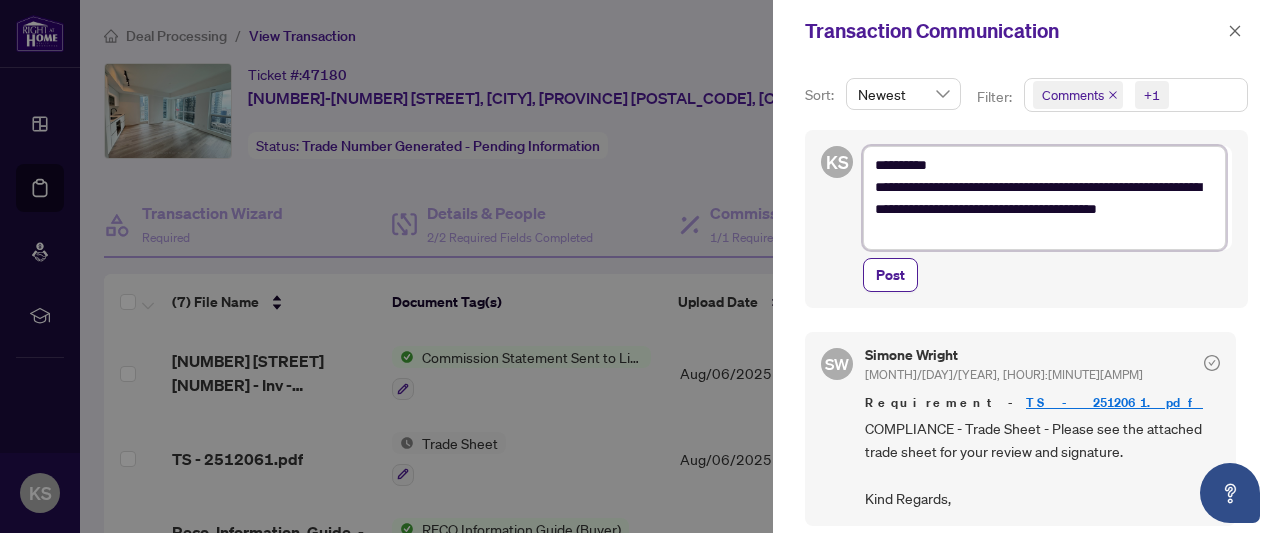 click on "**********" at bounding box center (1044, 197) 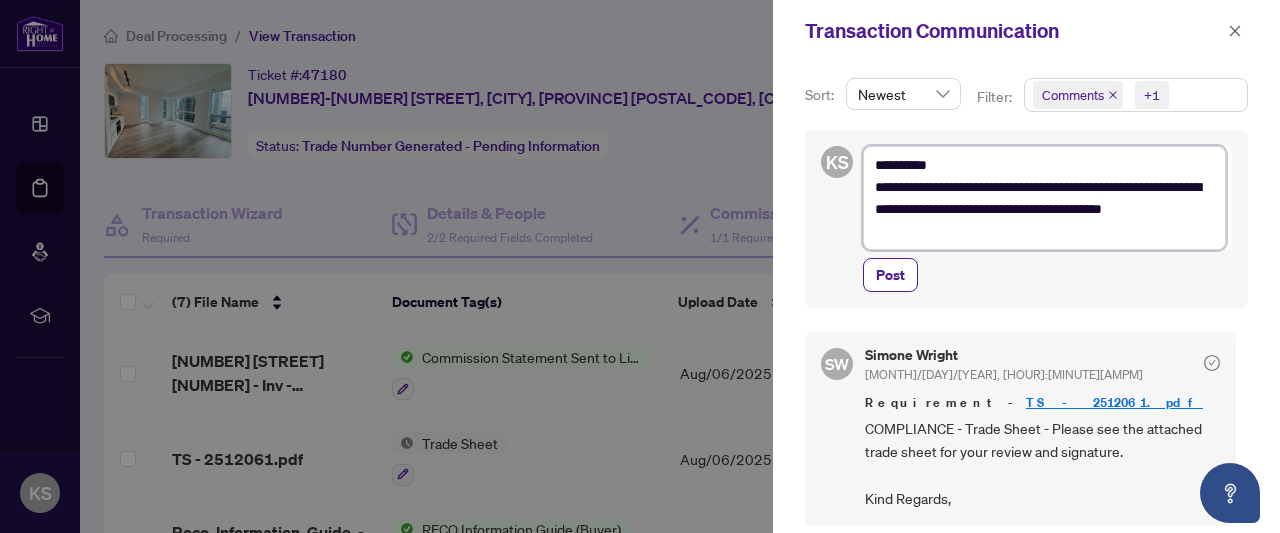 type on "**********" 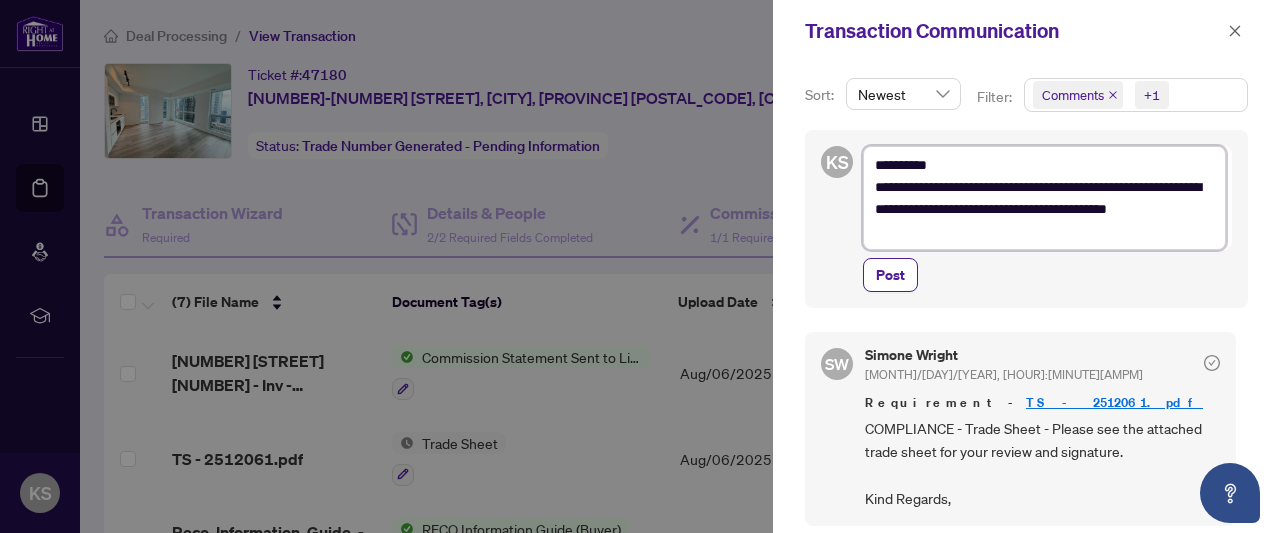 type on "**********" 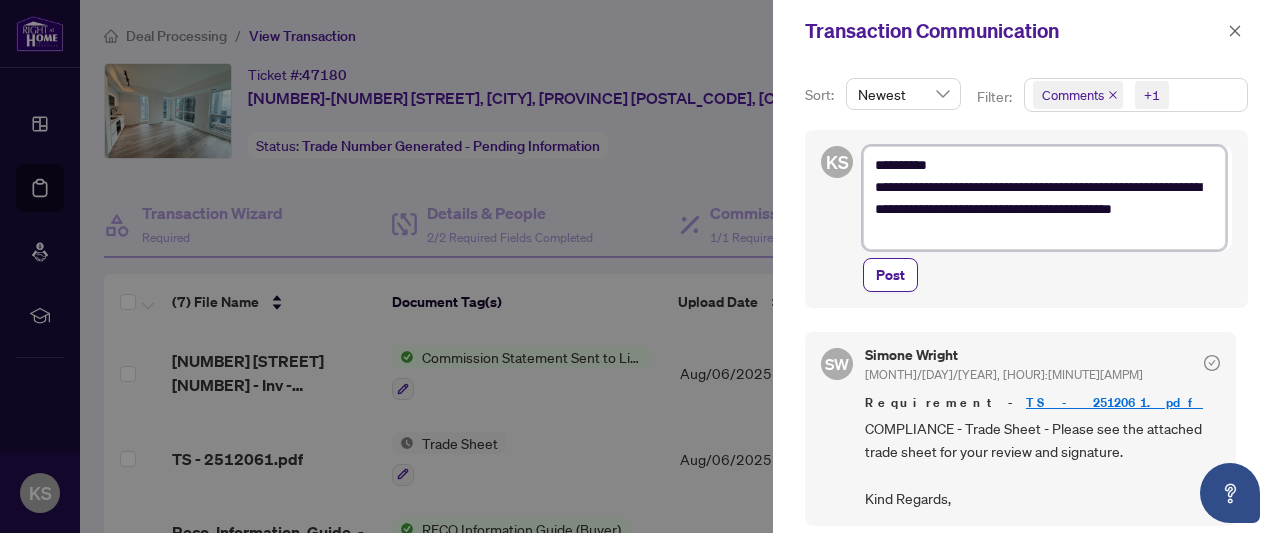 type on "**********" 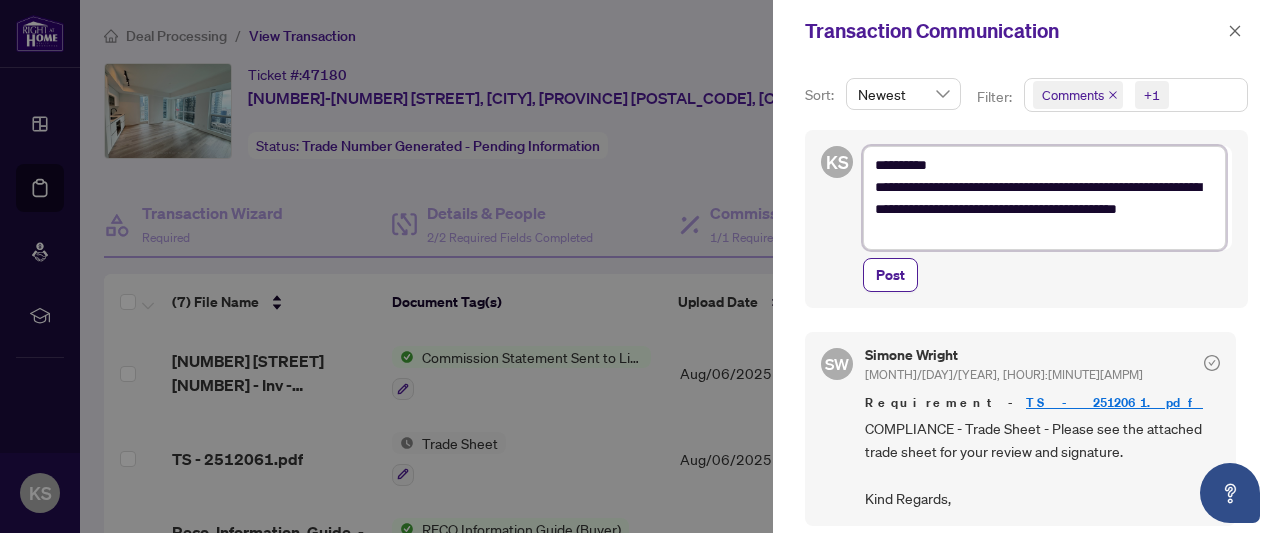 type on "**********" 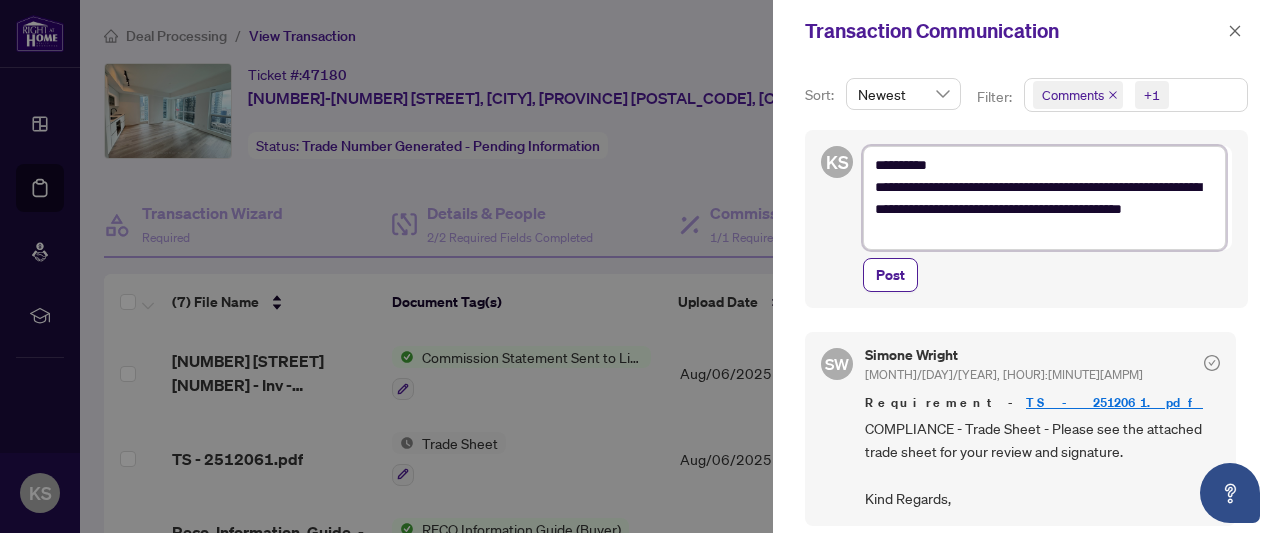 type on "**********" 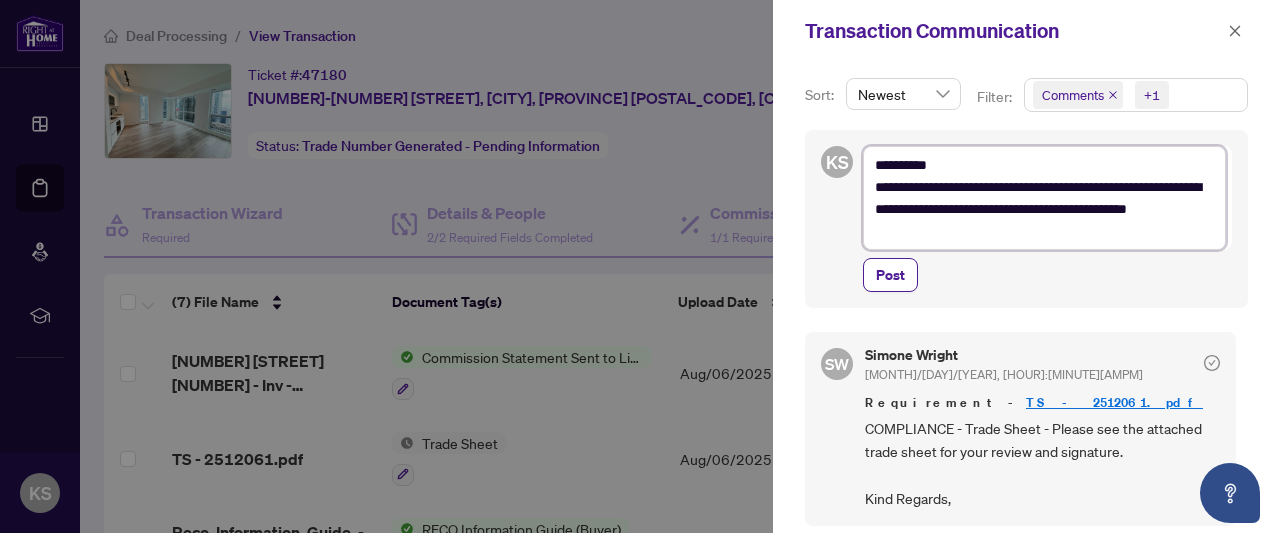 type on "**********" 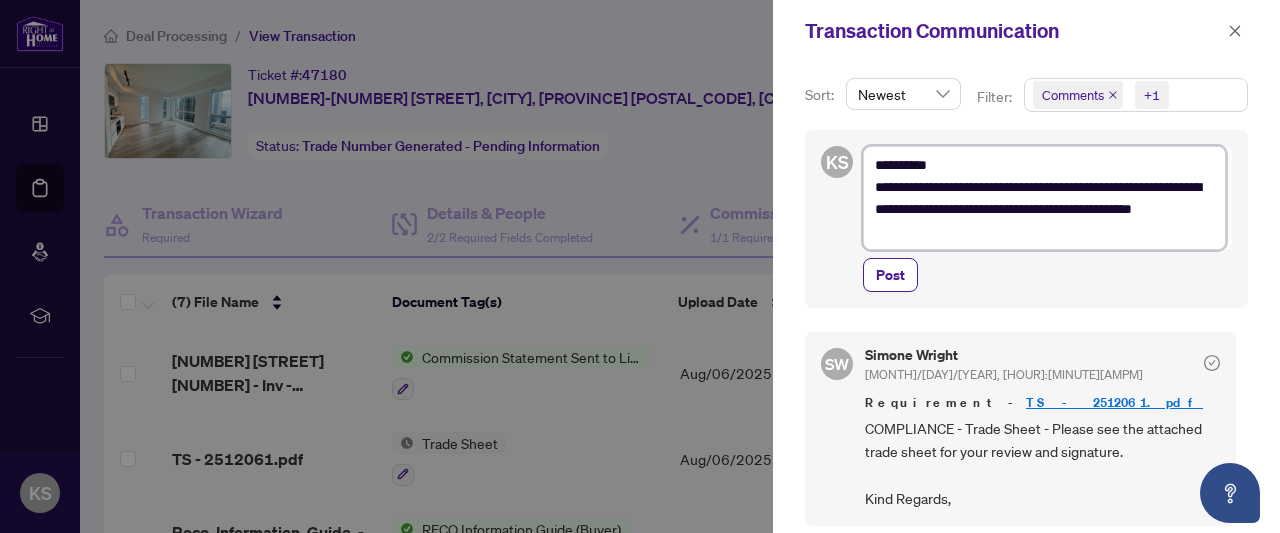 type on "**********" 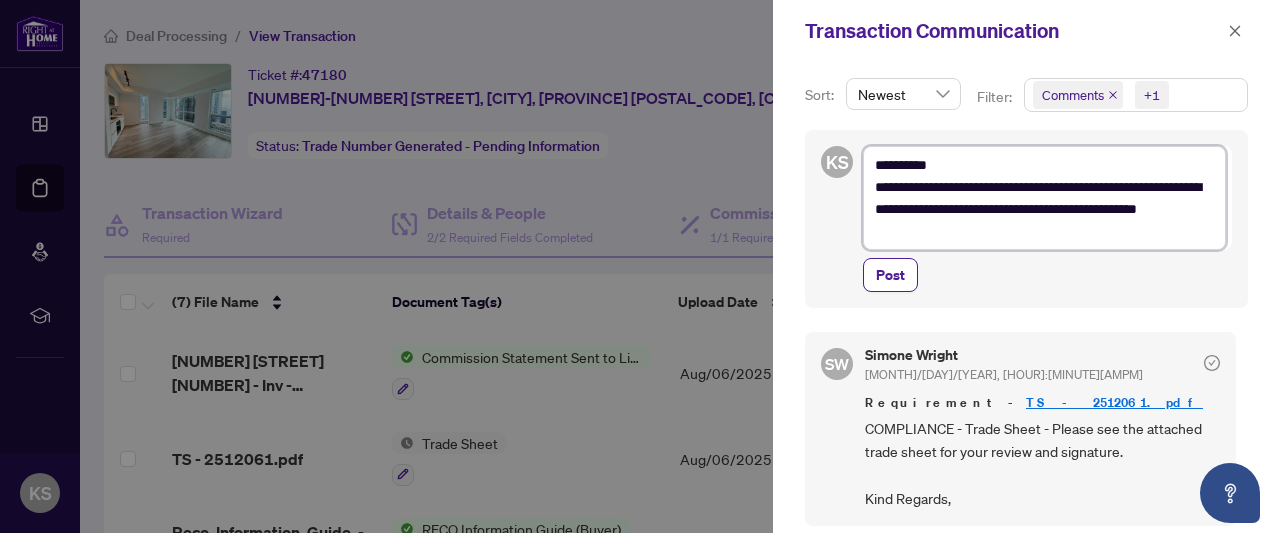 type on "**********" 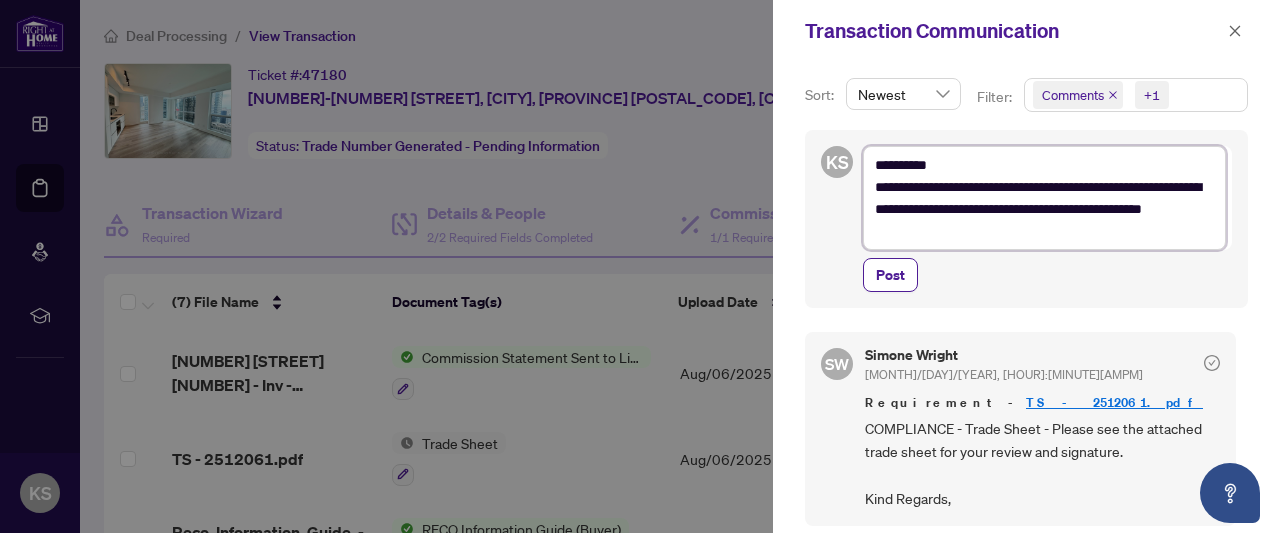 type on "**********" 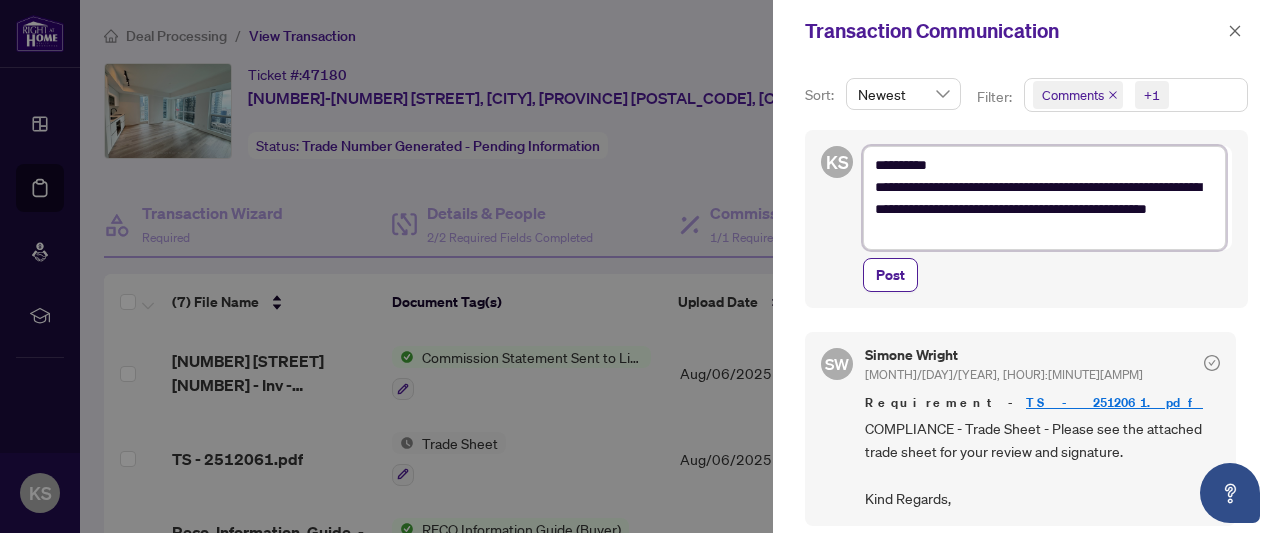 type on "**********" 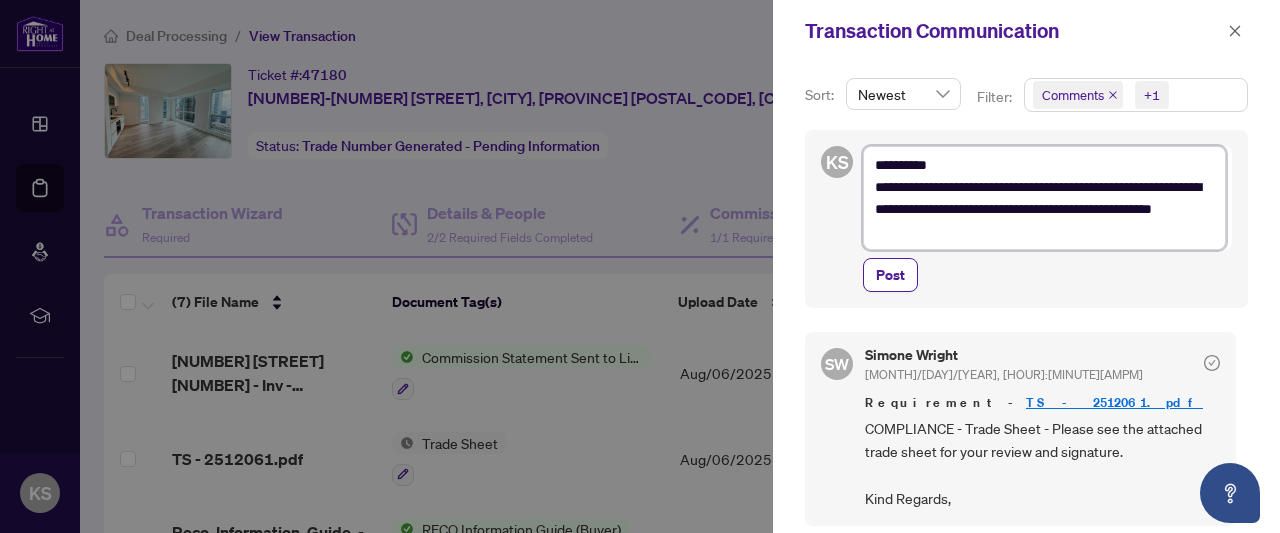 type on "**********" 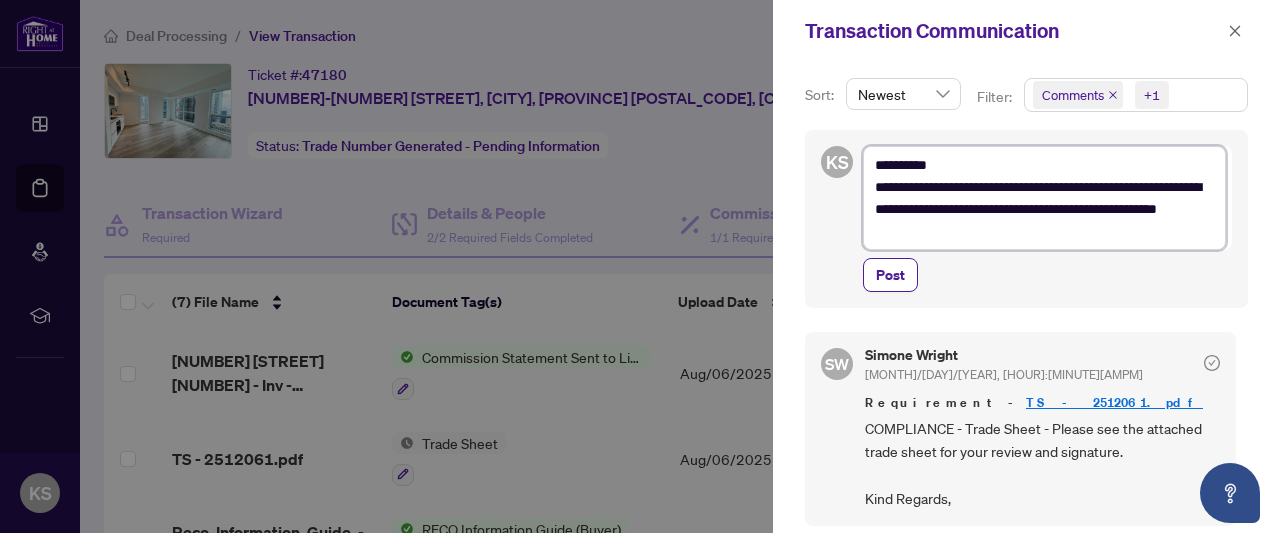 type on "**********" 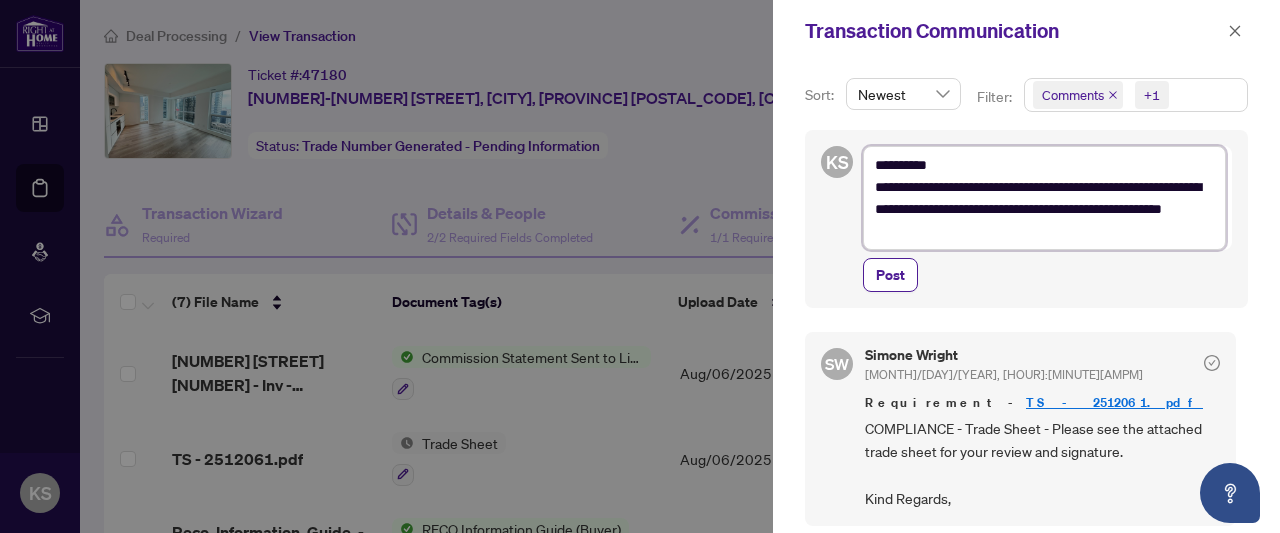 type on "**********" 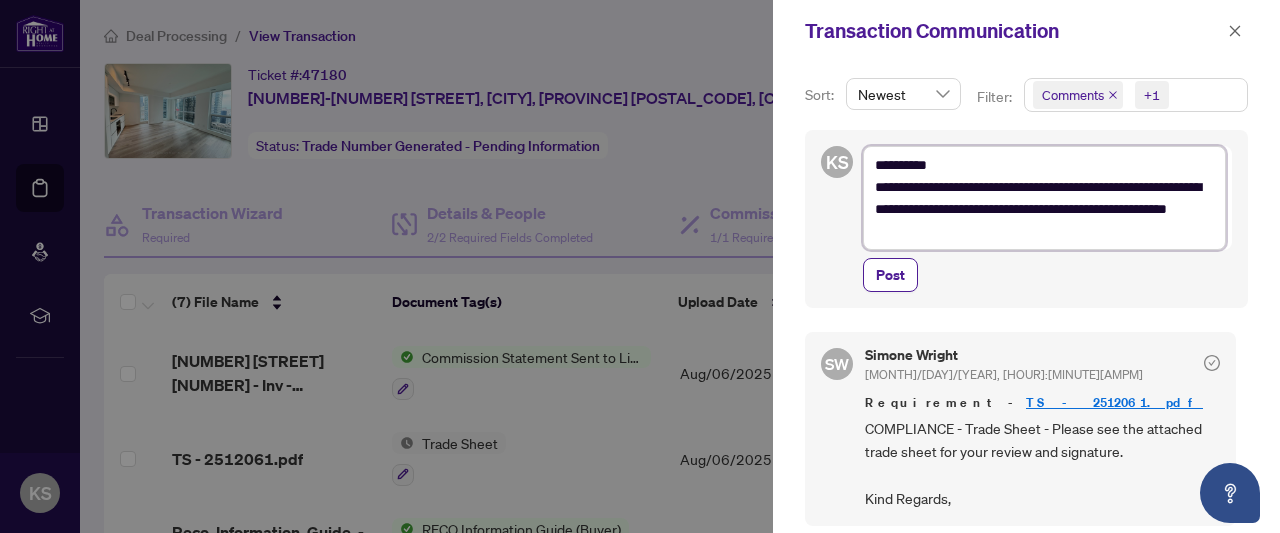 type on "**********" 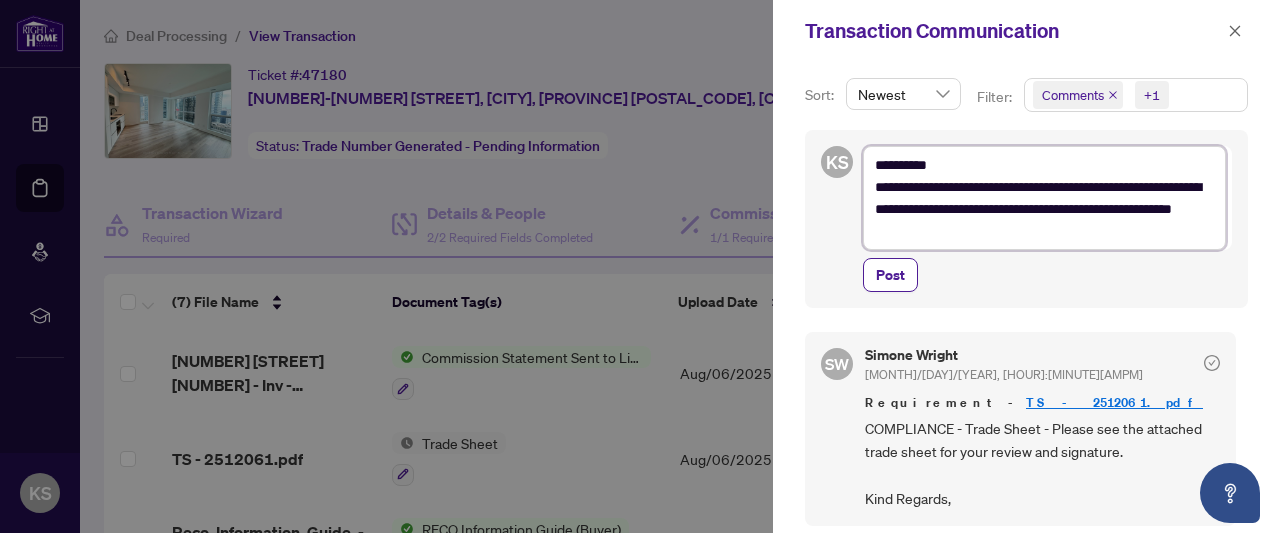 type on "**********" 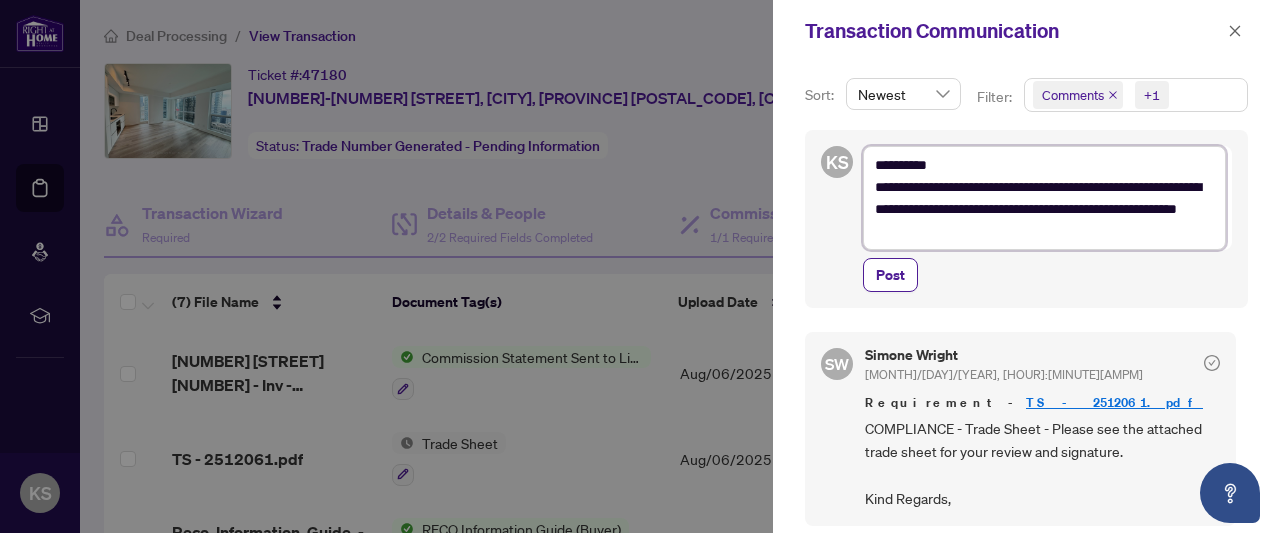 type on "**********" 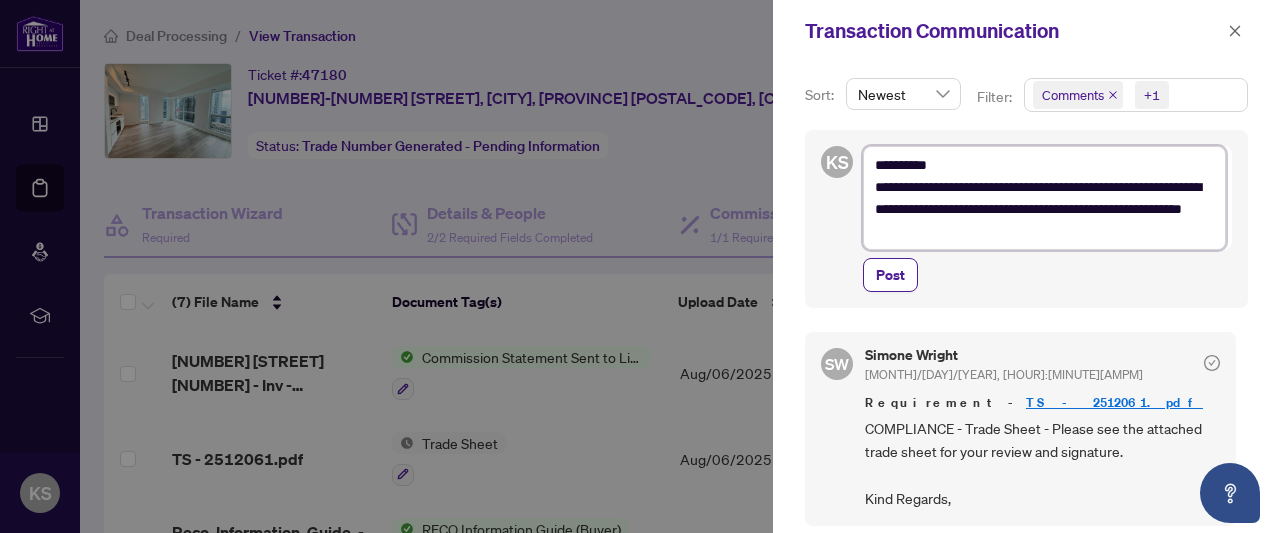 type on "**********" 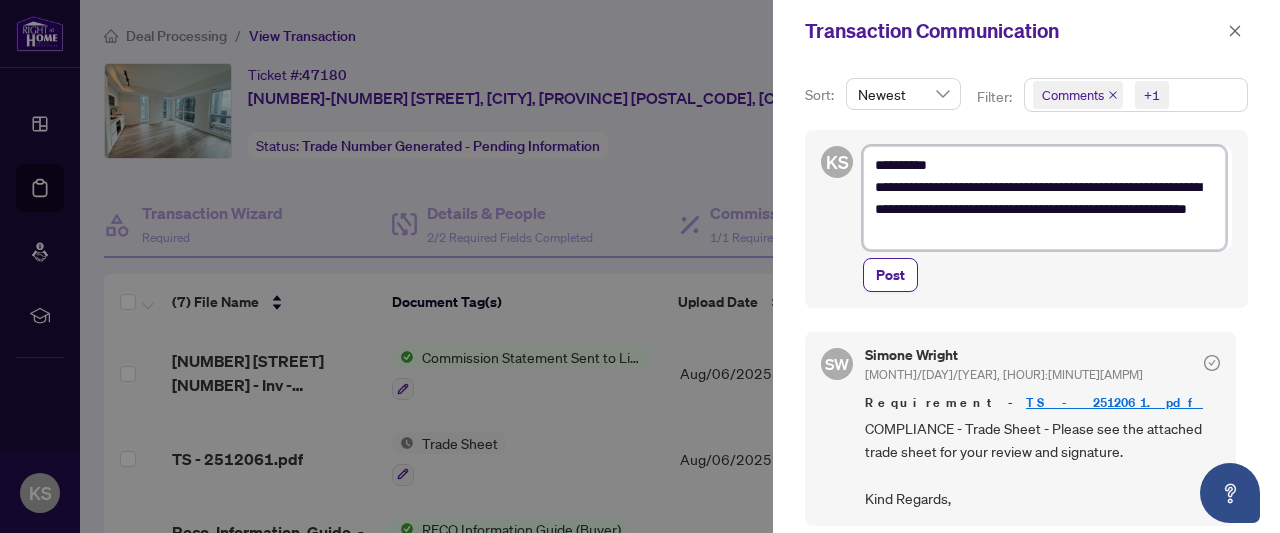 type on "**********" 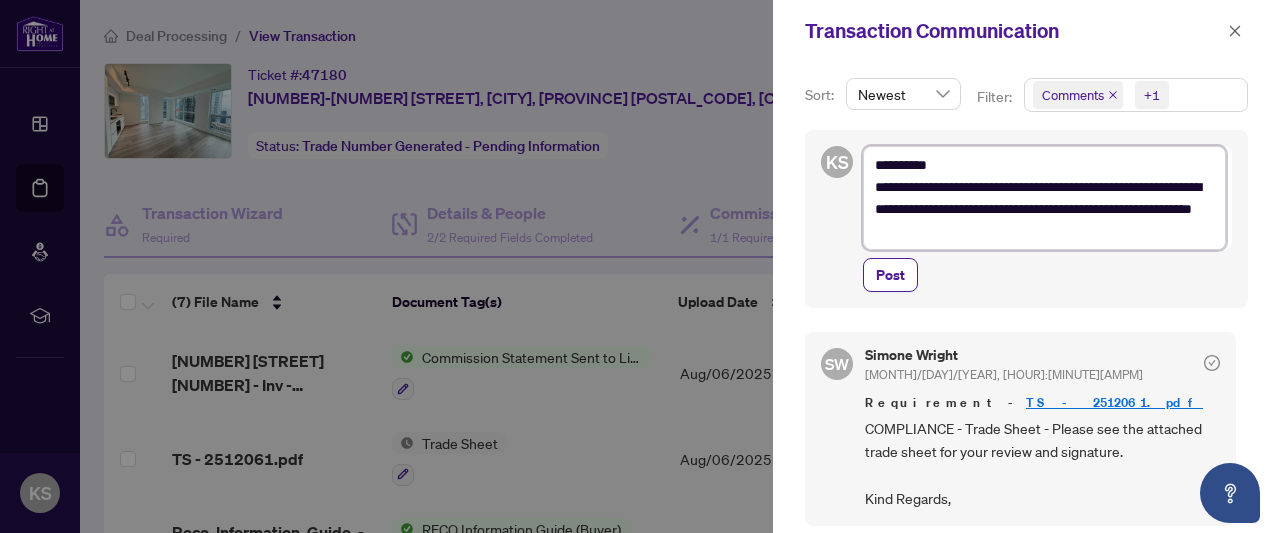 type on "**********" 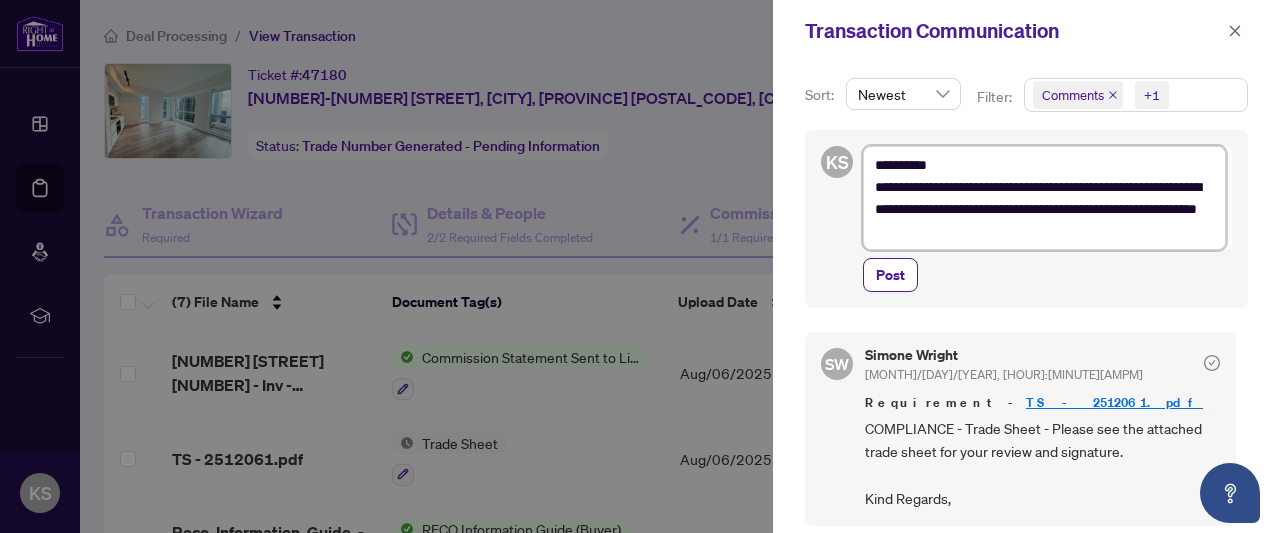 type on "**********" 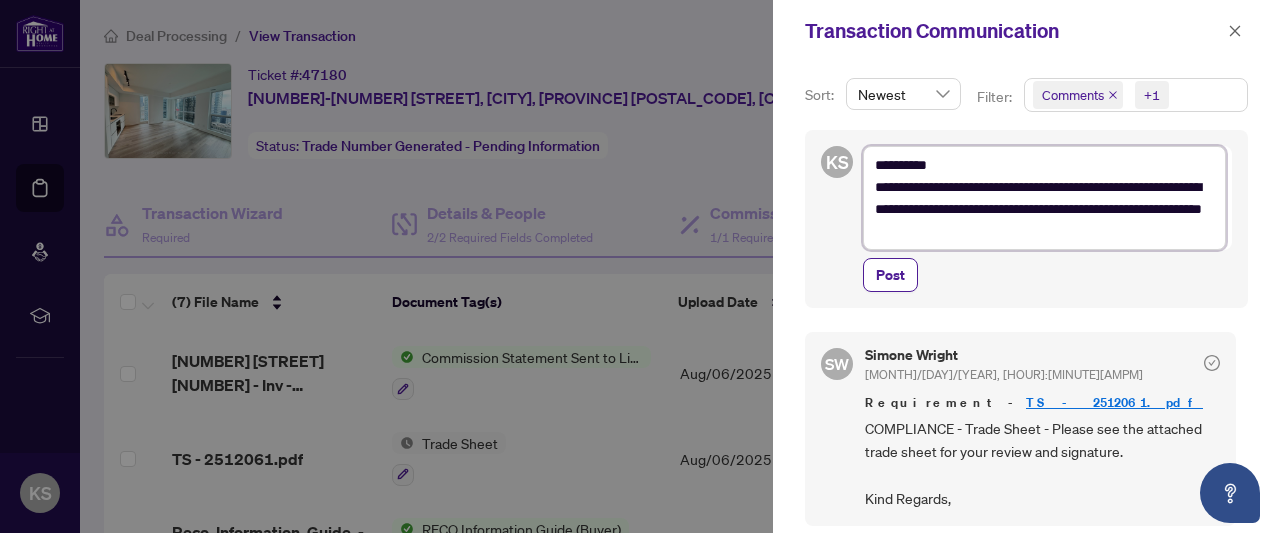 type on "**********" 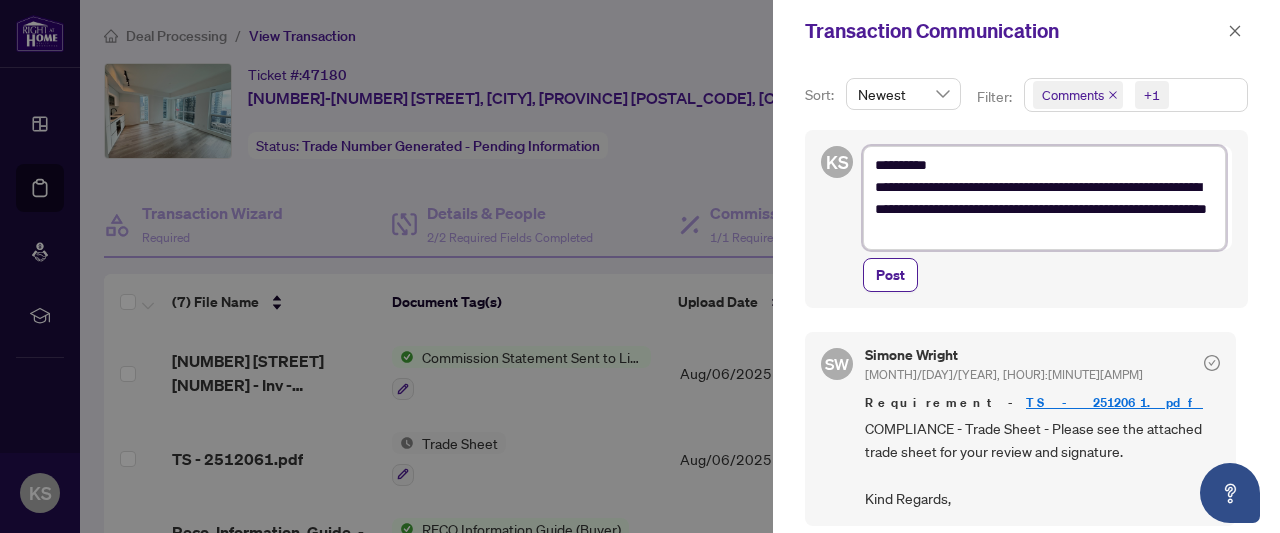type on "**********" 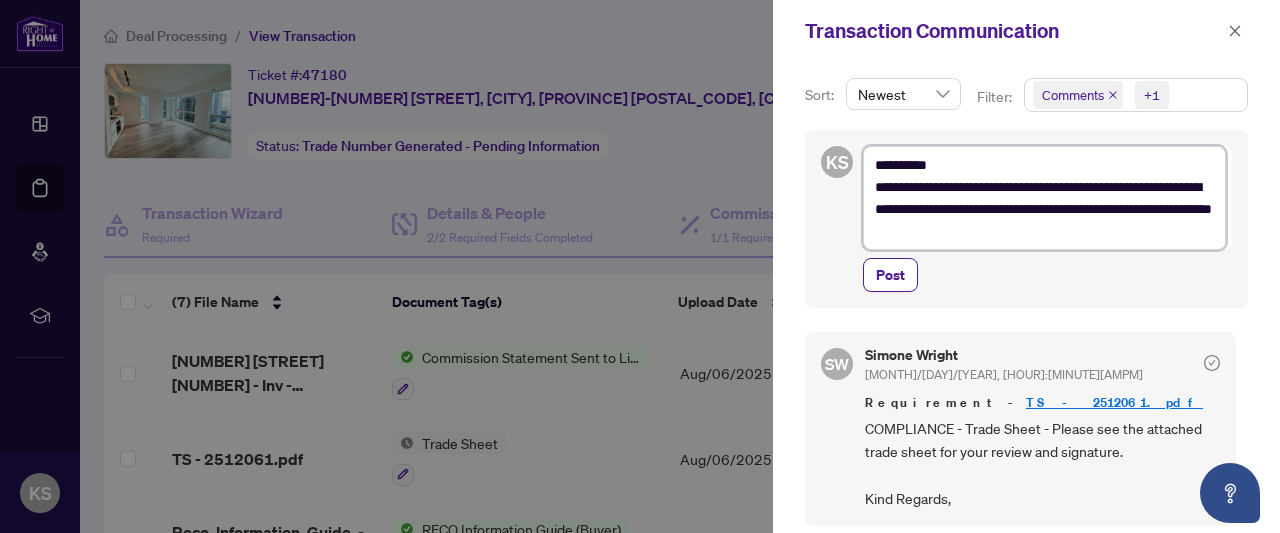 type on "**********" 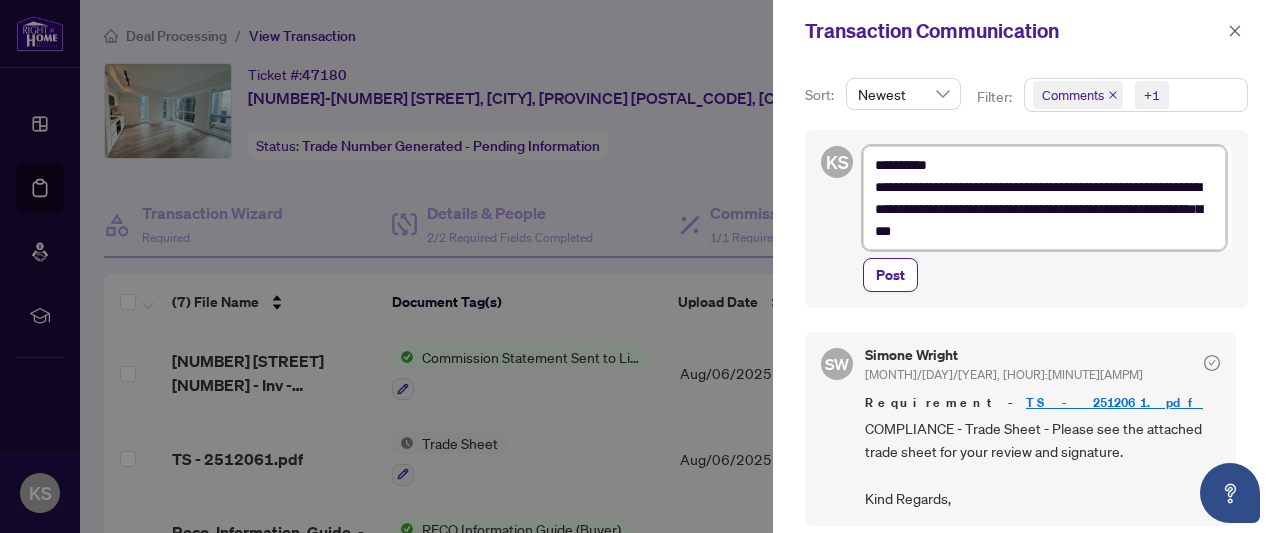 type on "**********" 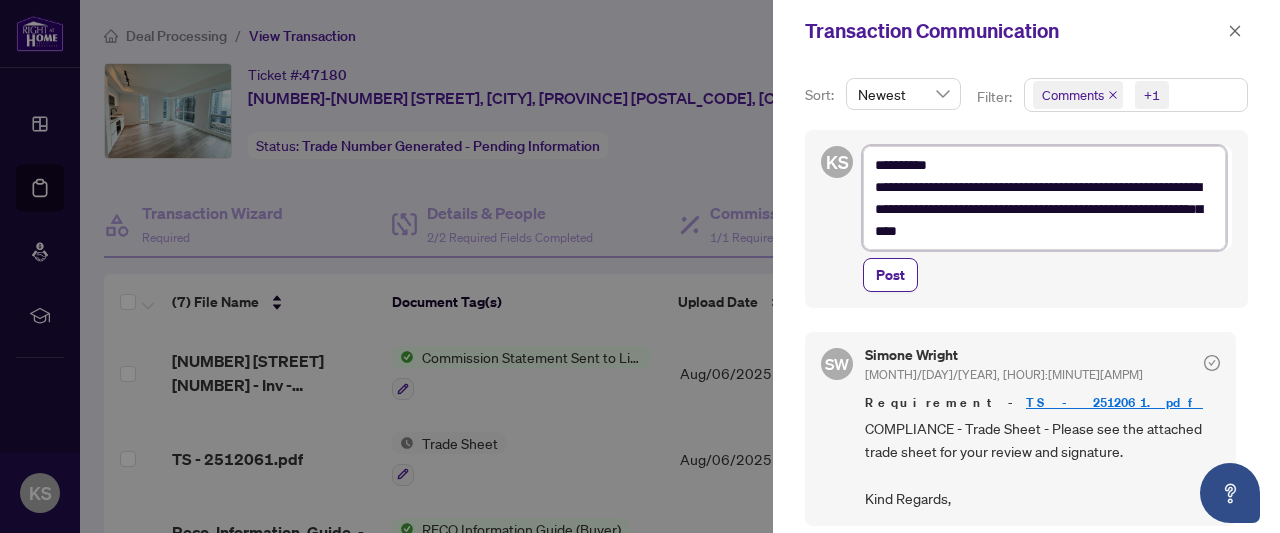 type on "**********" 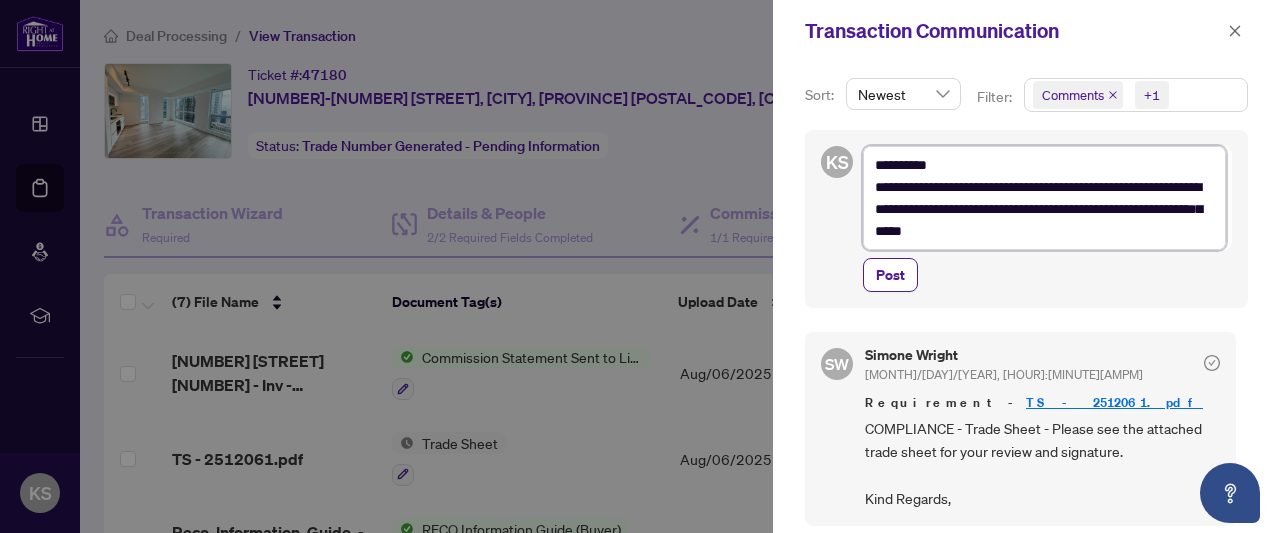 type on "**********" 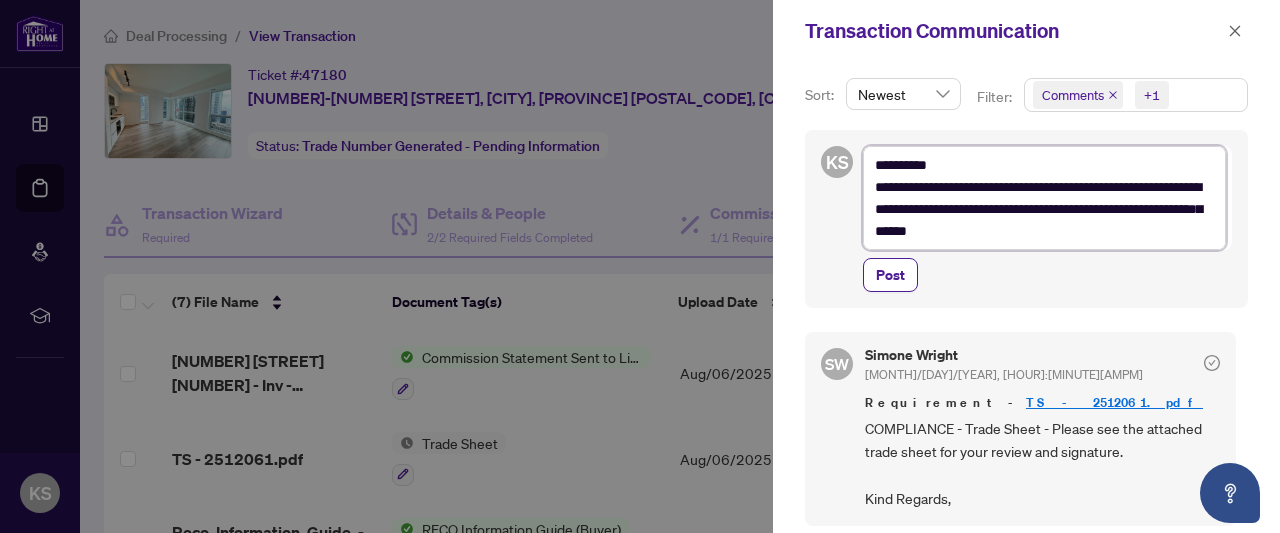 type on "**********" 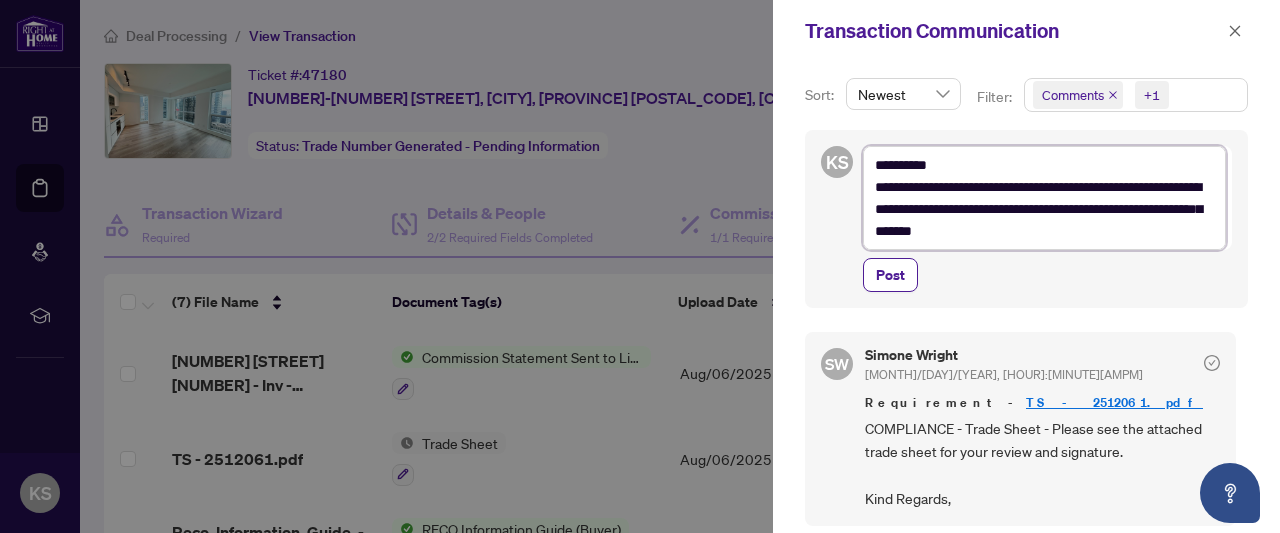 type on "**********" 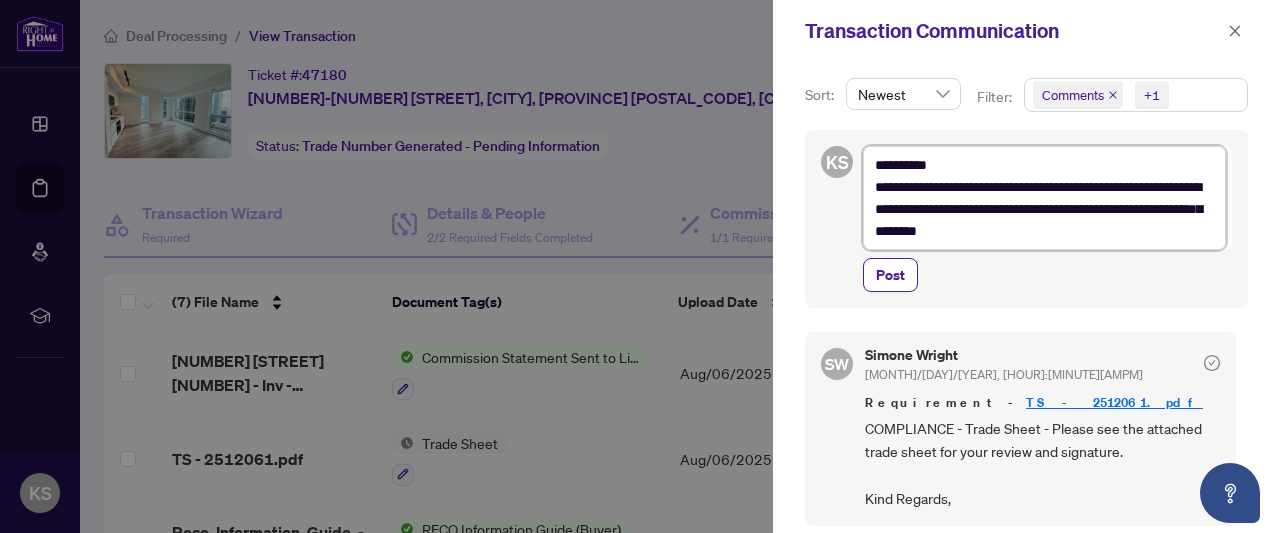 type on "**********" 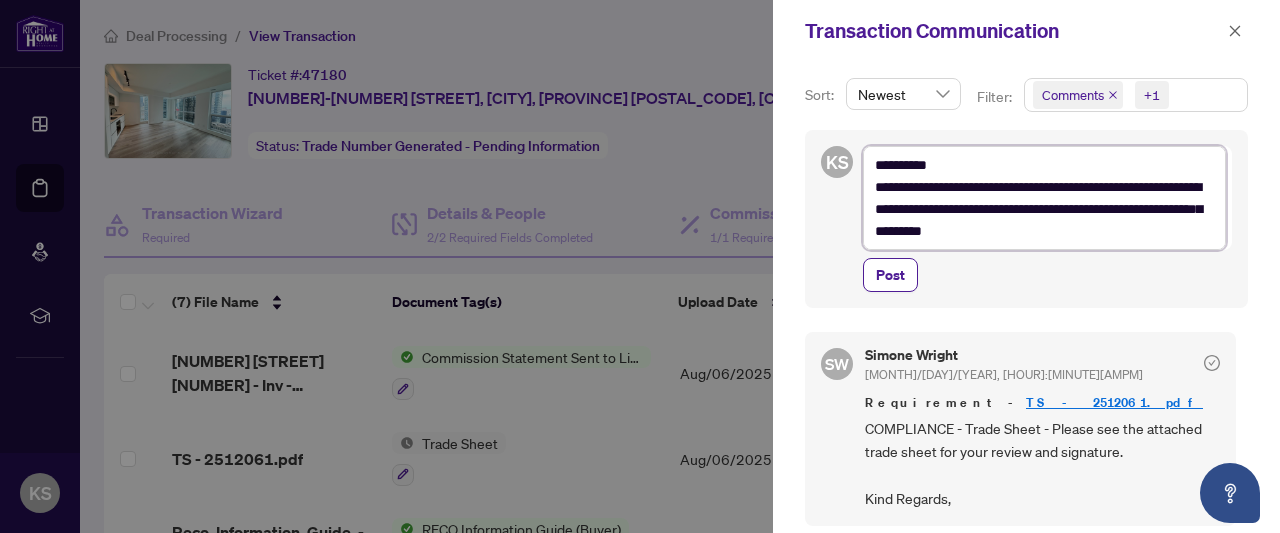 type on "**********" 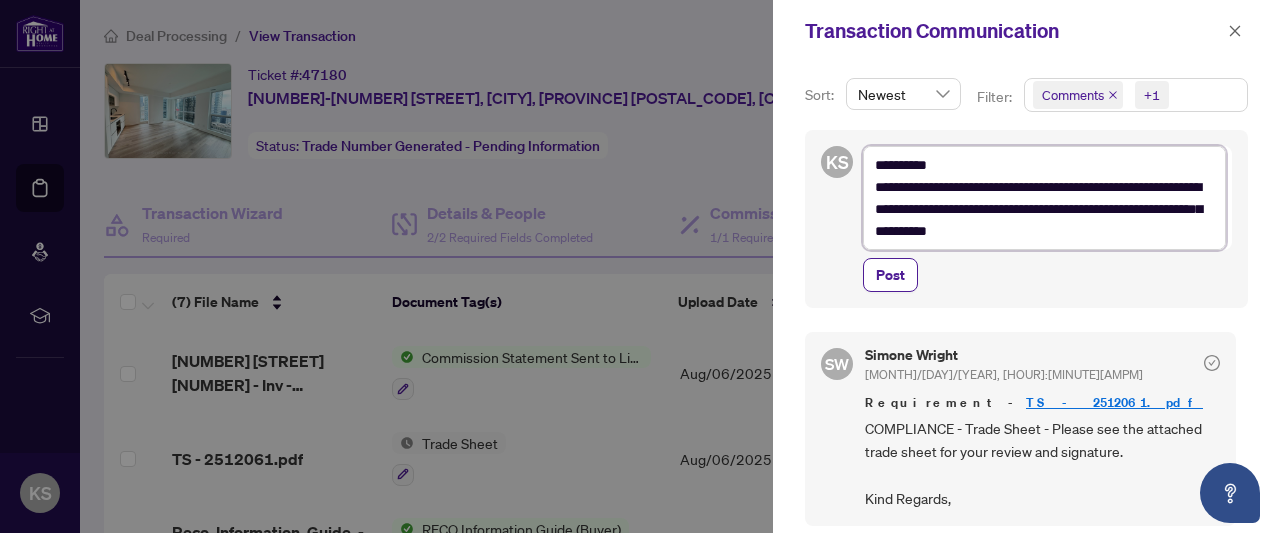 type on "**********" 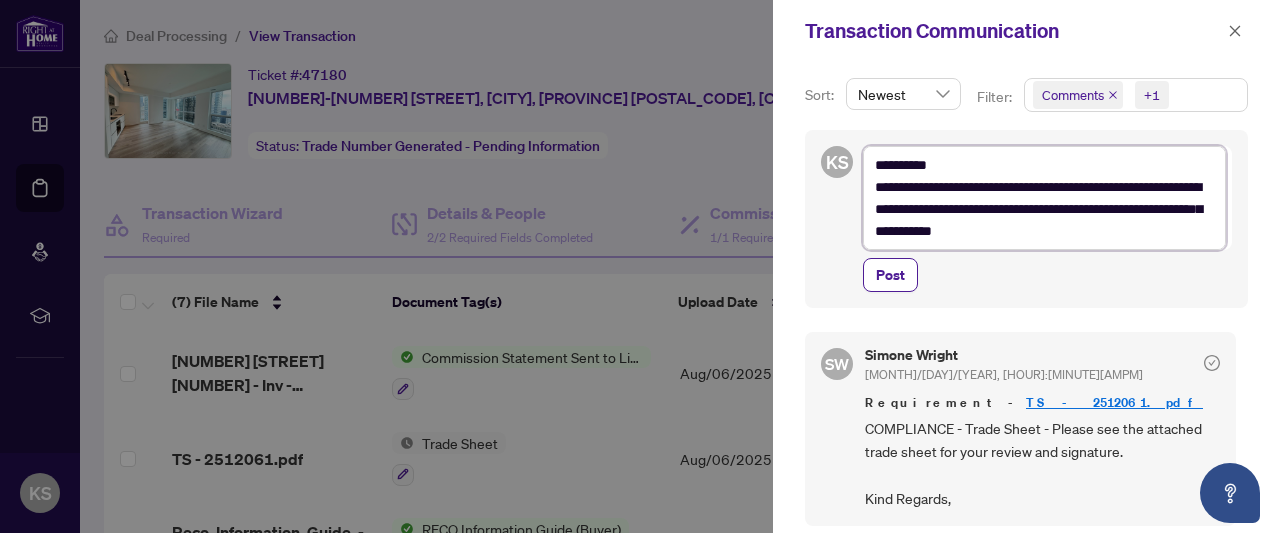 type on "**********" 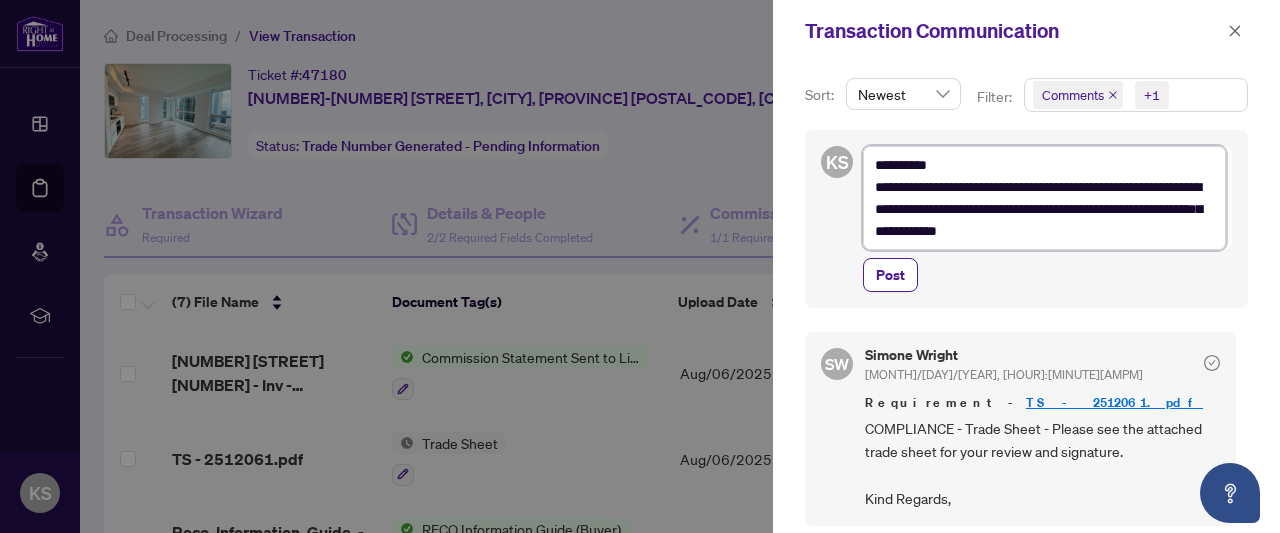 type on "**********" 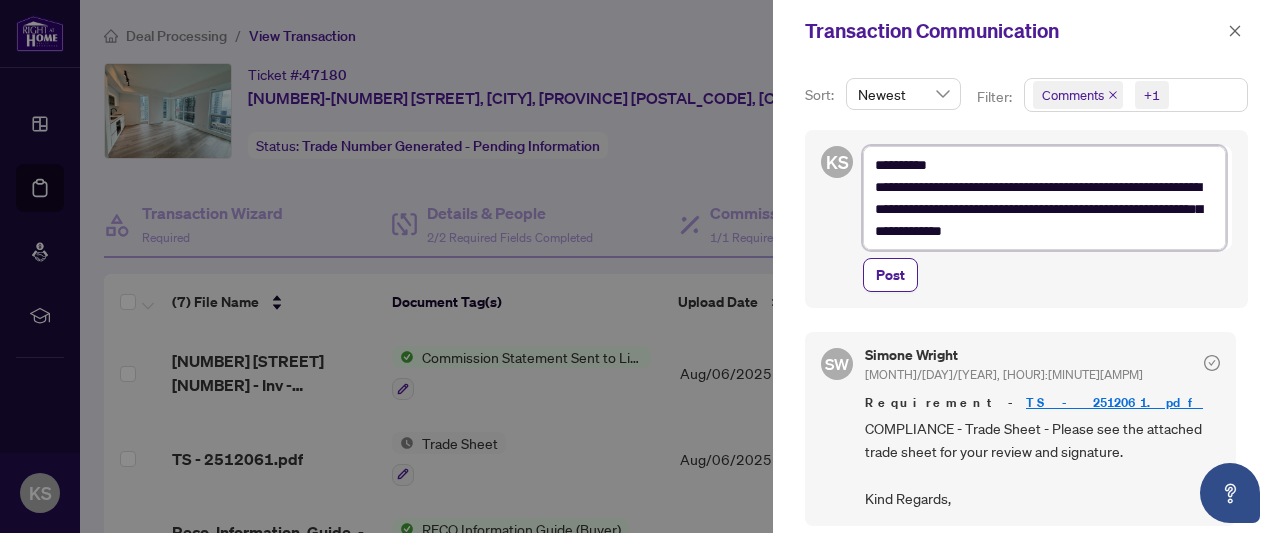 type on "**********" 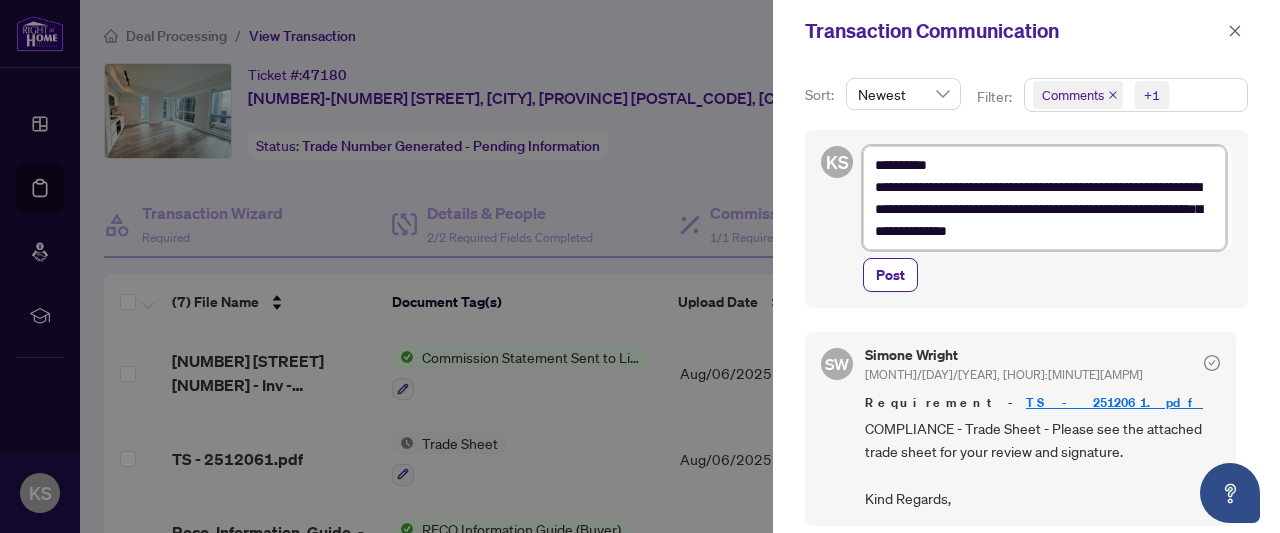 type on "**********" 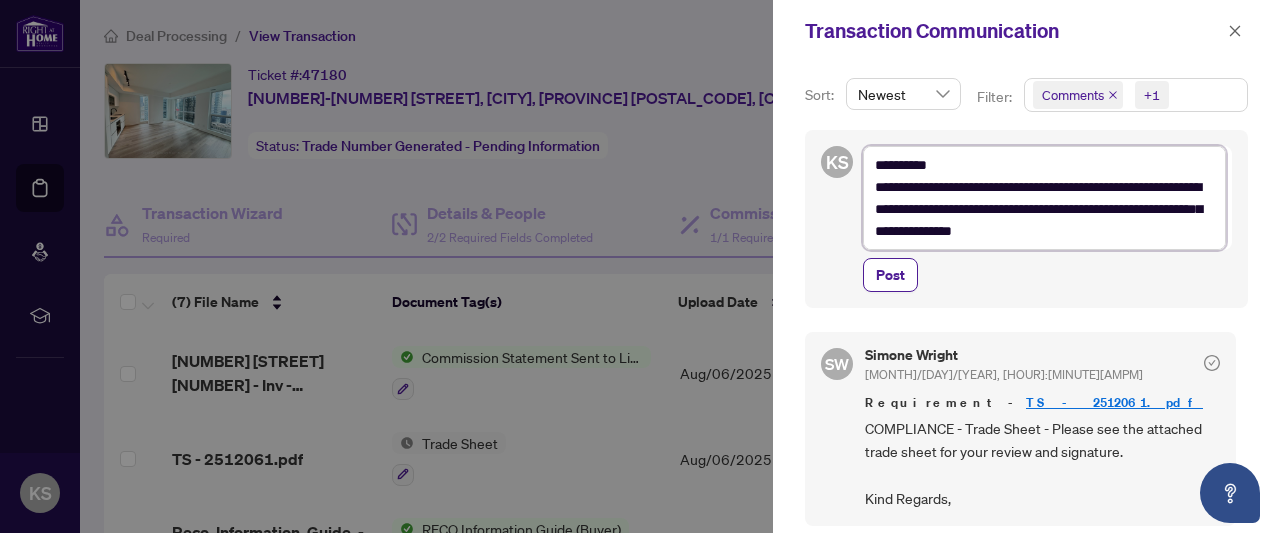 click on "**********" at bounding box center (1044, 197) 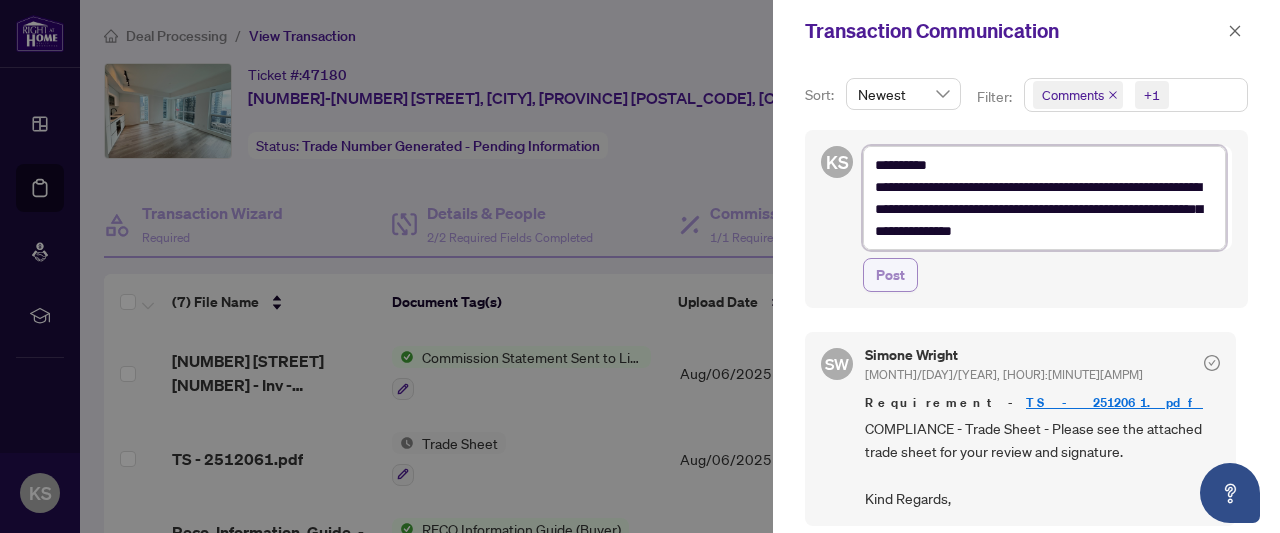 type on "**********" 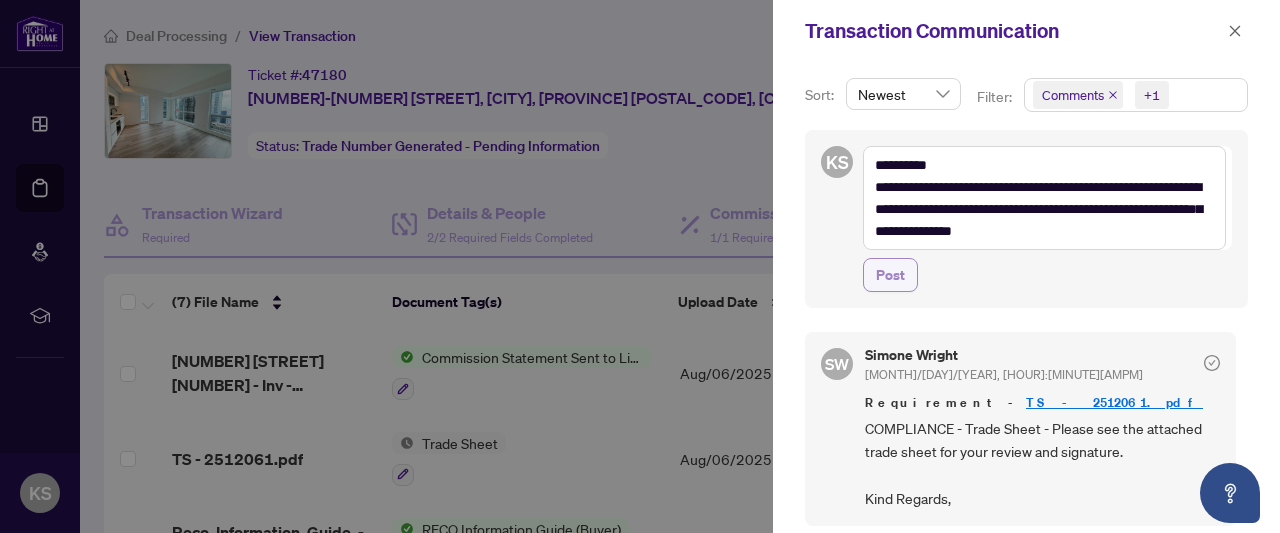 click on "Post" at bounding box center (890, 275) 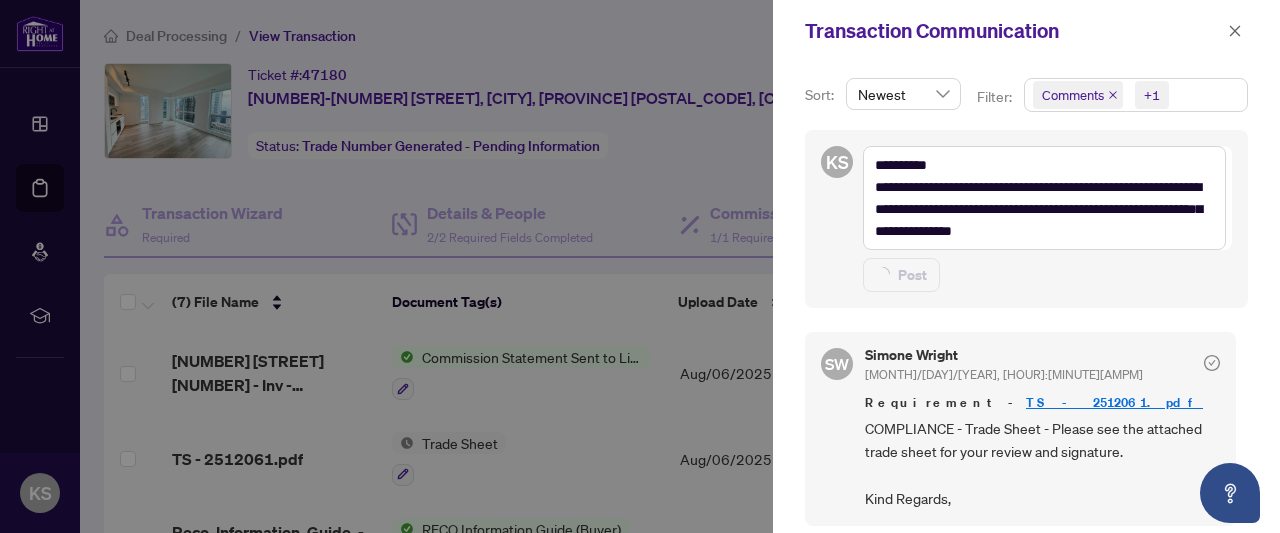 type 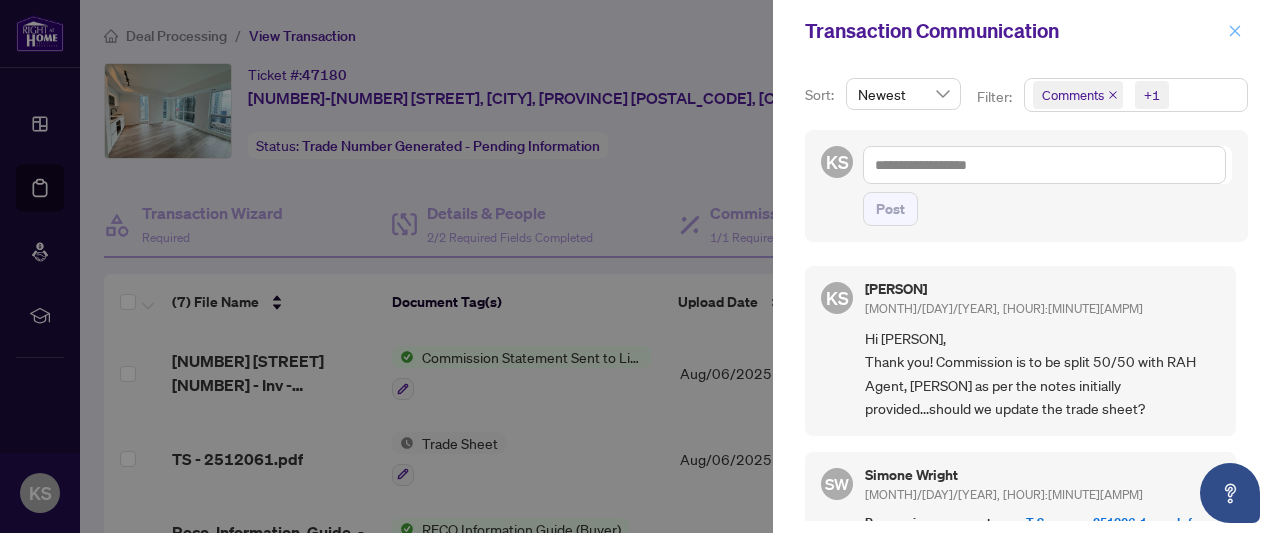 click 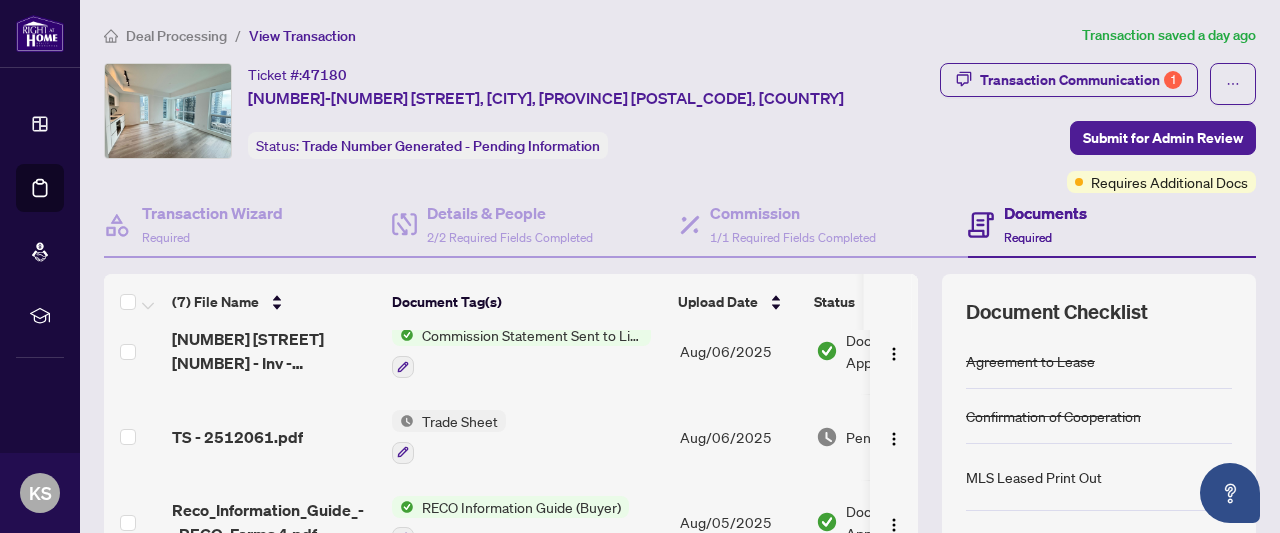 scroll, scrollTop: 0, scrollLeft: 0, axis: both 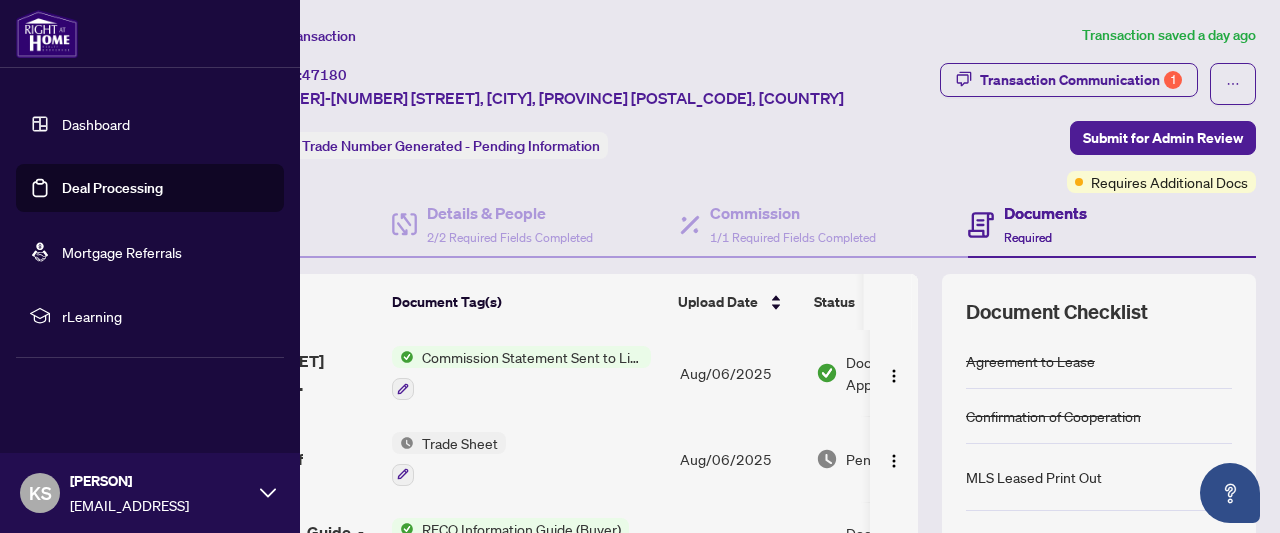 click on "Deal Processing" at bounding box center (112, 188) 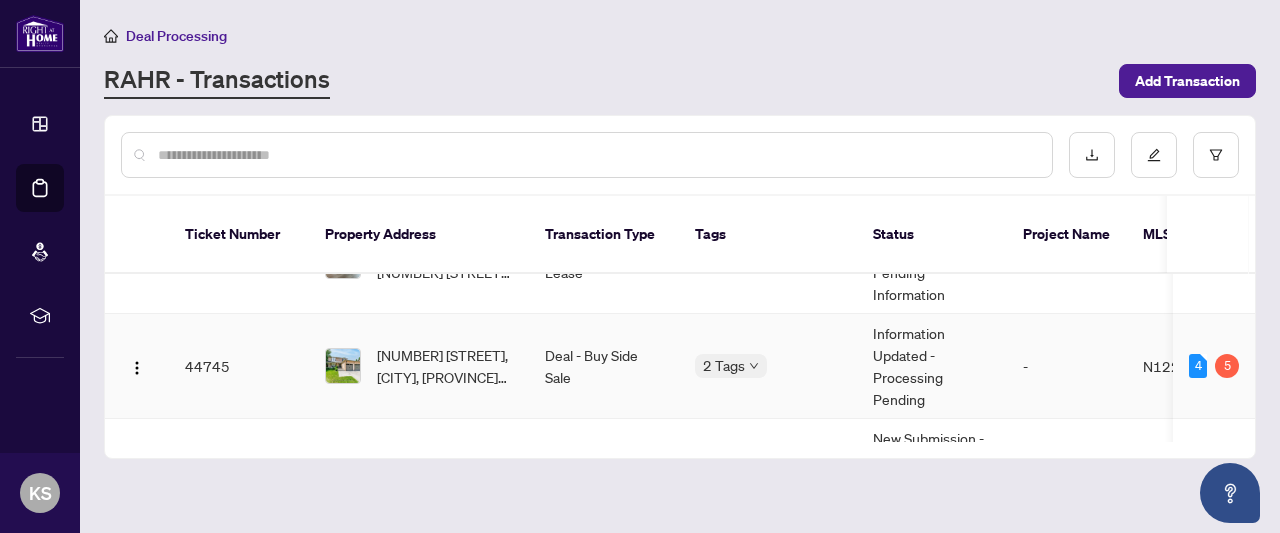 scroll, scrollTop: 66, scrollLeft: 0, axis: vertical 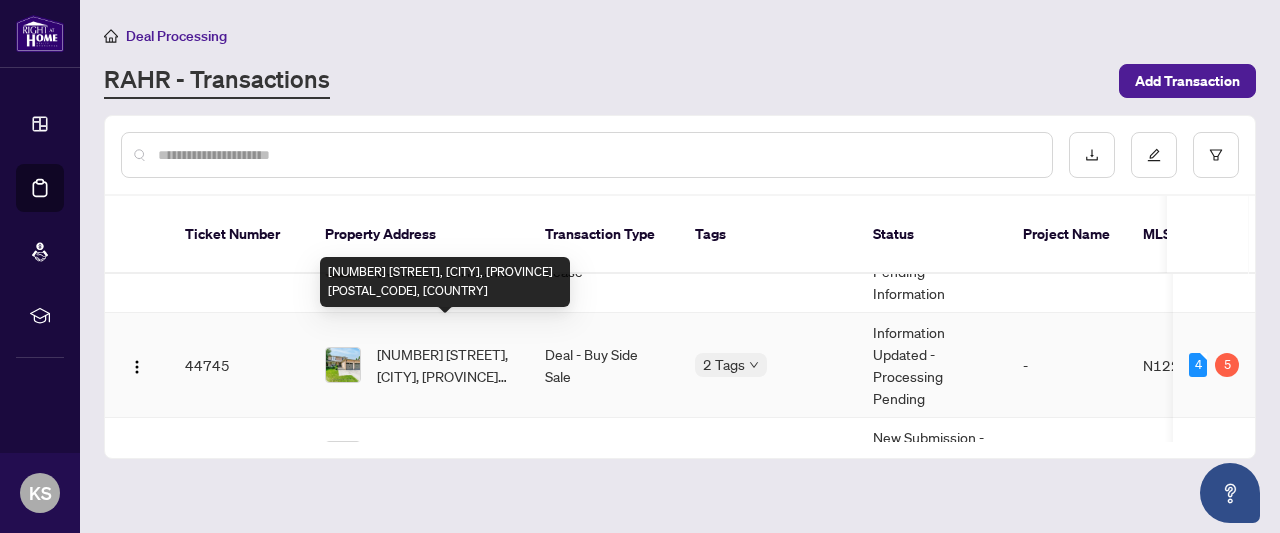 click on "[NUMBER] [STREET], [CITY], [PROVINCE] [POSTAL_CODE], [COUNTRY]" at bounding box center (445, 365) 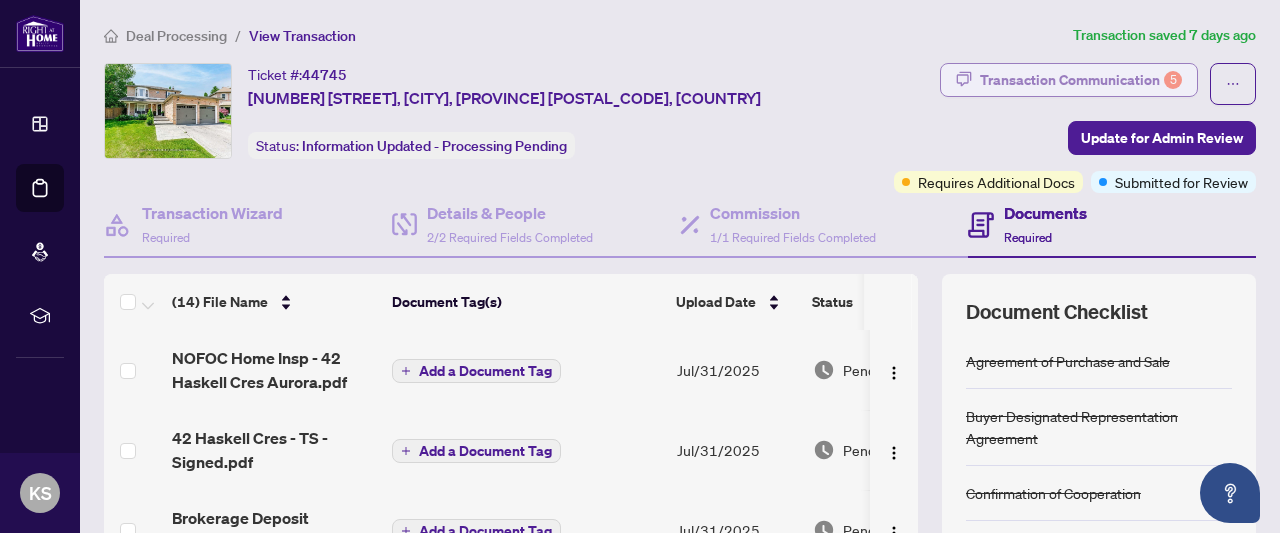 click on "Transaction Communication 5" at bounding box center (1081, 80) 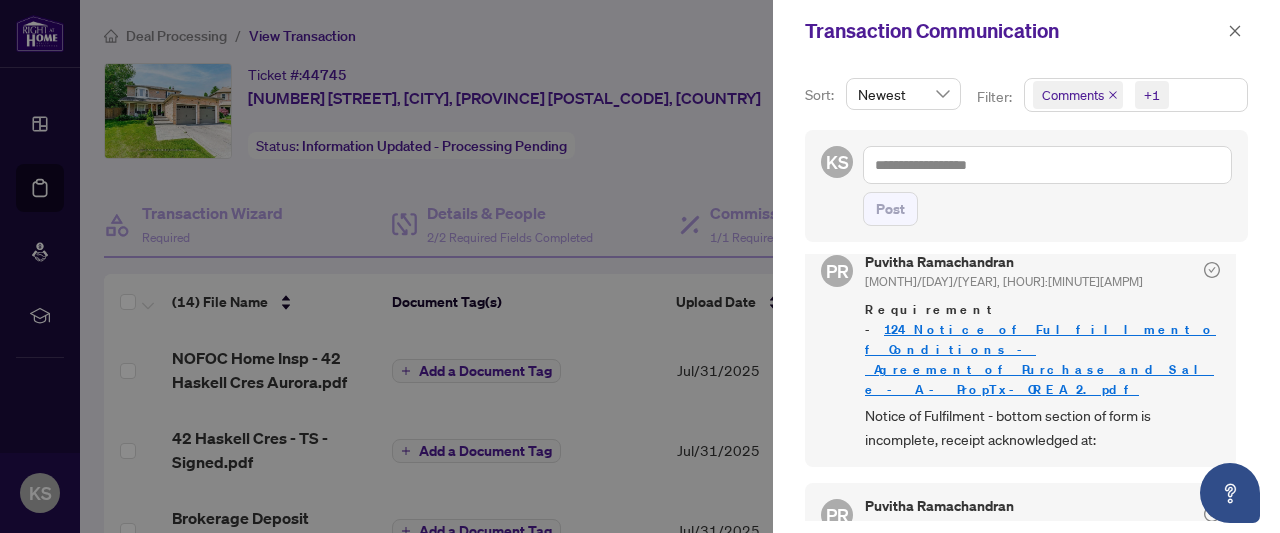 scroll, scrollTop: 168, scrollLeft: 0, axis: vertical 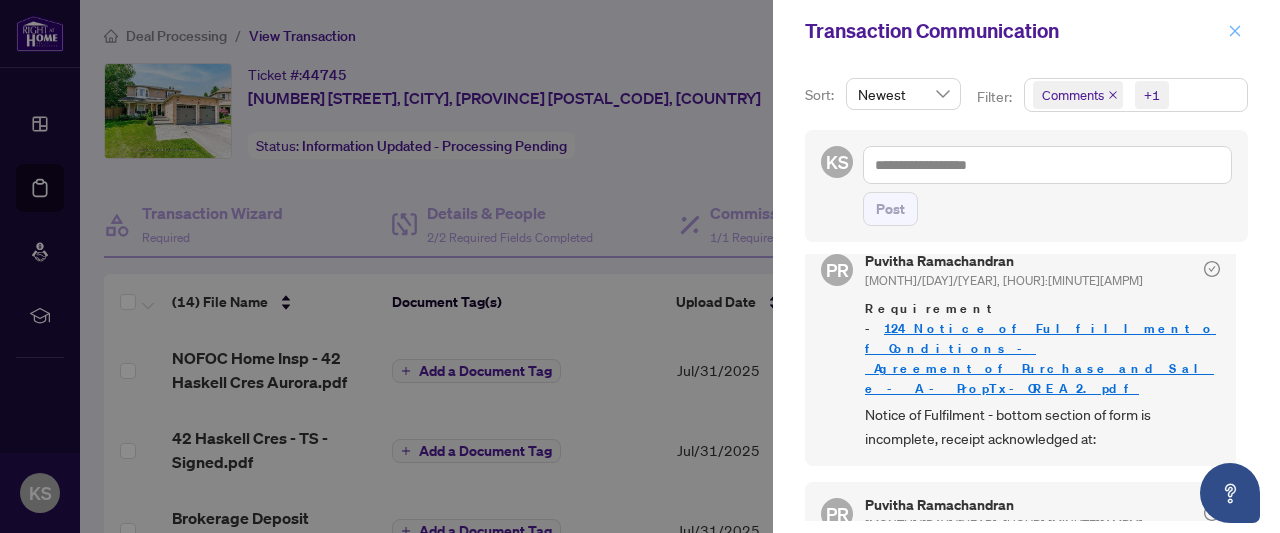 click at bounding box center (1235, 31) 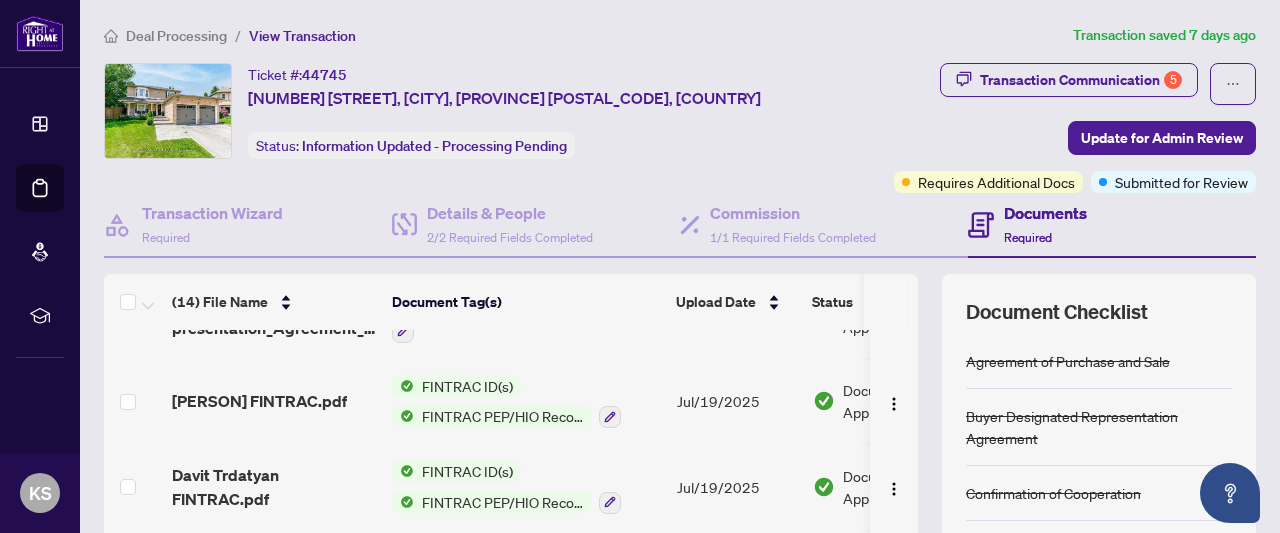 scroll, scrollTop: 873, scrollLeft: 0, axis: vertical 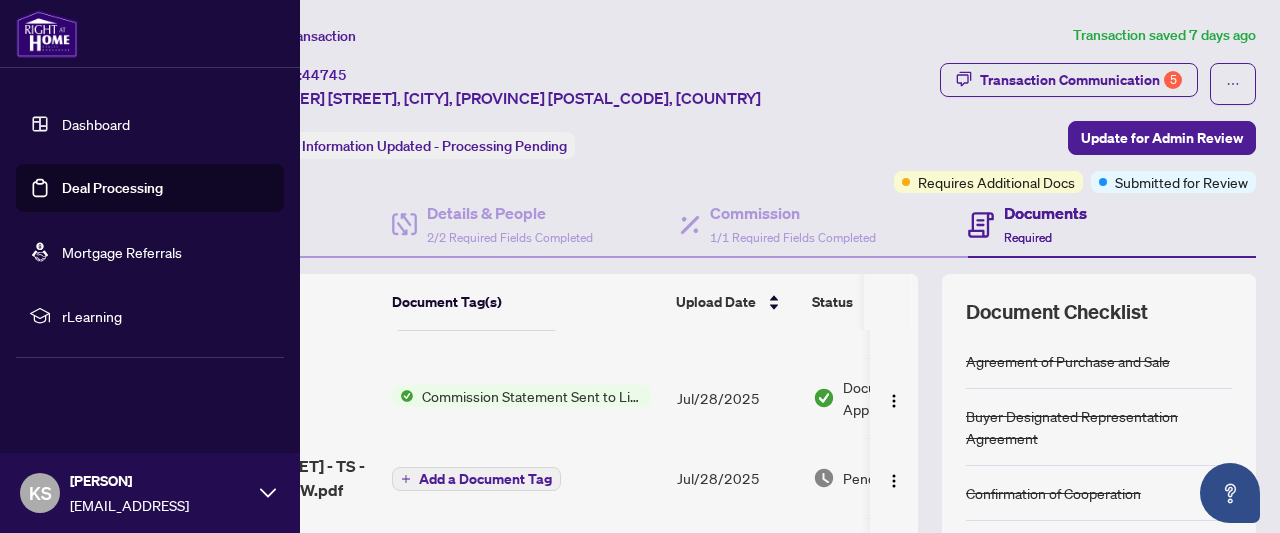 click on "Deal Processing" at bounding box center (112, 188) 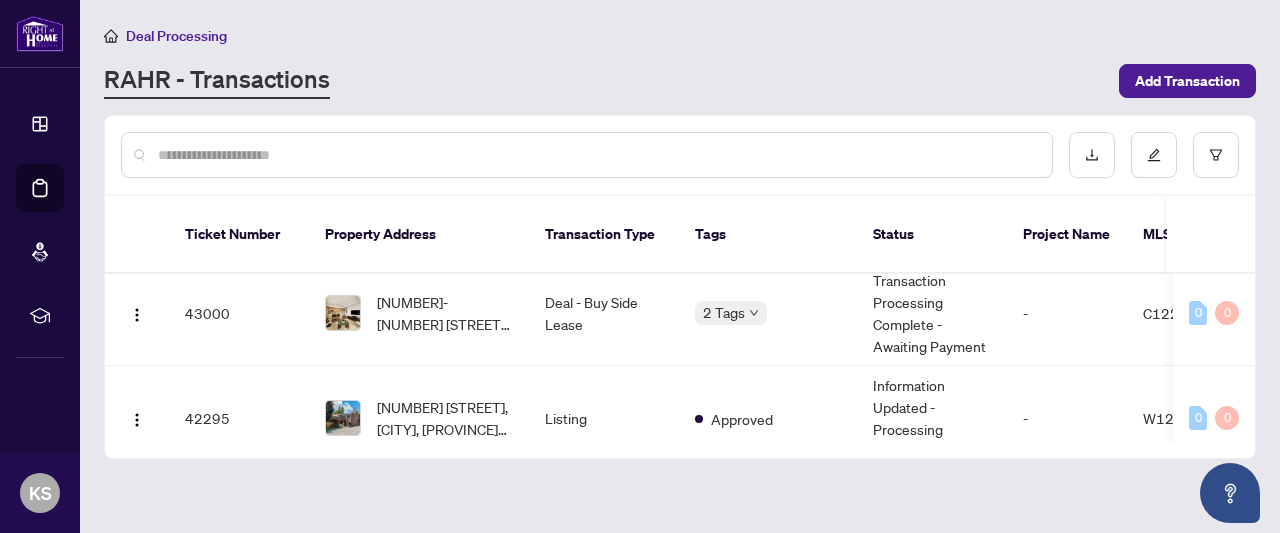 scroll, scrollTop: 507, scrollLeft: 0, axis: vertical 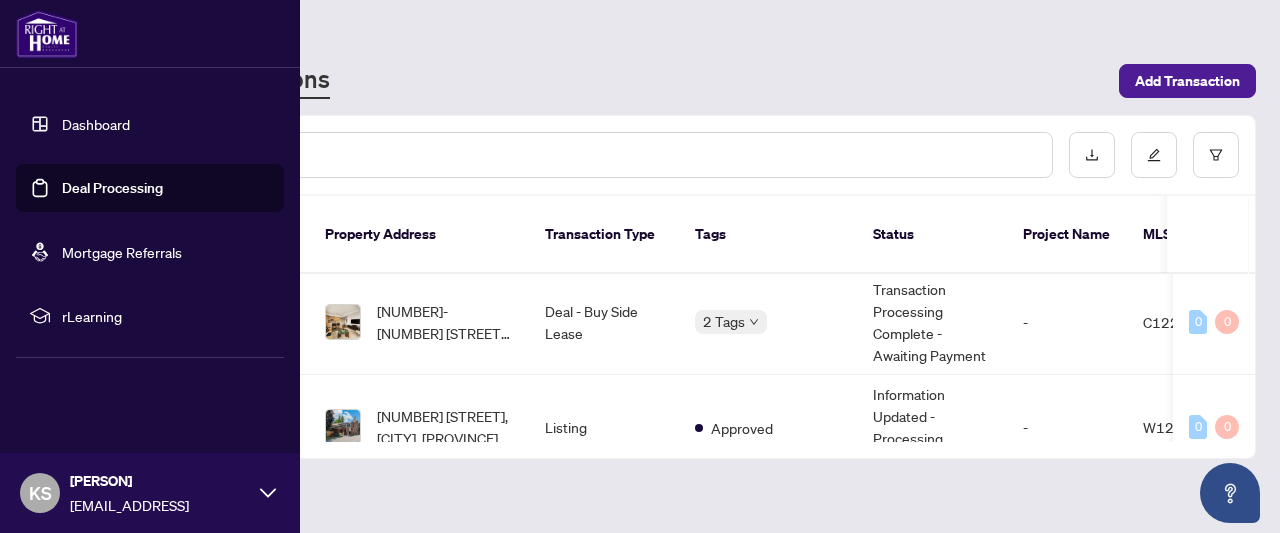 click on "Deal Processing" at bounding box center (112, 188) 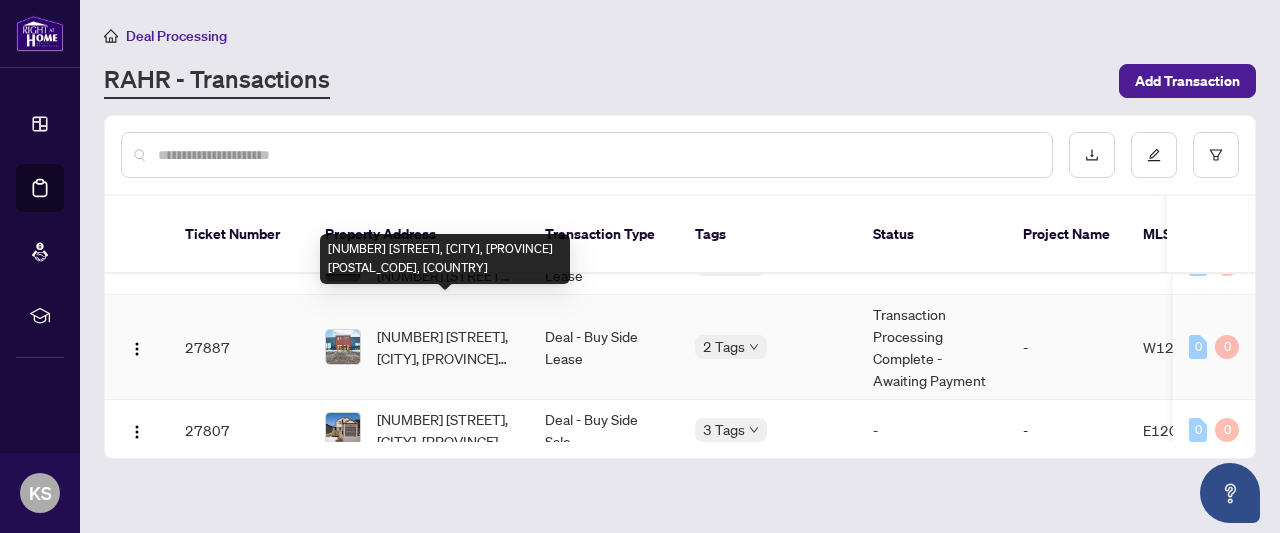 scroll, scrollTop: 1059, scrollLeft: 0, axis: vertical 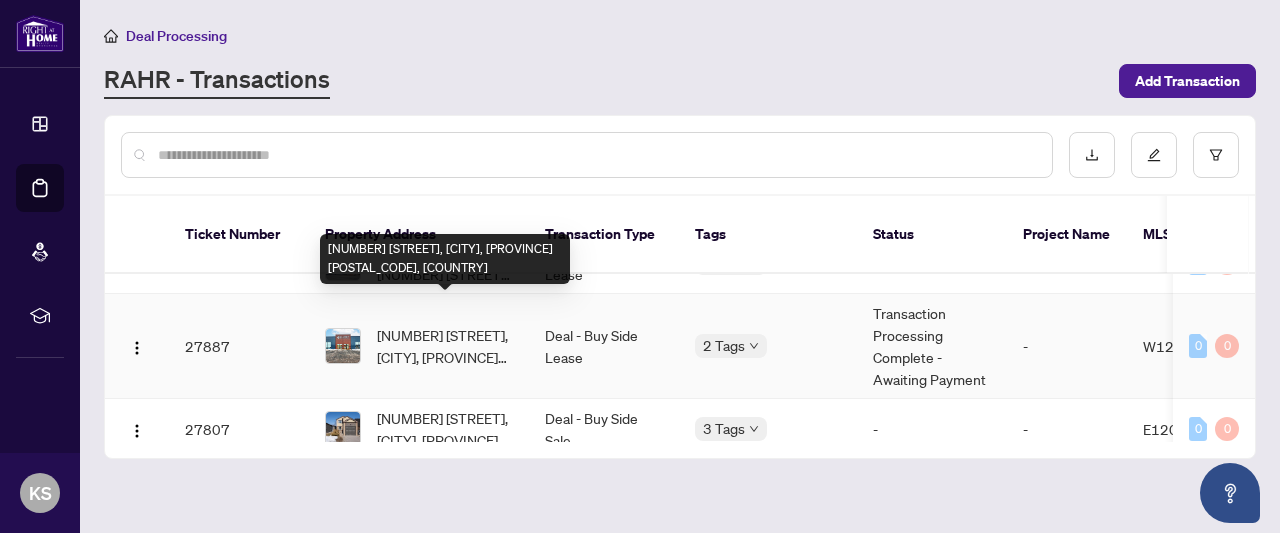 click on "[NUMBER] [STREET], [CITY], [PROVINCE] [POSTAL_CODE], [COUNTRY]" at bounding box center (445, 346) 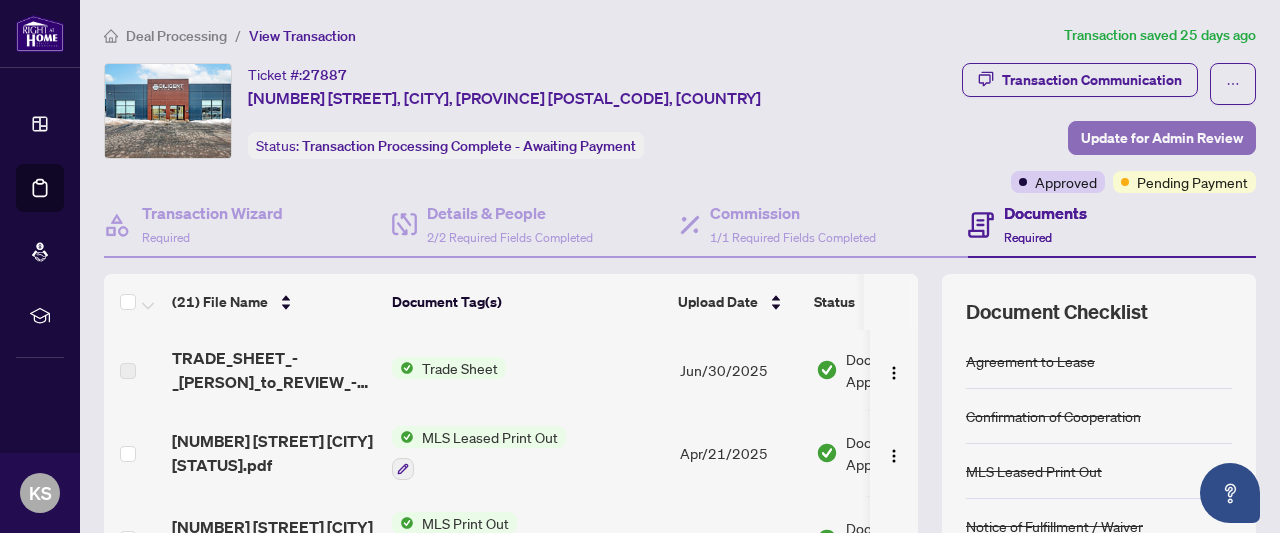 click on "Update for Admin Review" at bounding box center [1162, 138] 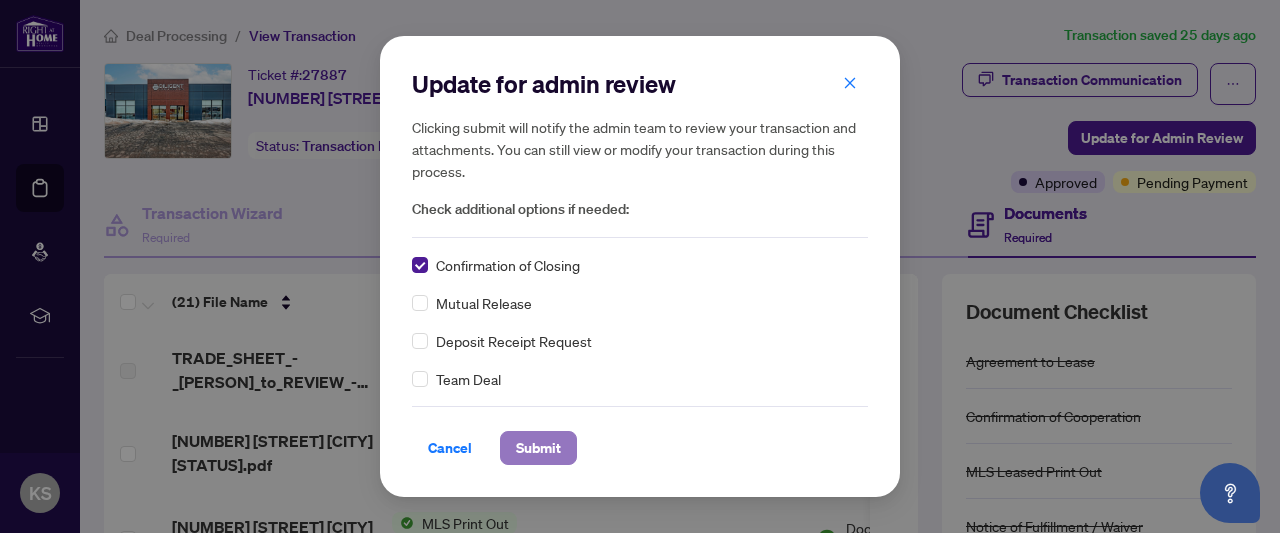 click on "Submit" at bounding box center (538, 448) 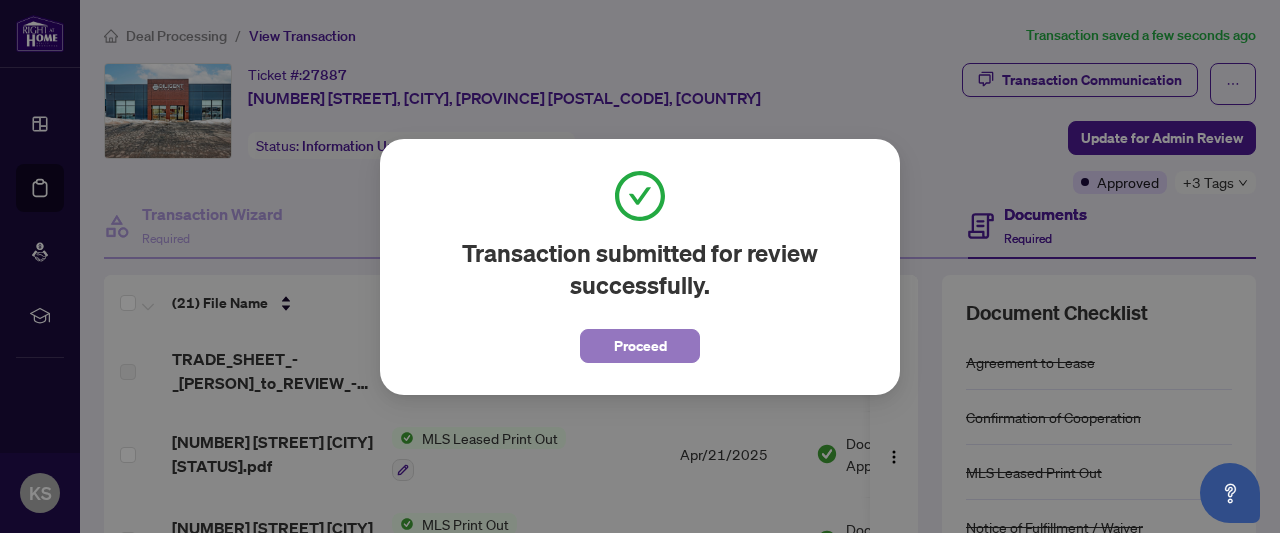 click on "Proceed" at bounding box center [640, 346] 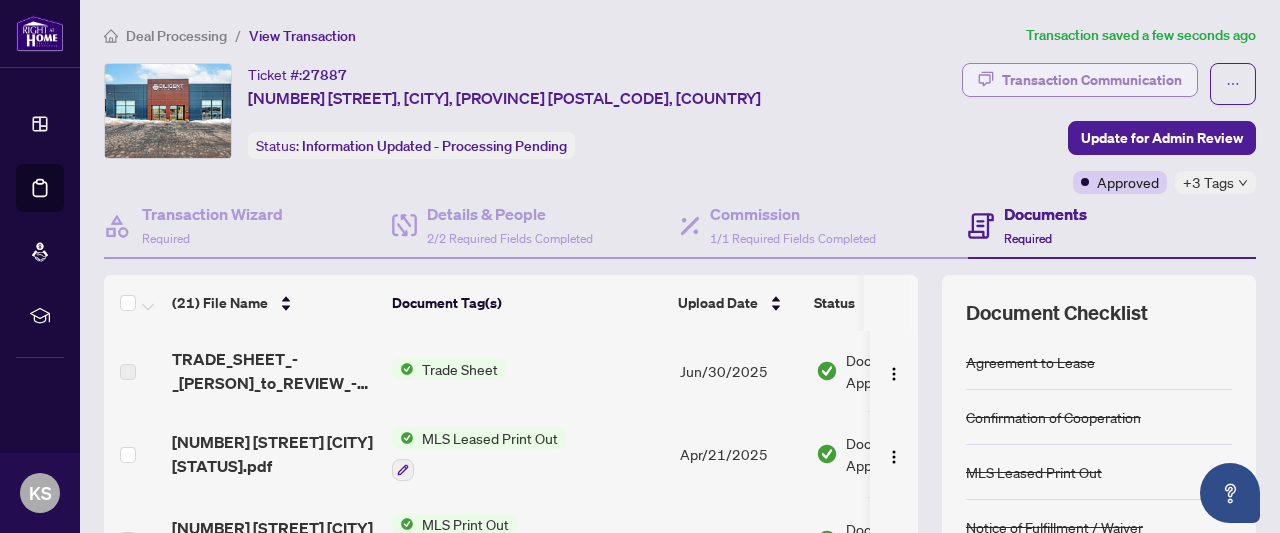 click on "Transaction Communication" at bounding box center (1092, 80) 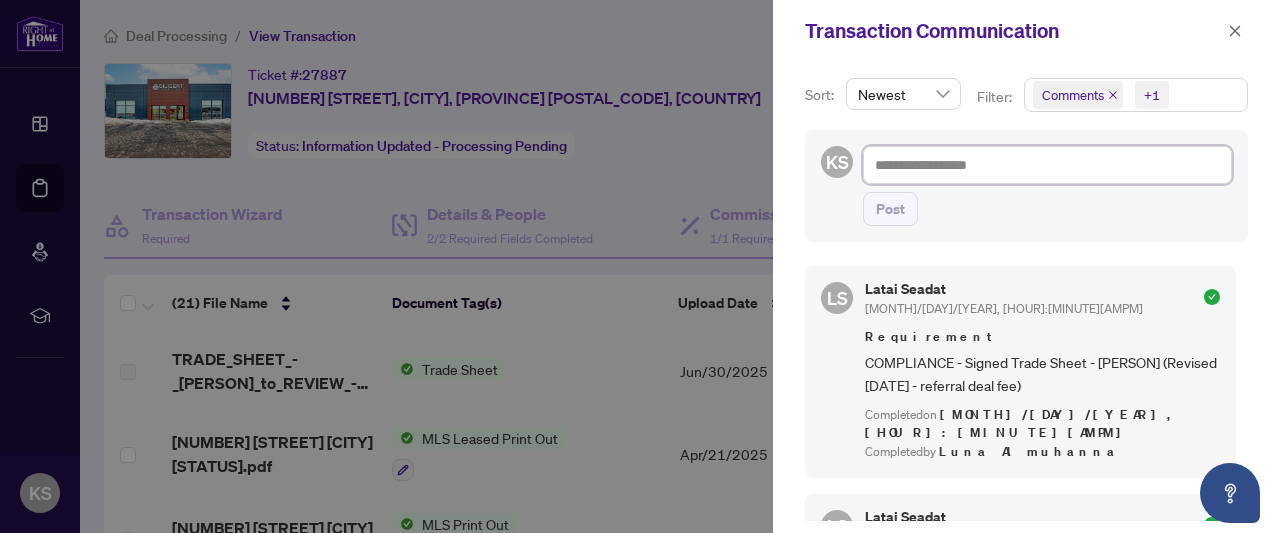 click at bounding box center (1047, 164) 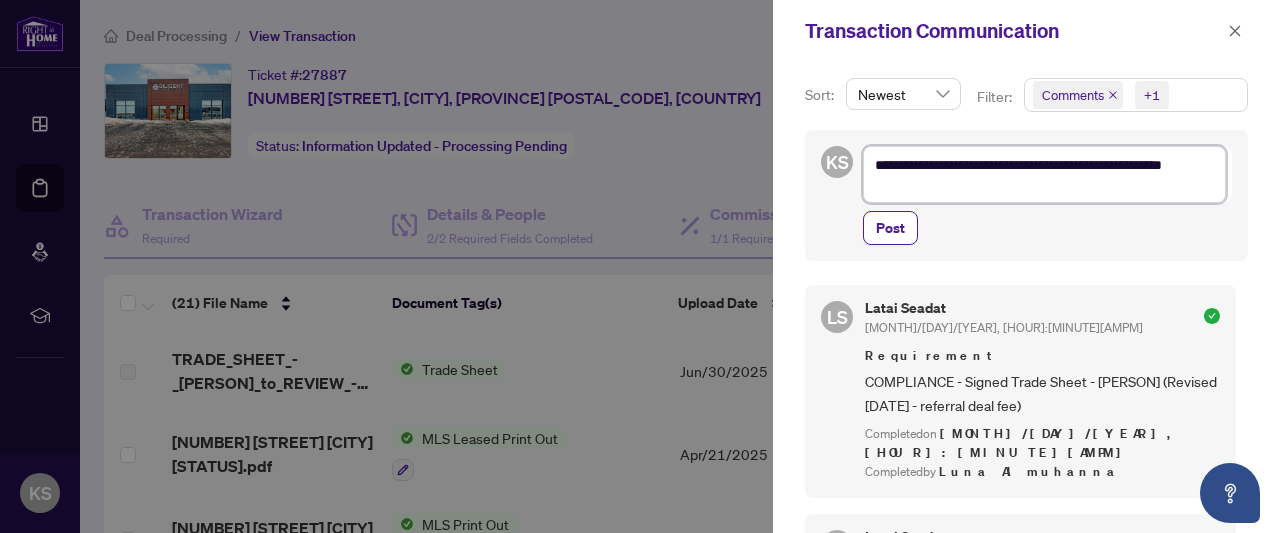 scroll, scrollTop: 0, scrollLeft: 0, axis: both 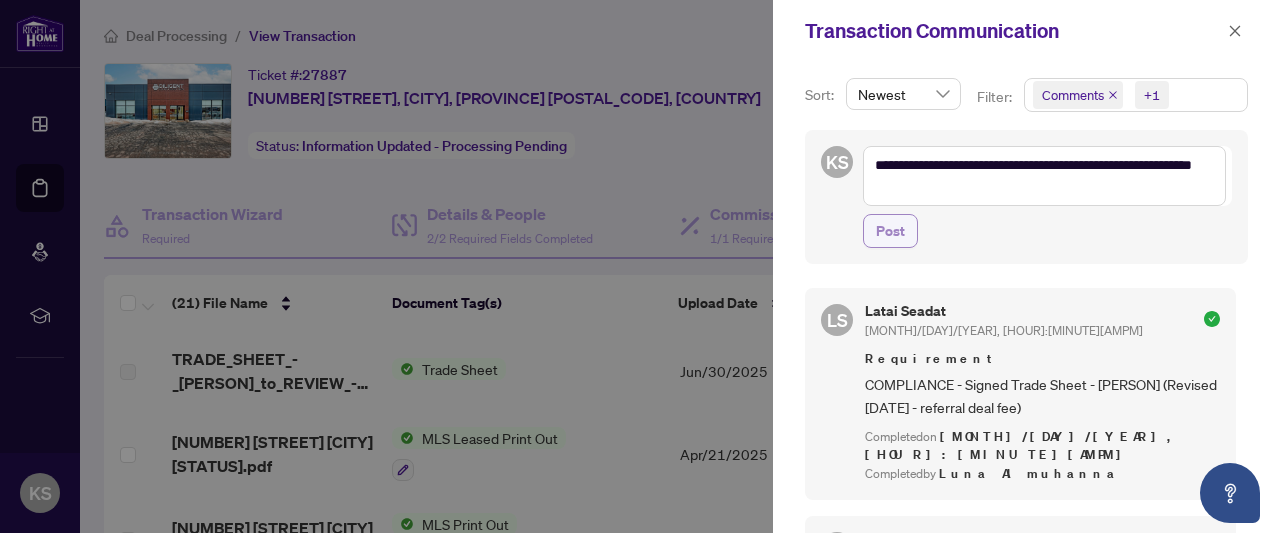 click on "Post" at bounding box center (890, 231) 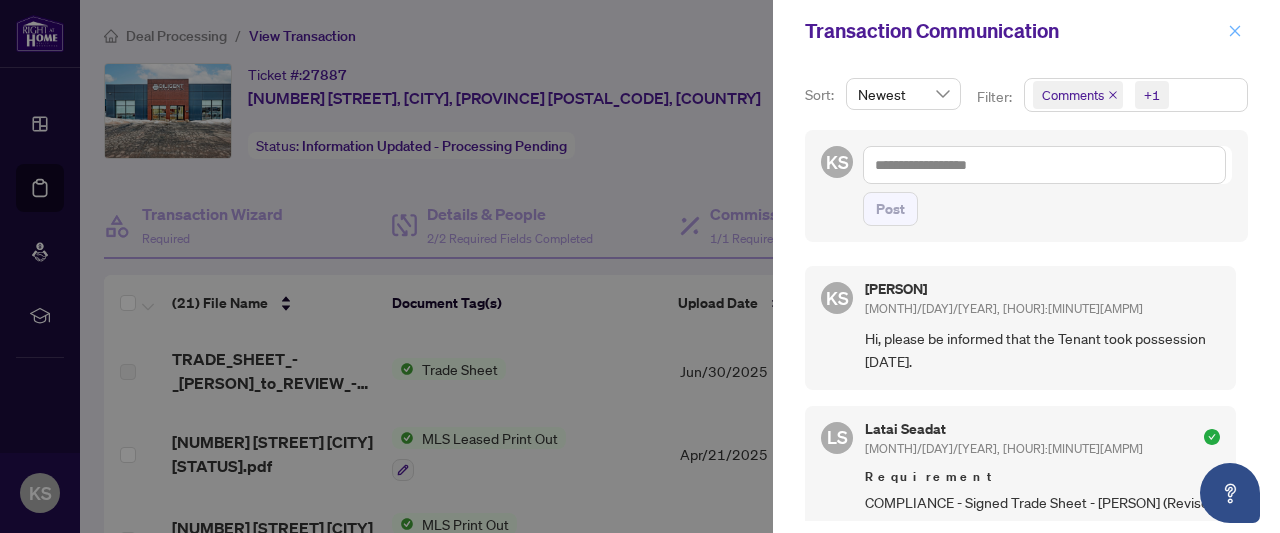 click 